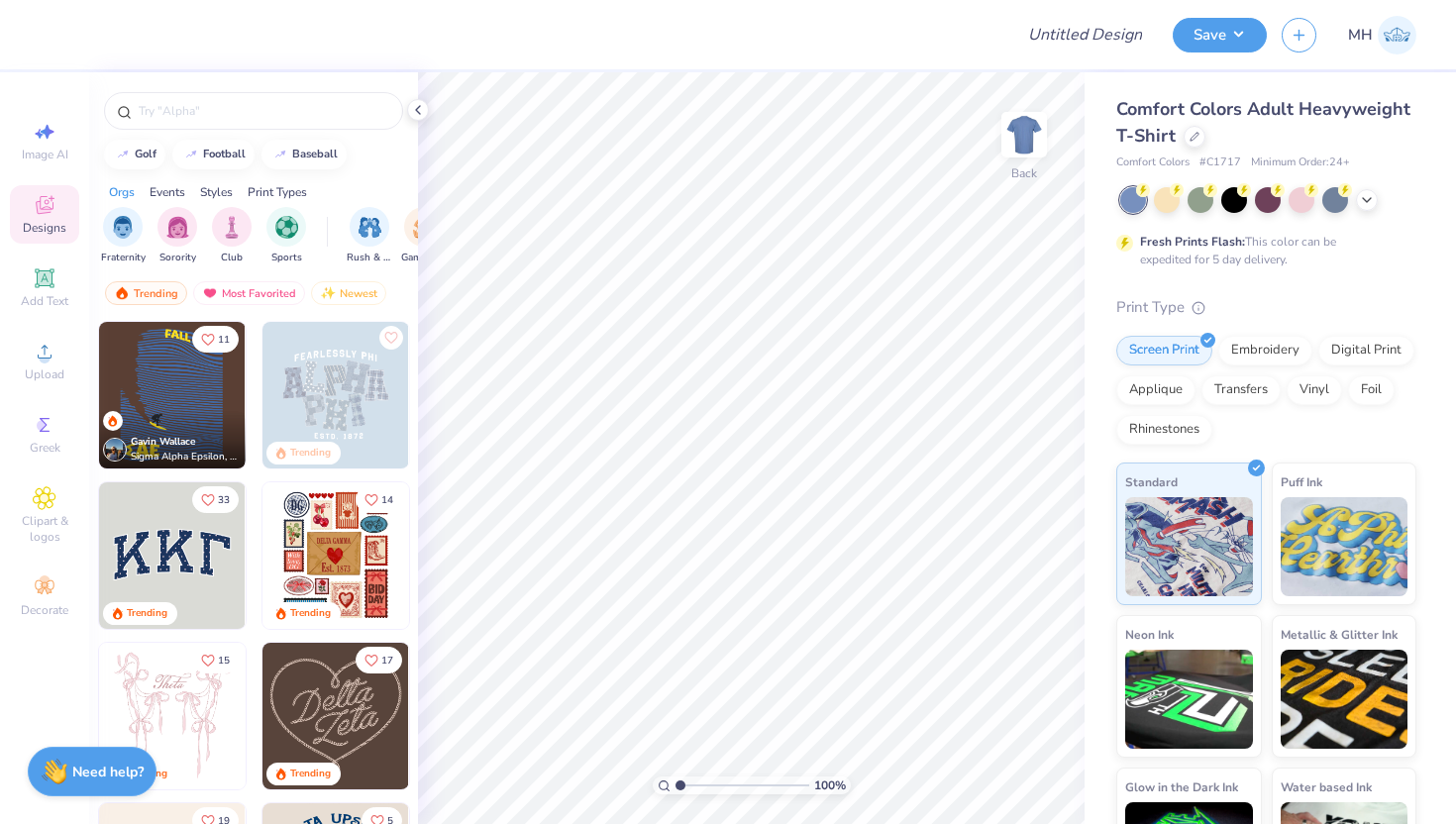 scroll, scrollTop: 0, scrollLeft: 0, axis: both 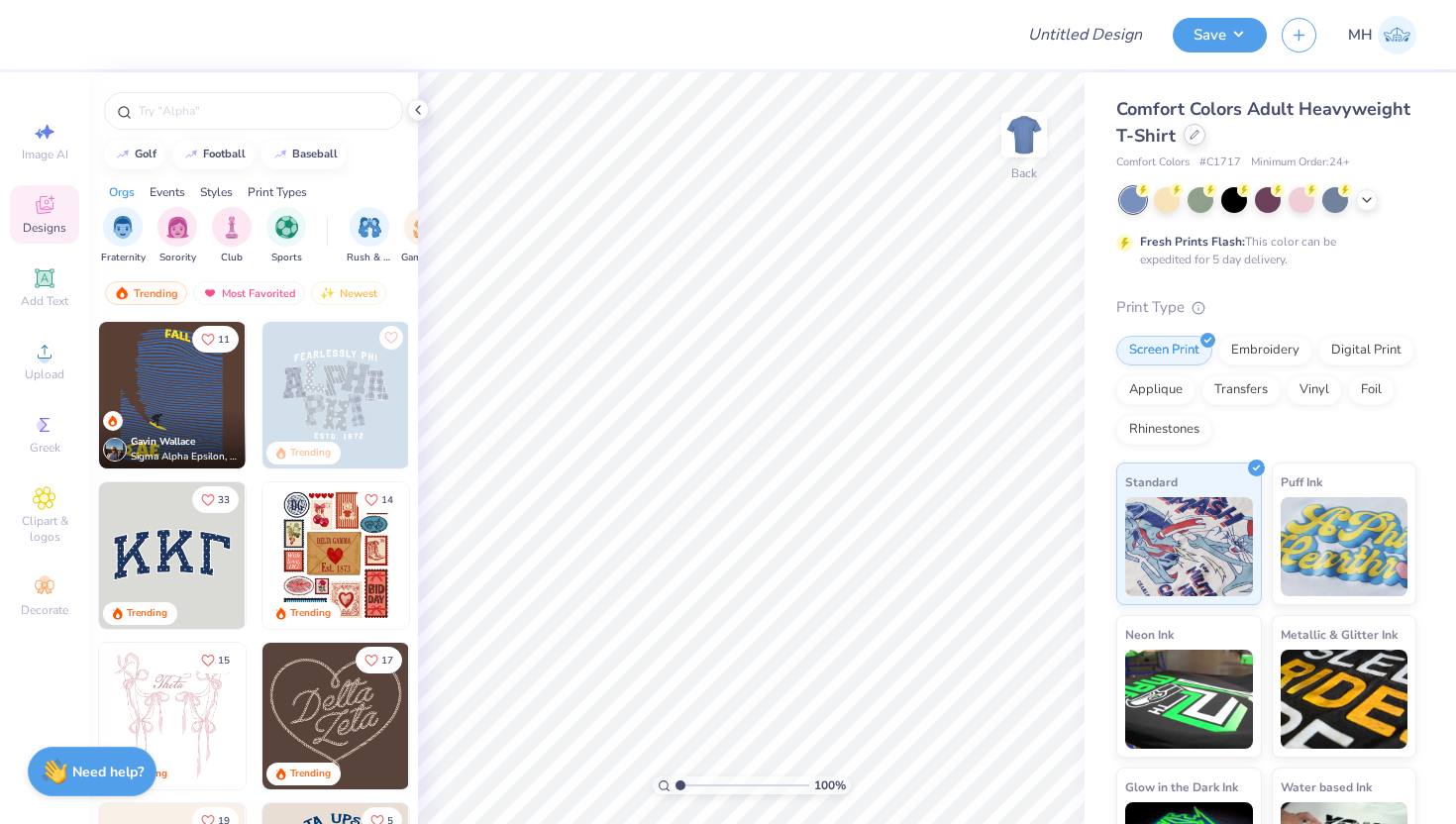click at bounding box center (1195, 135) 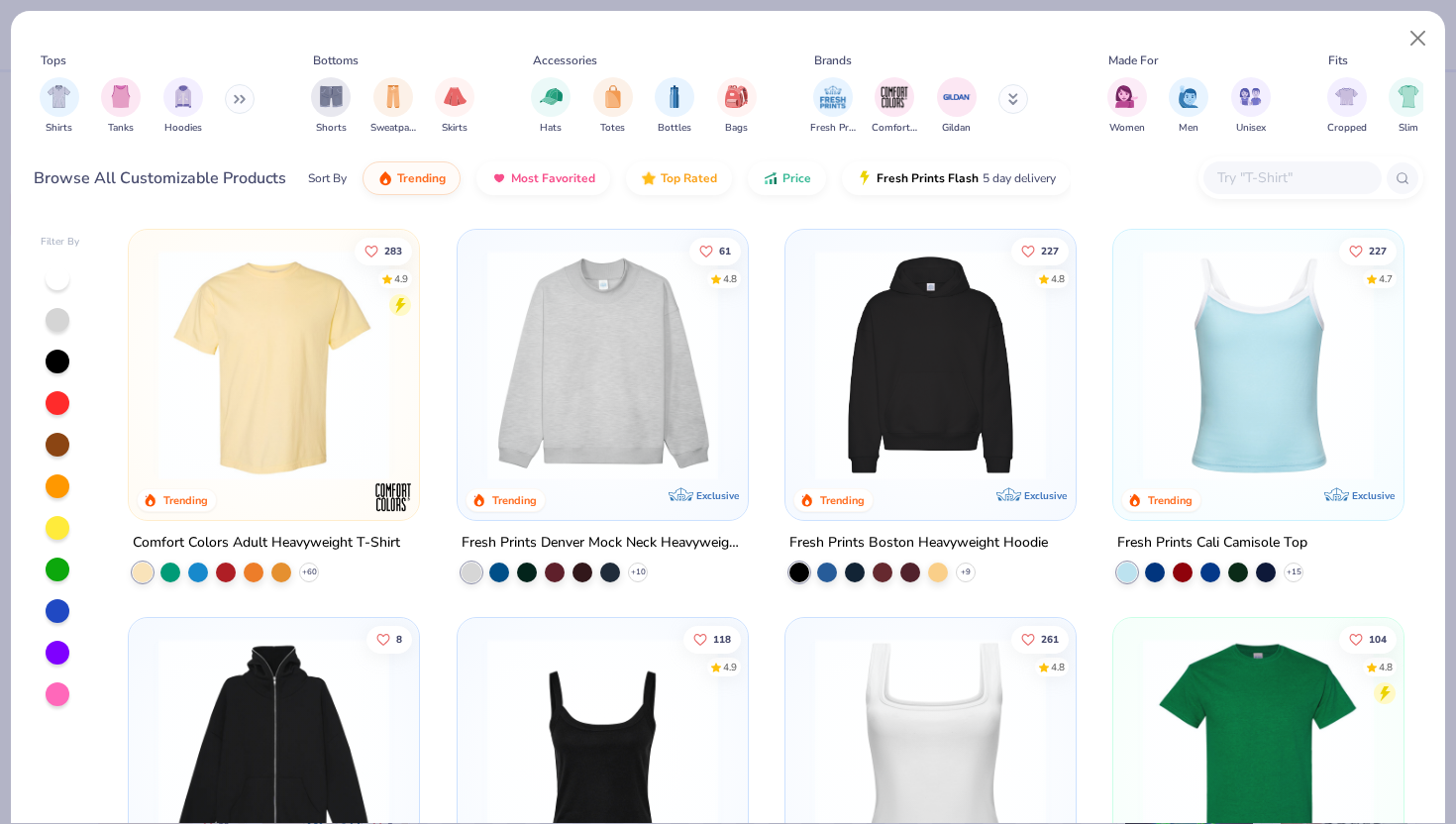 click at bounding box center (1292, 177) 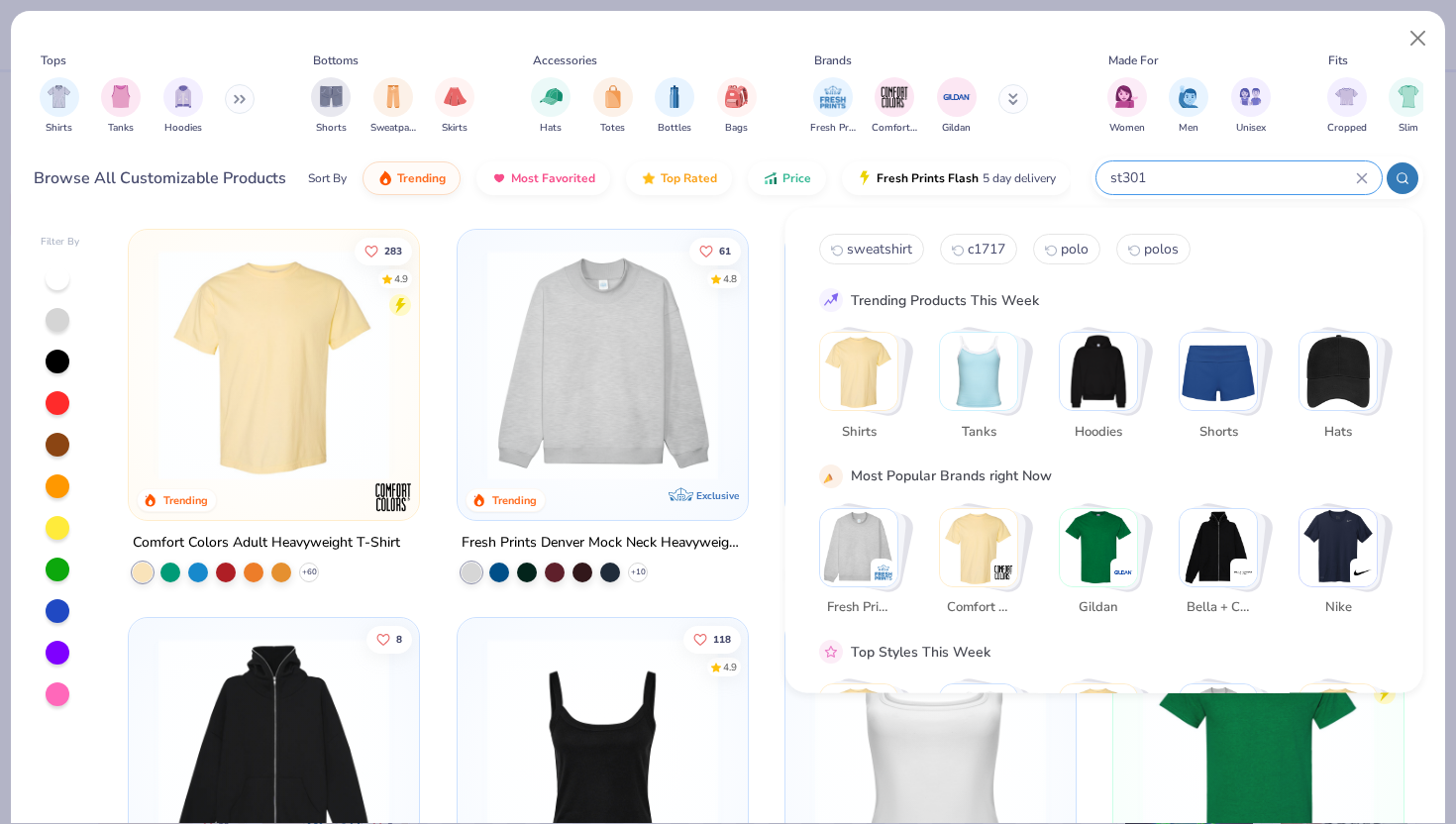 type on "st301" 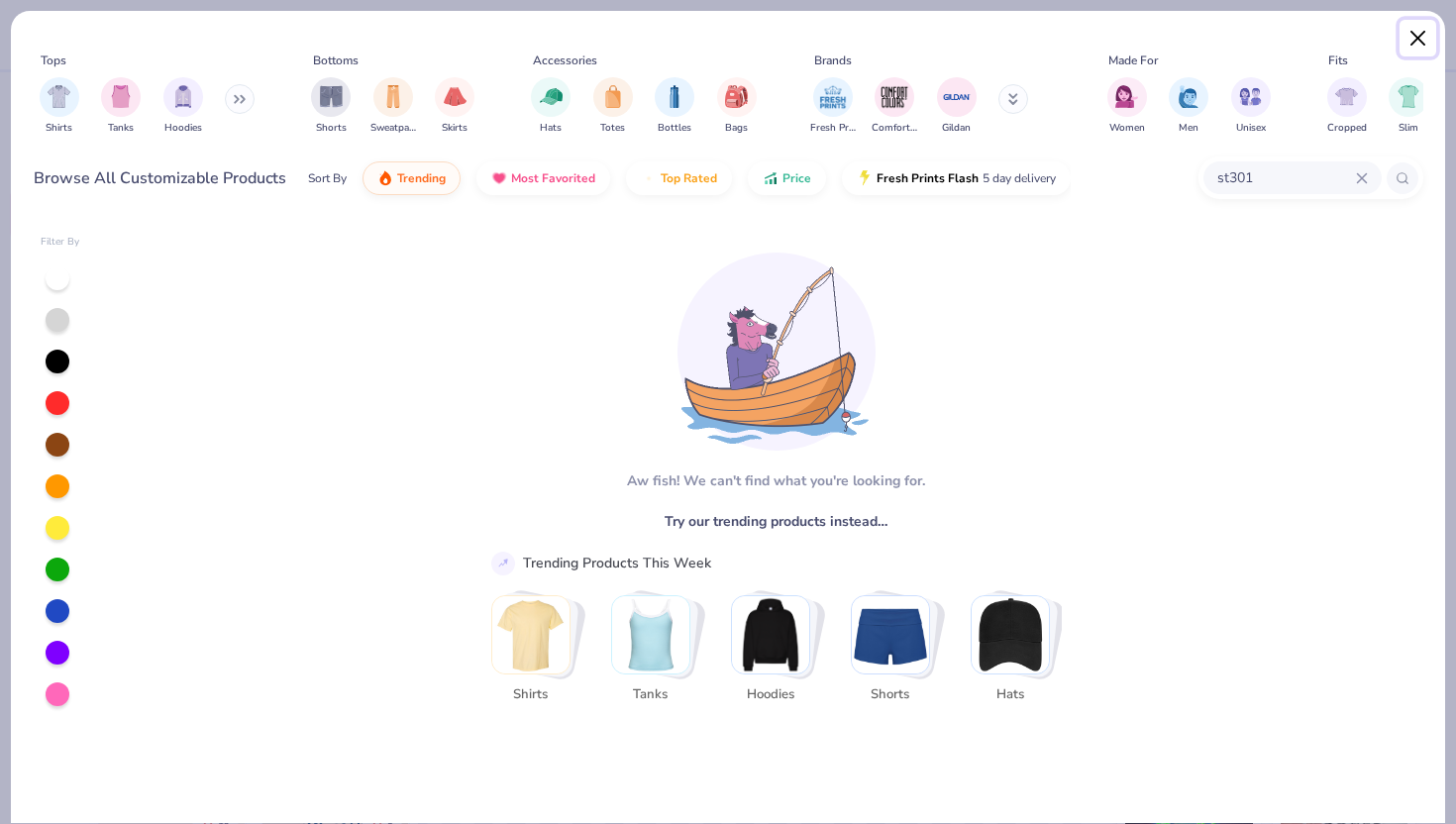 click at bounding box center [1418, 39] 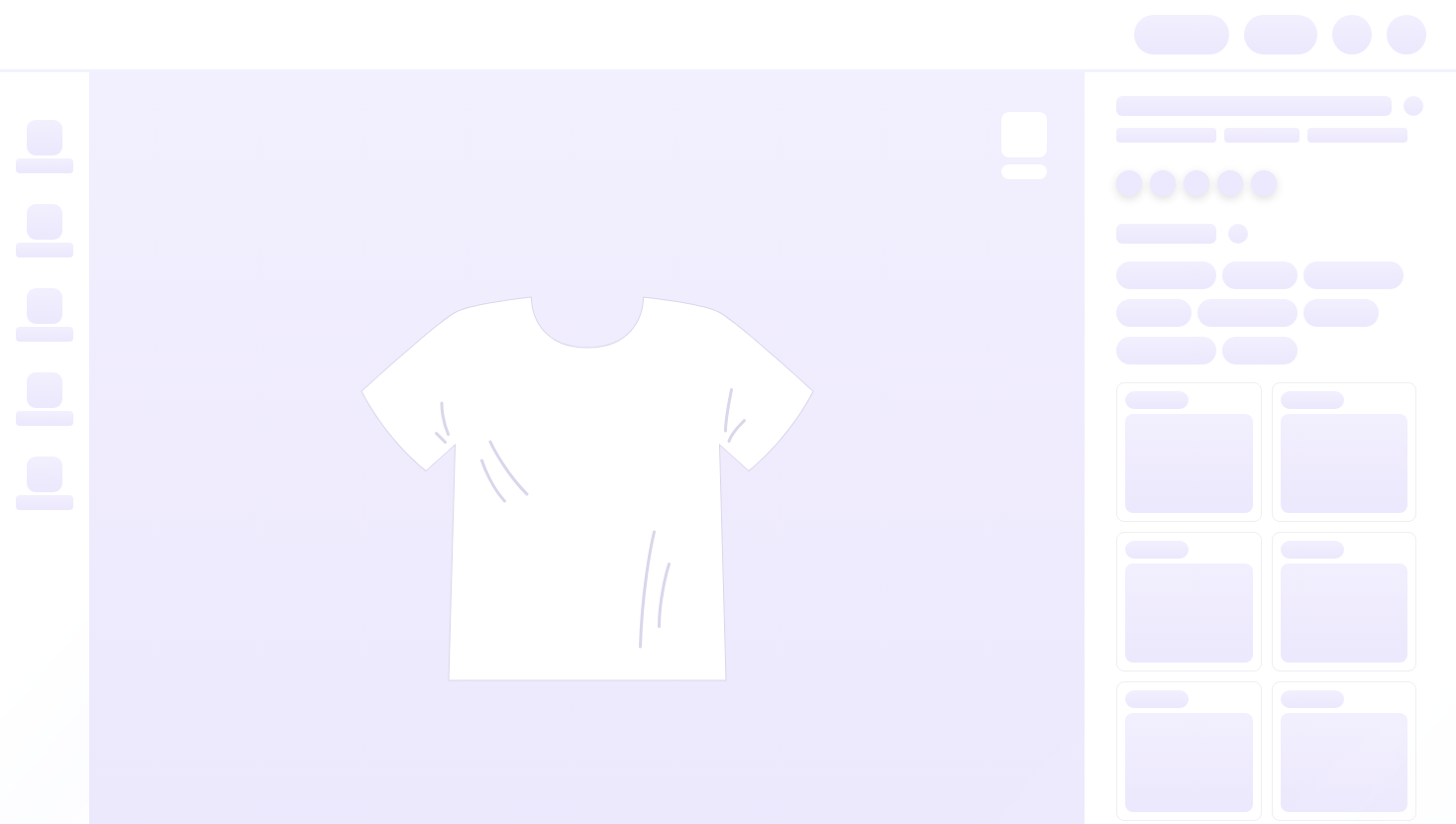 scroll, scrollTop: 0, scrollLeft: 0, axis: both 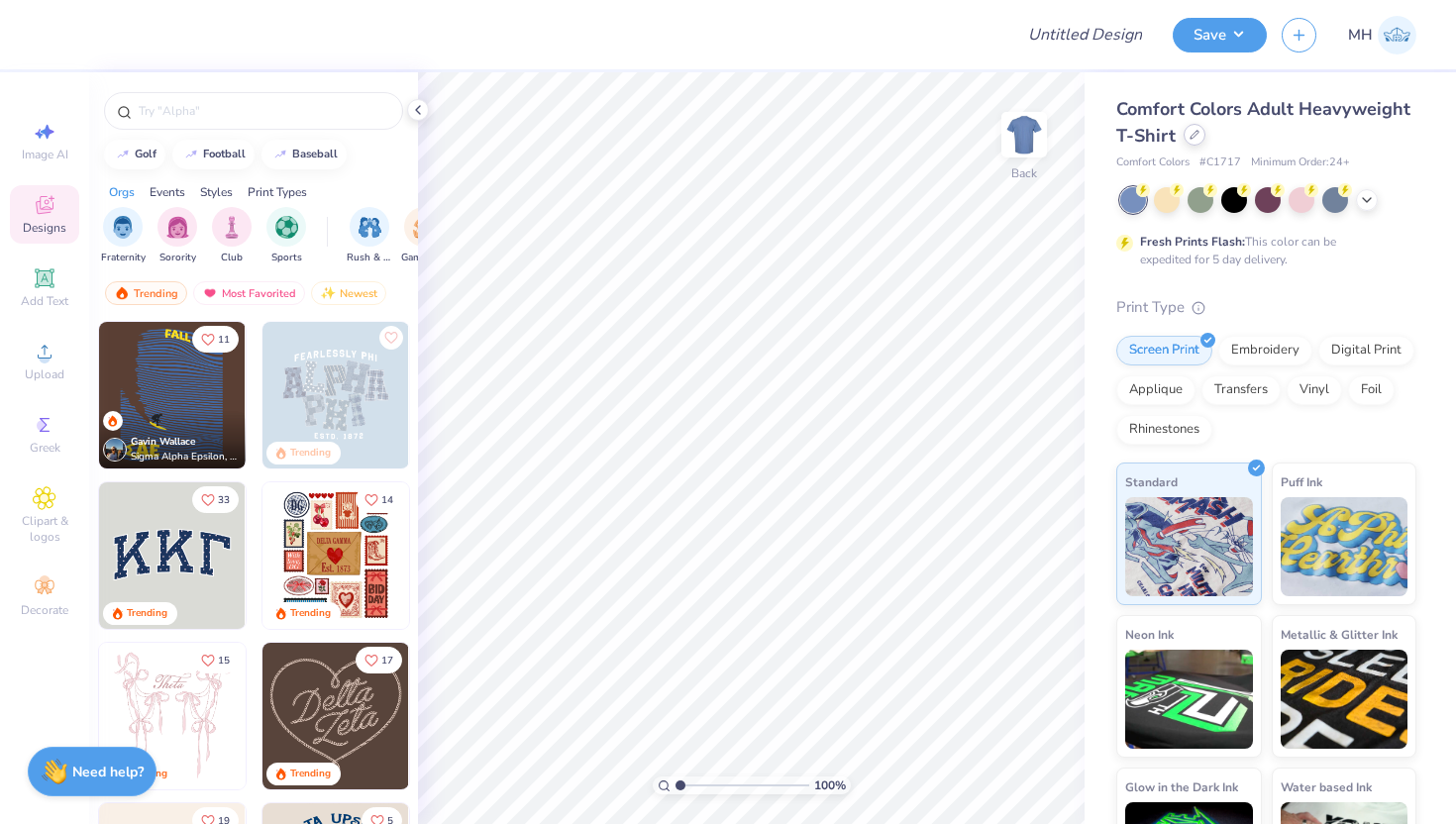 click 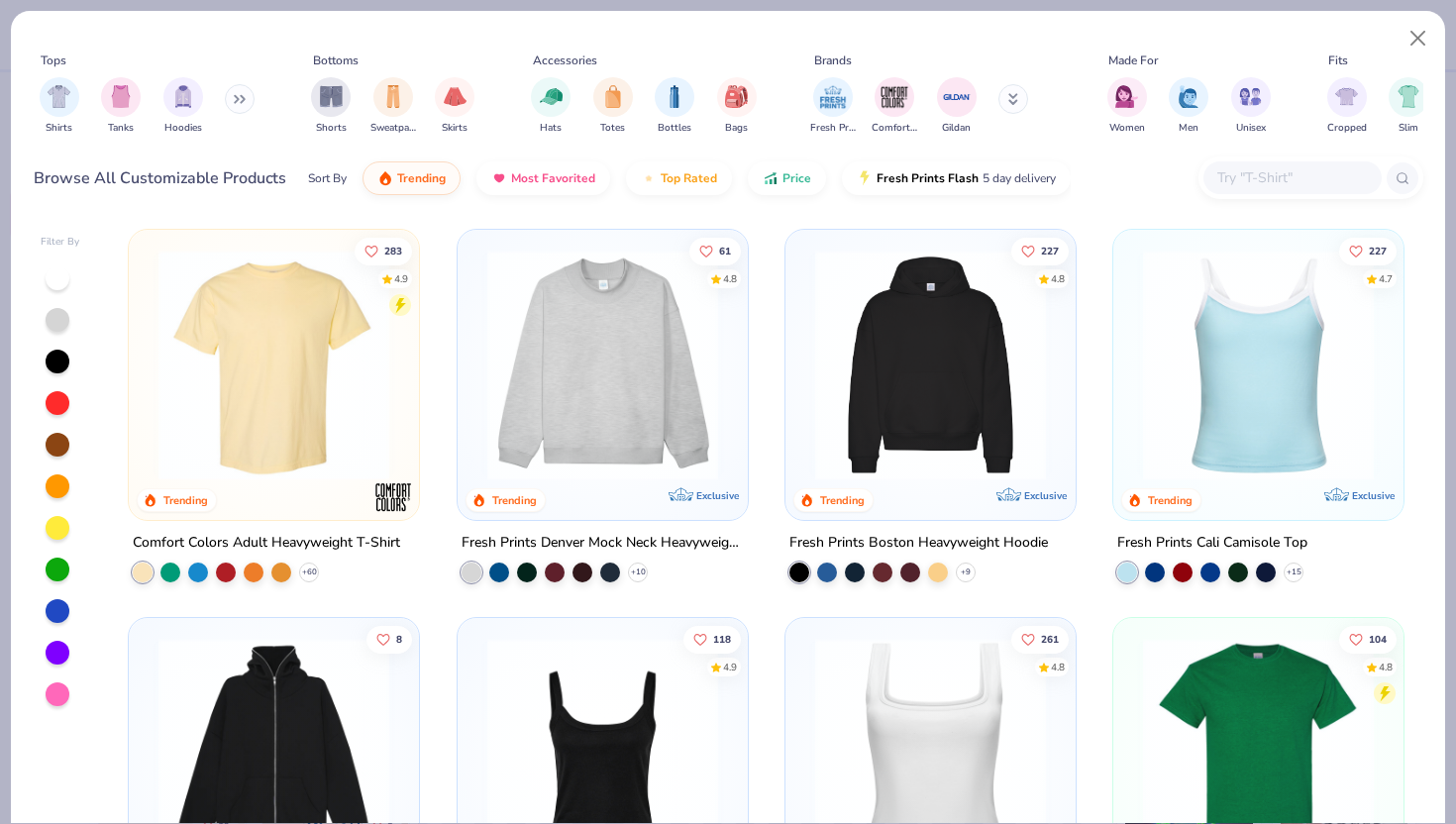 click at bounding box center (1292, 177) 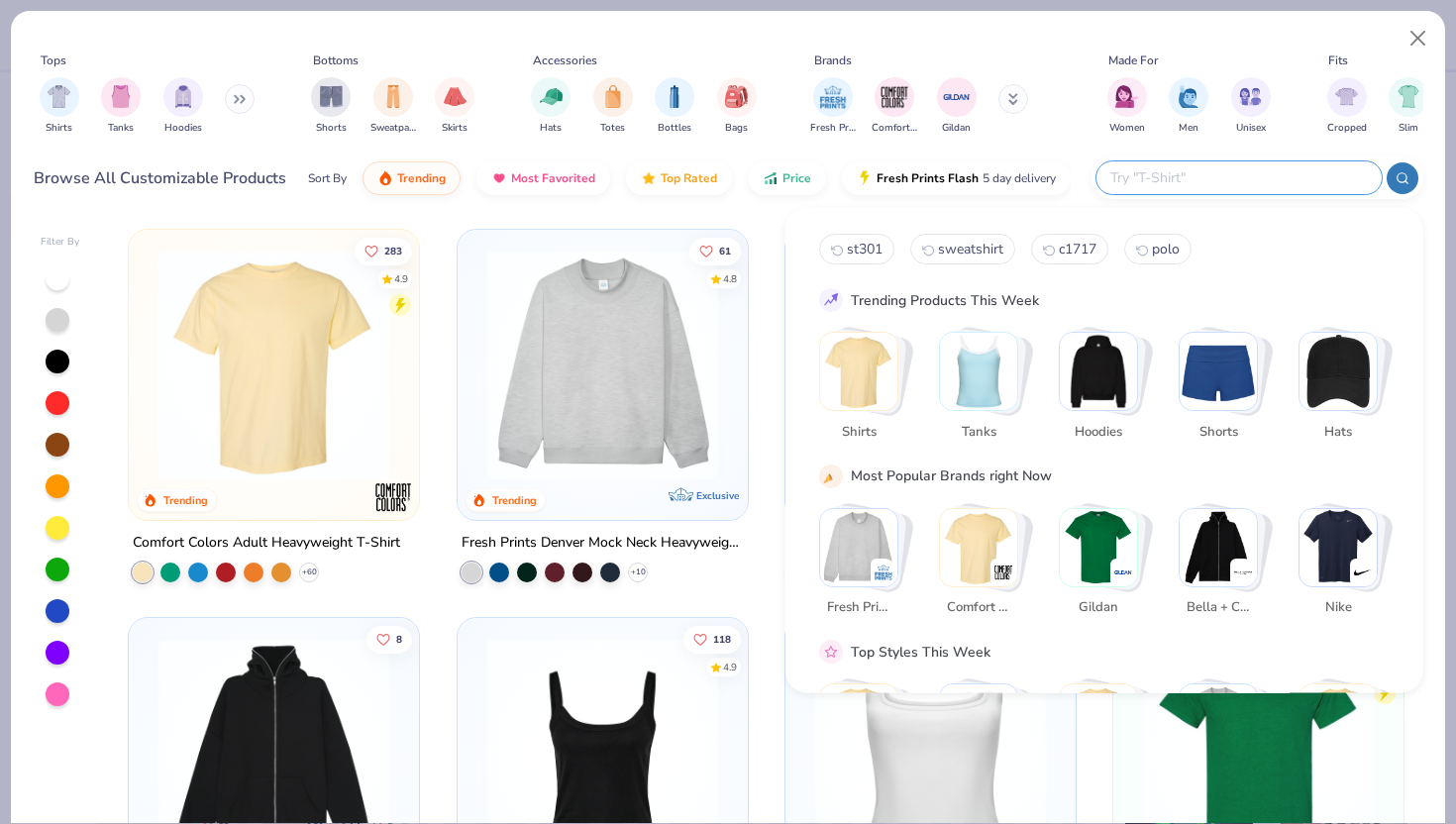 paste on "ST301" 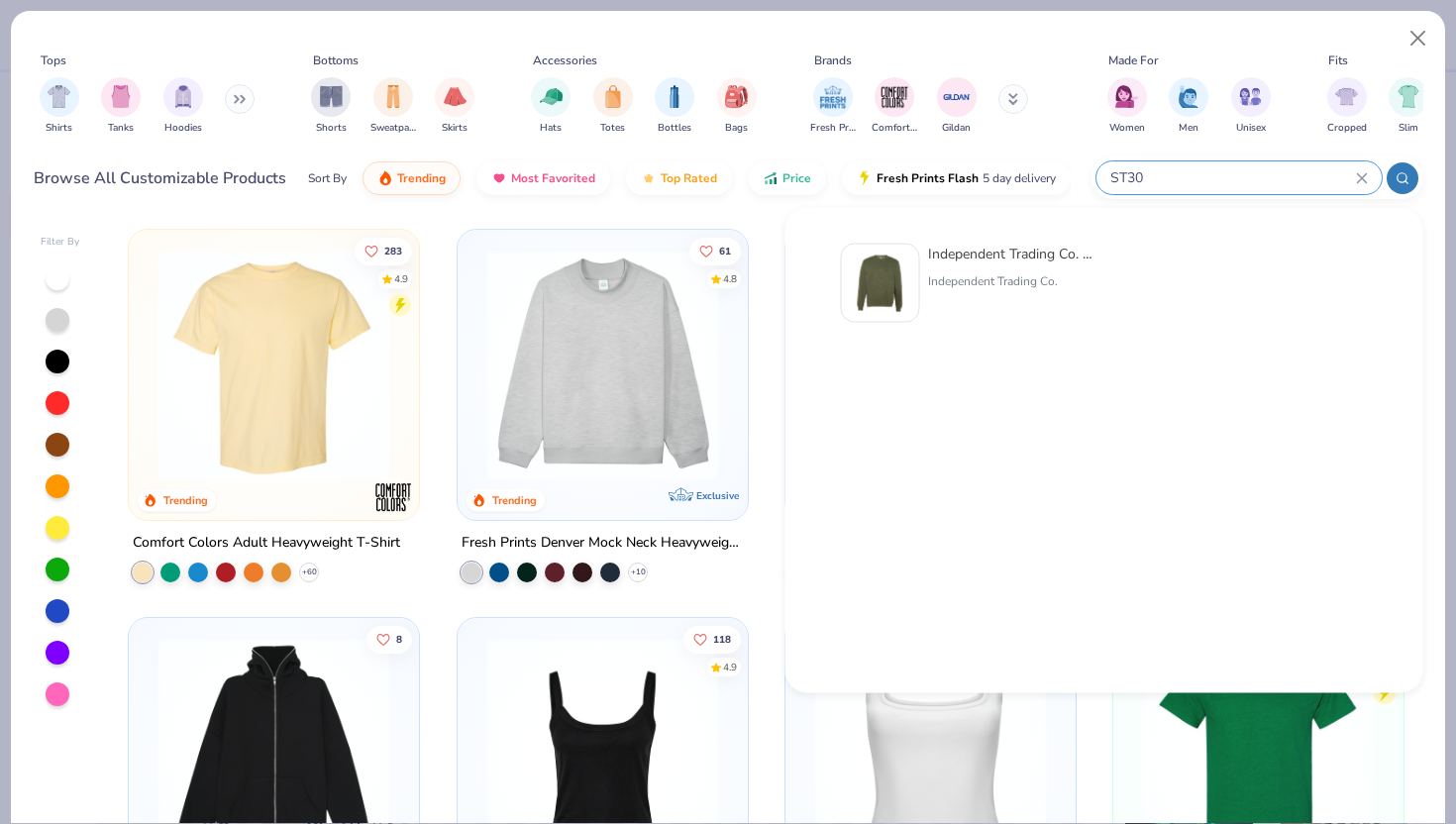 type on "ST30" 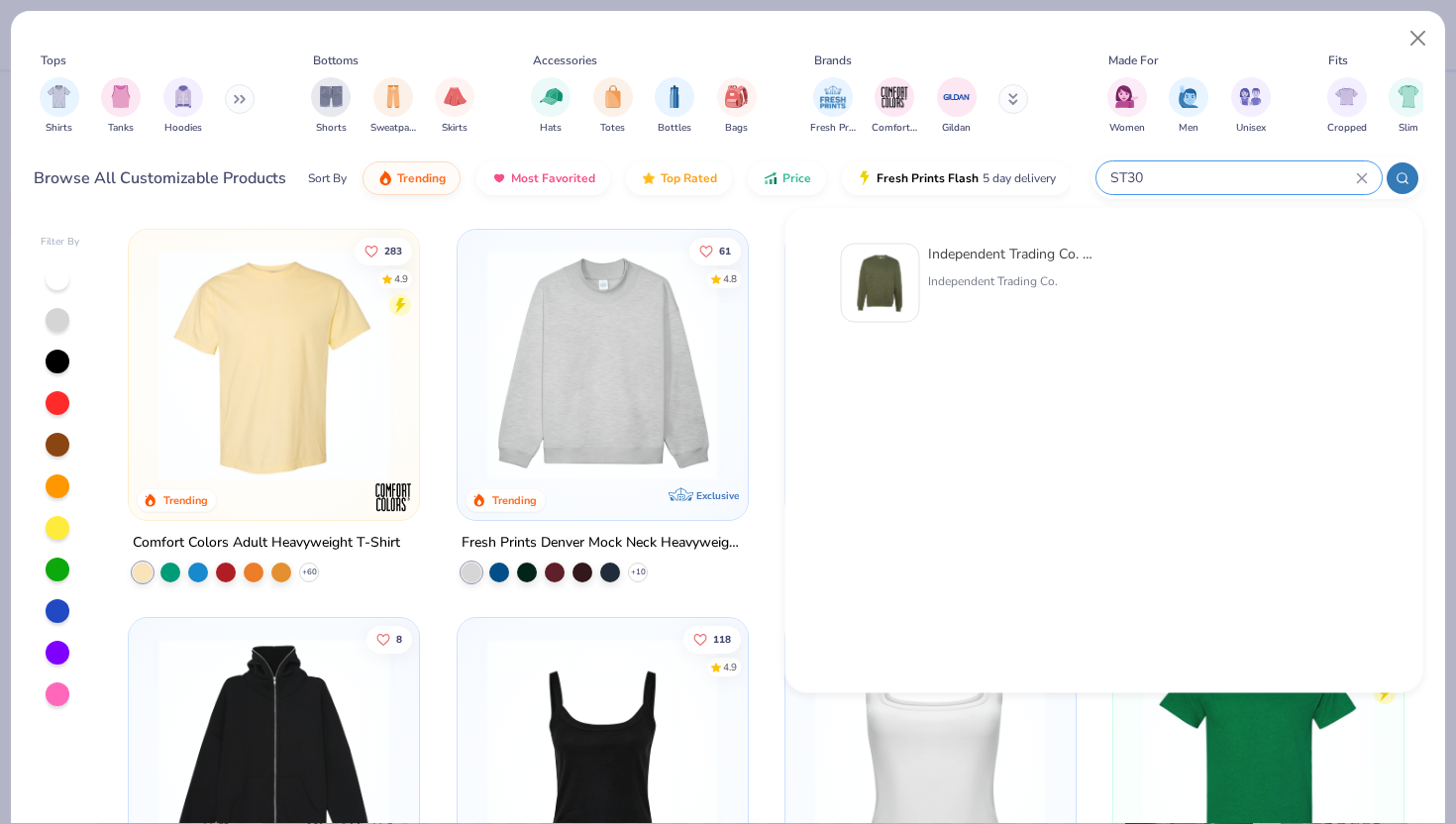 click on "Independent Trading Co. Midweight Sweatshirt" at bounding box center [1011, 254] 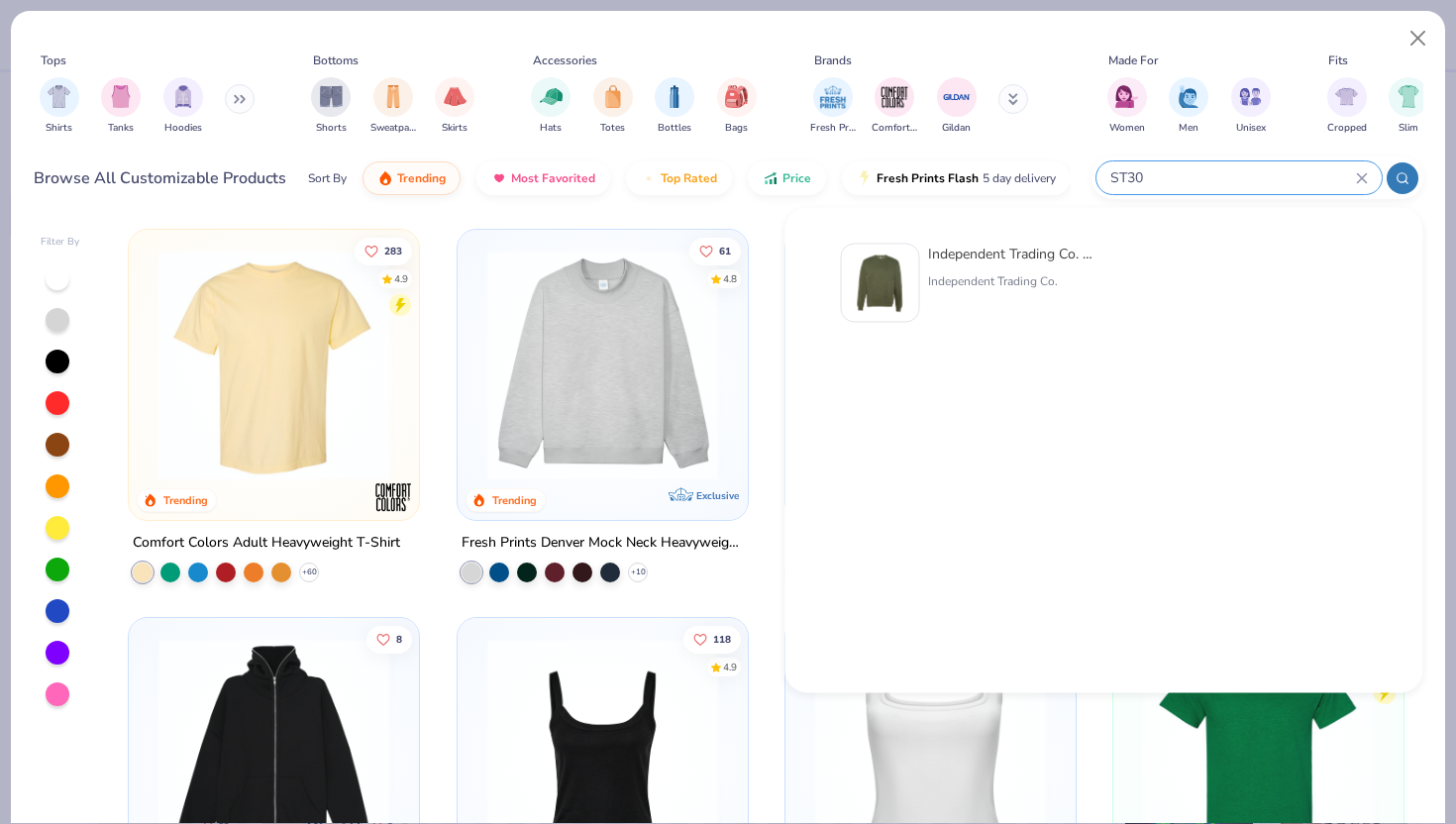 type 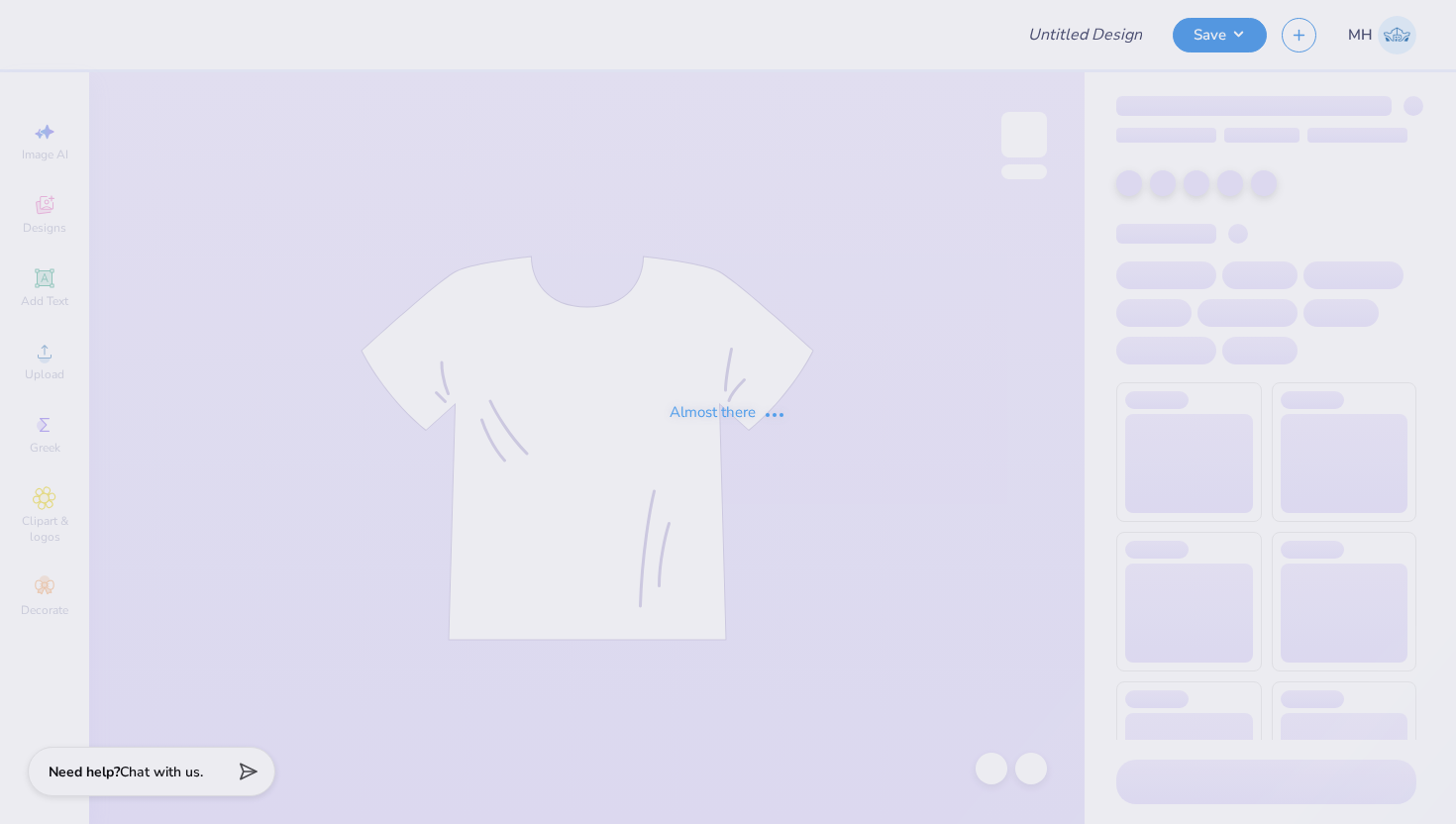 scroll, scrollTop: 0, scrollLeft: 0, axis: both 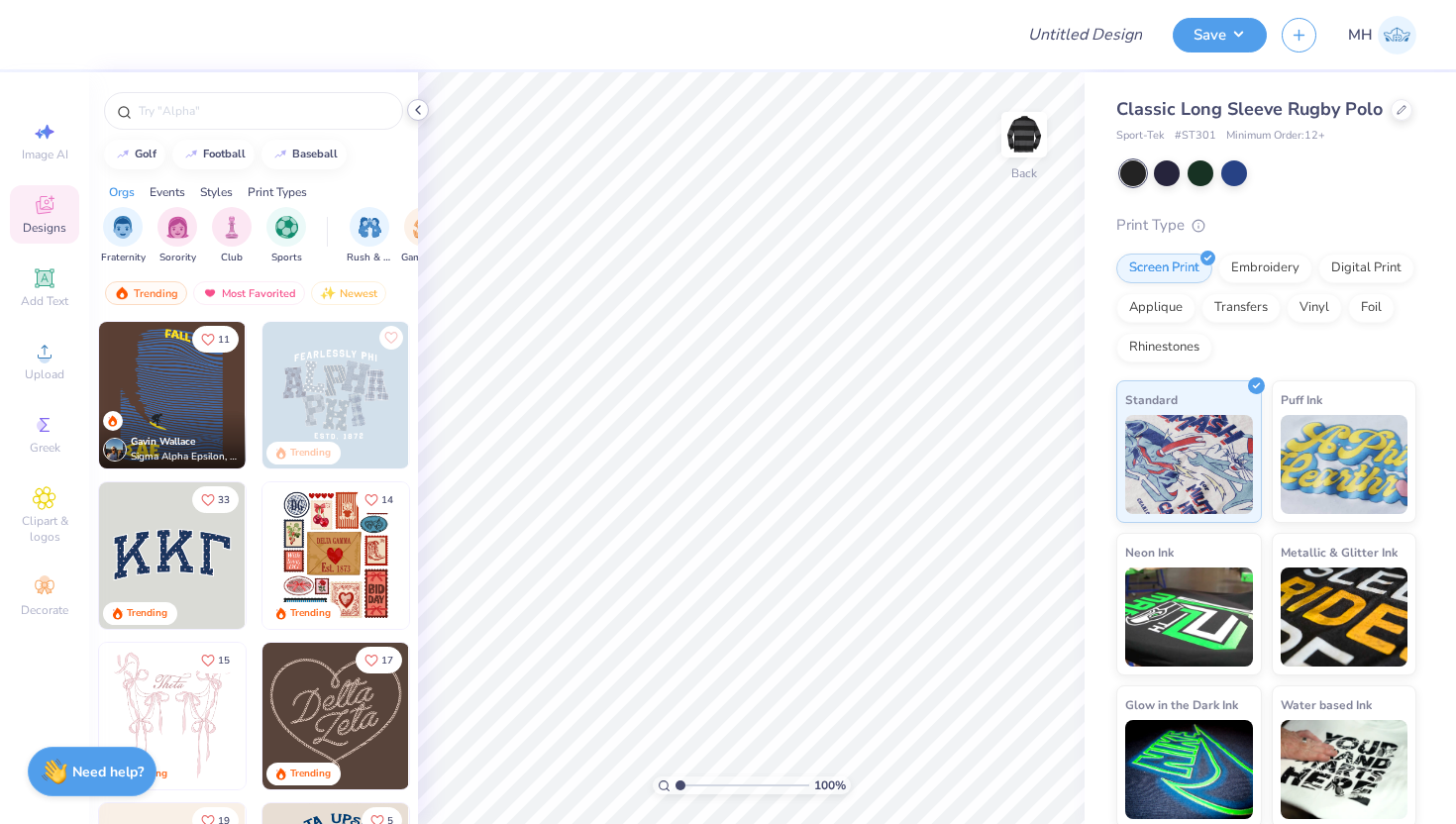 click 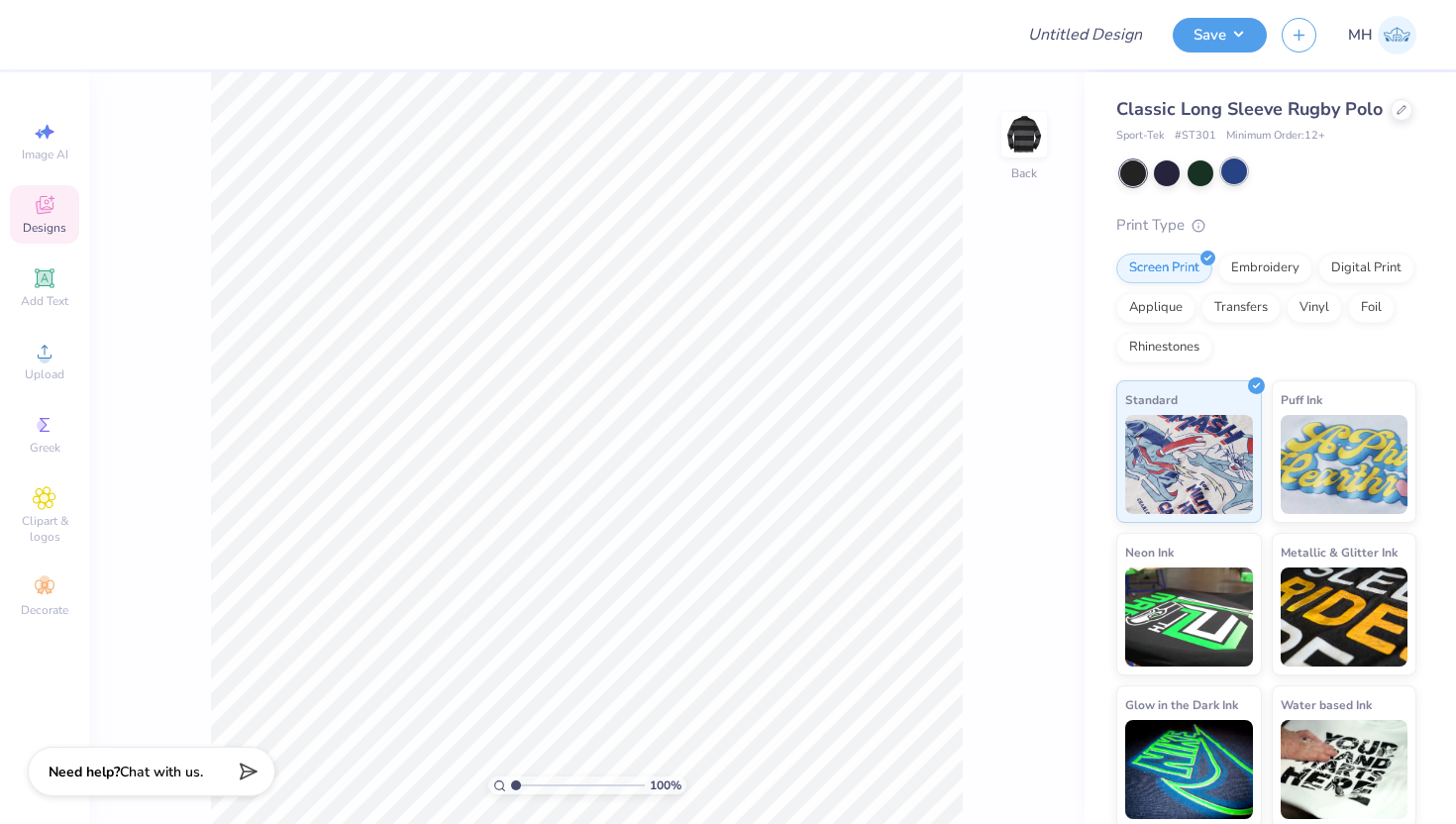 click at bounding box center [1234, 171] 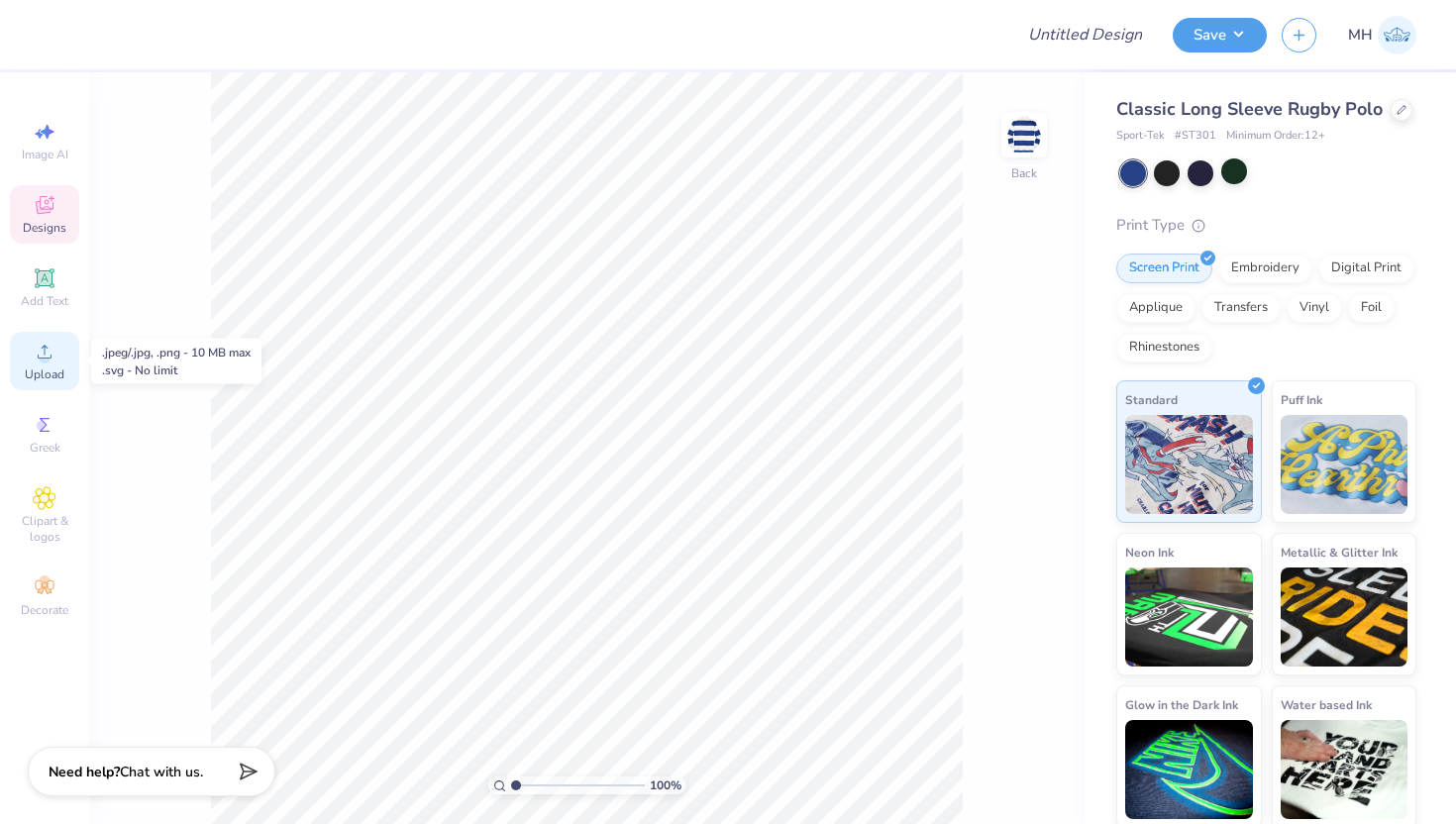 click on "Upload" at bounding box center [45, 360] 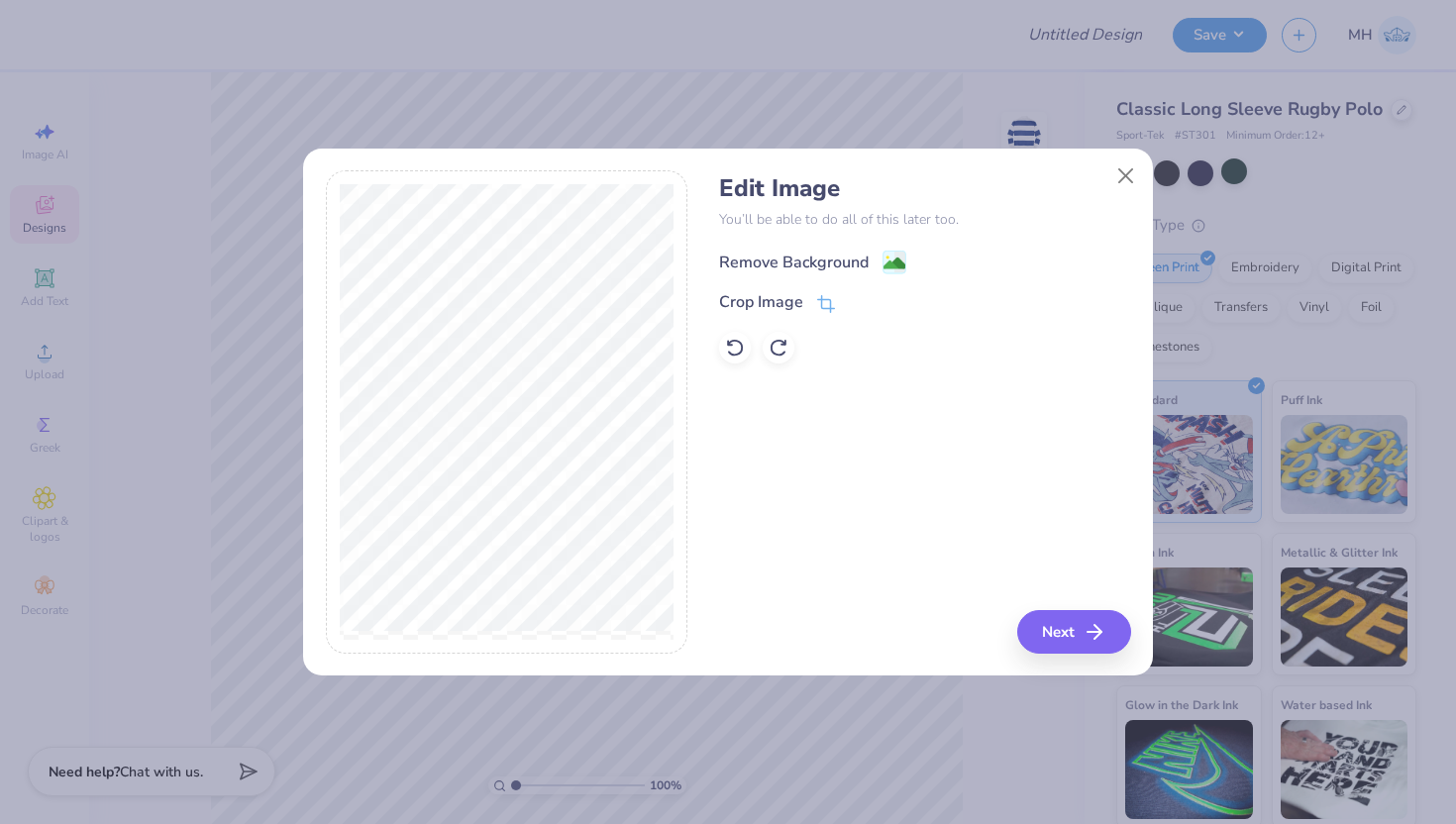 click 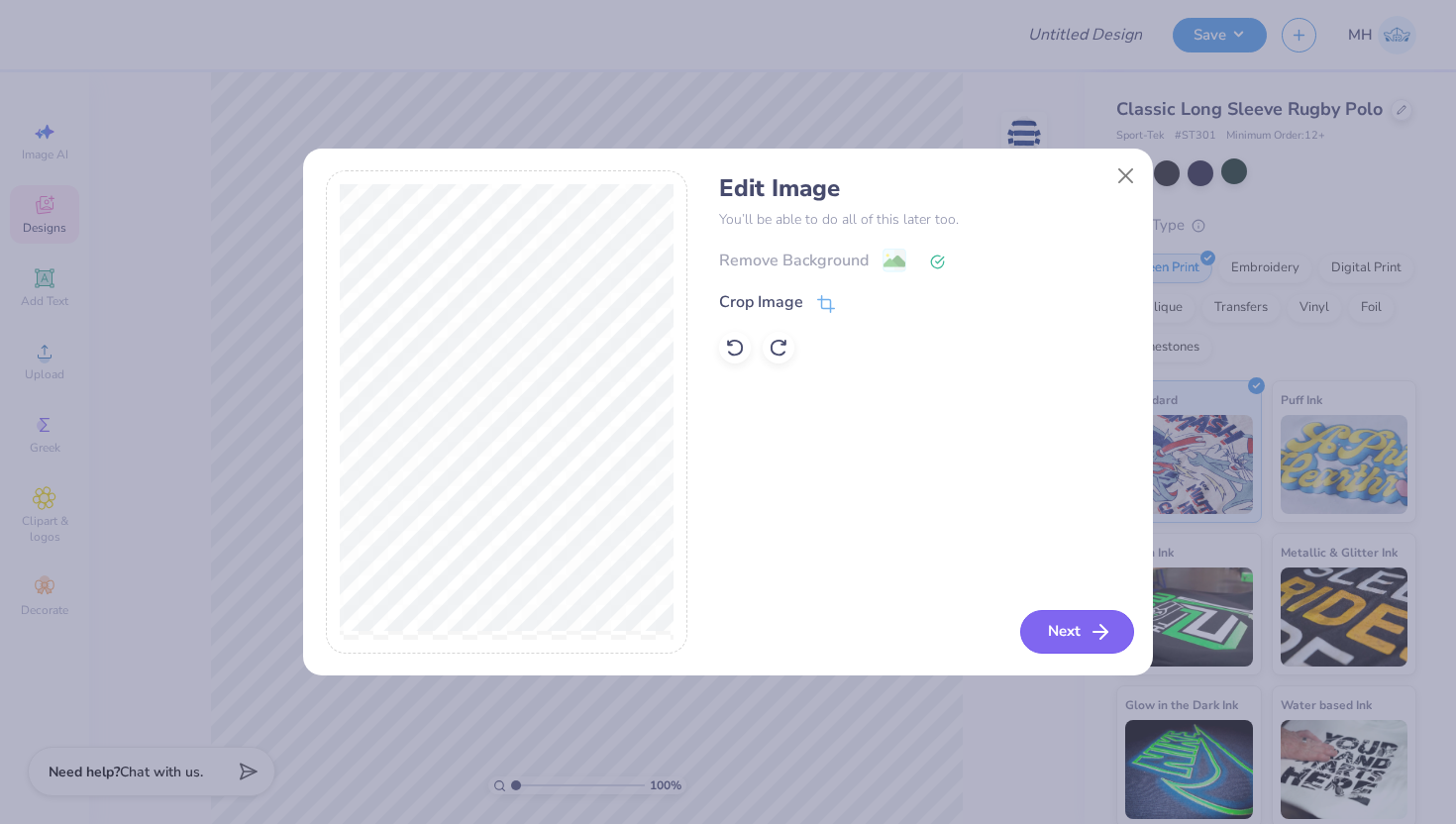 click on "Next" at bounding box center [1077, 632] 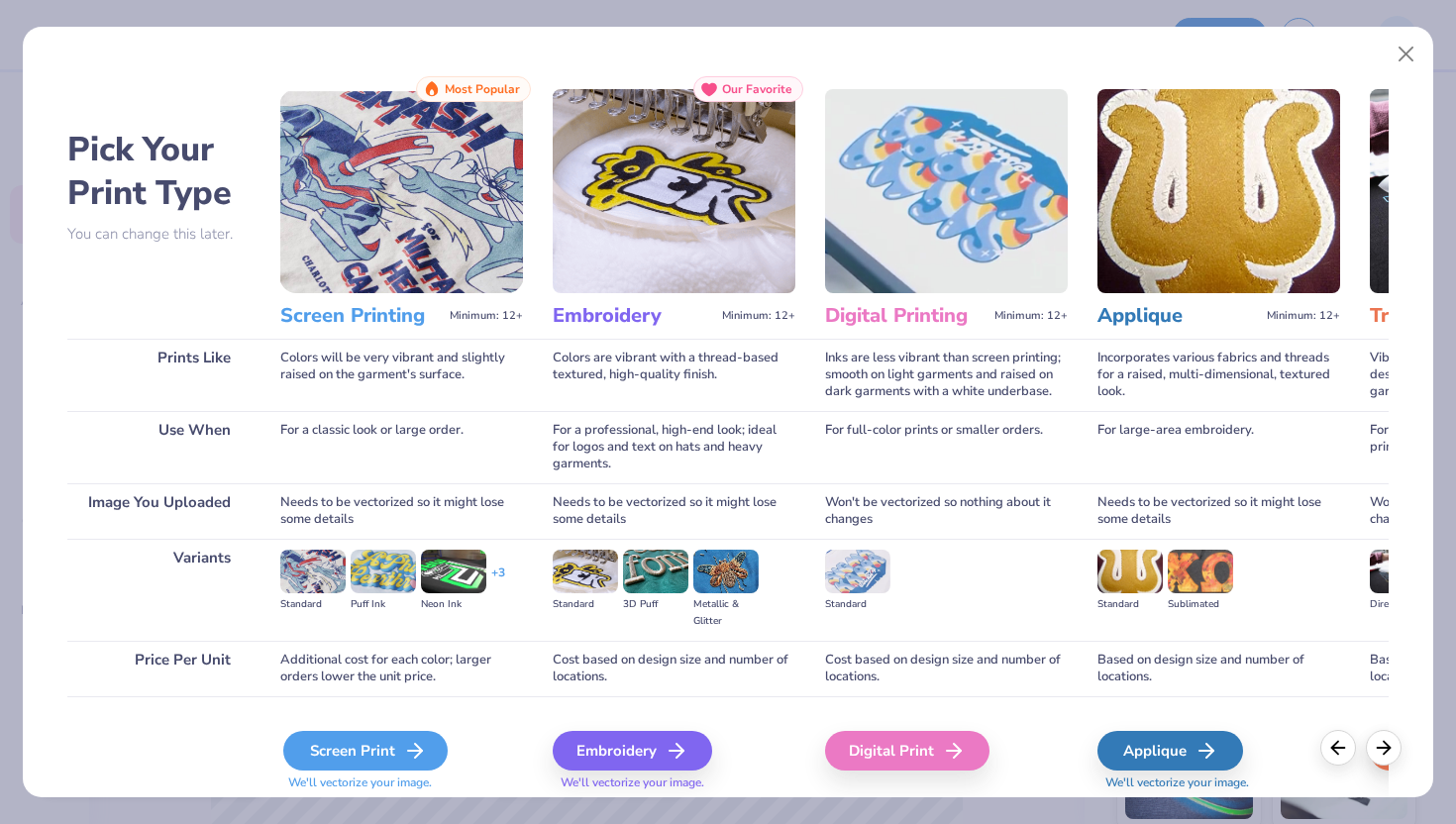 click on "Screen Print" at bounding box center [365, 751] 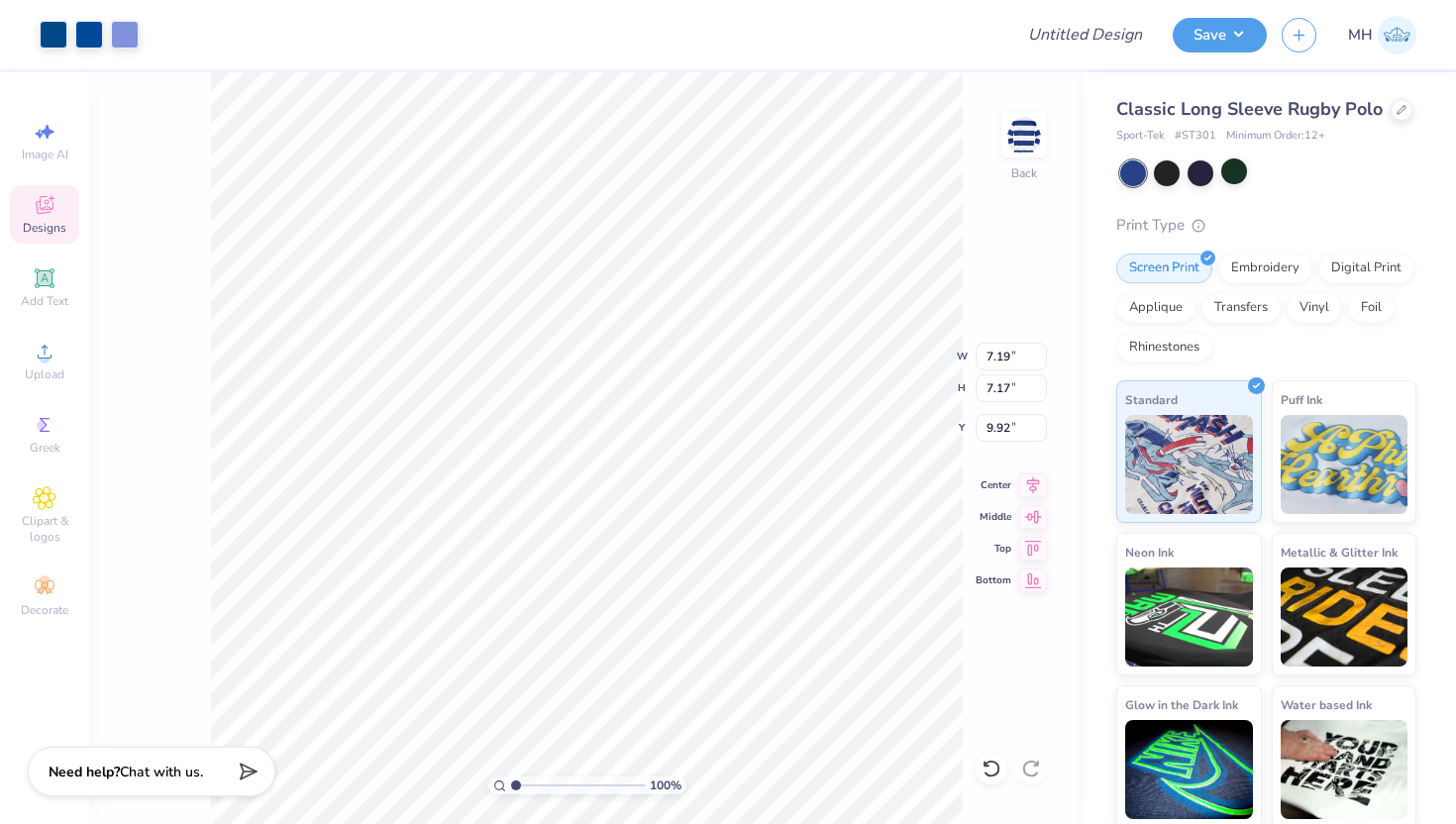 type on "3.00" 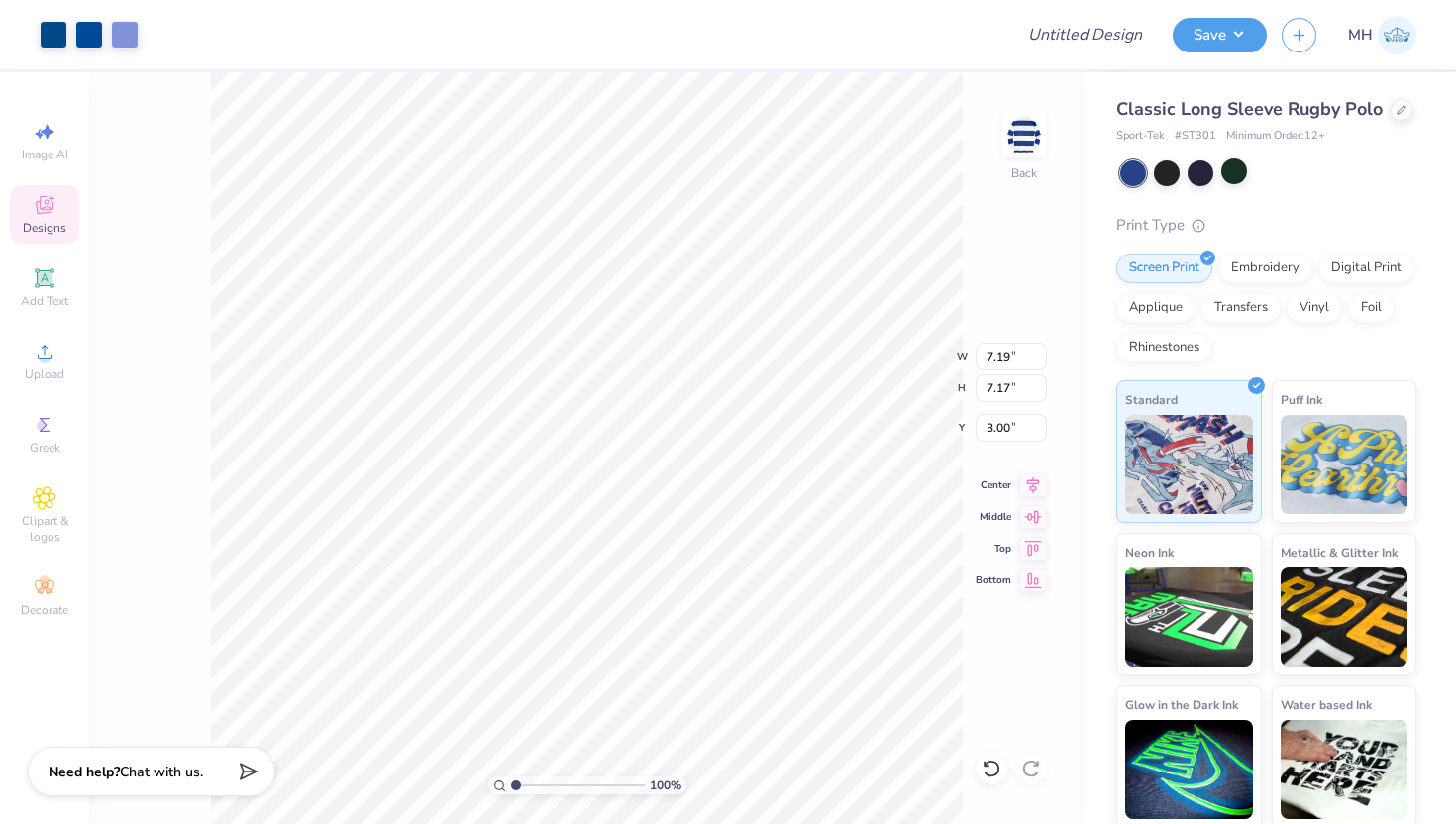 type on "4.15" 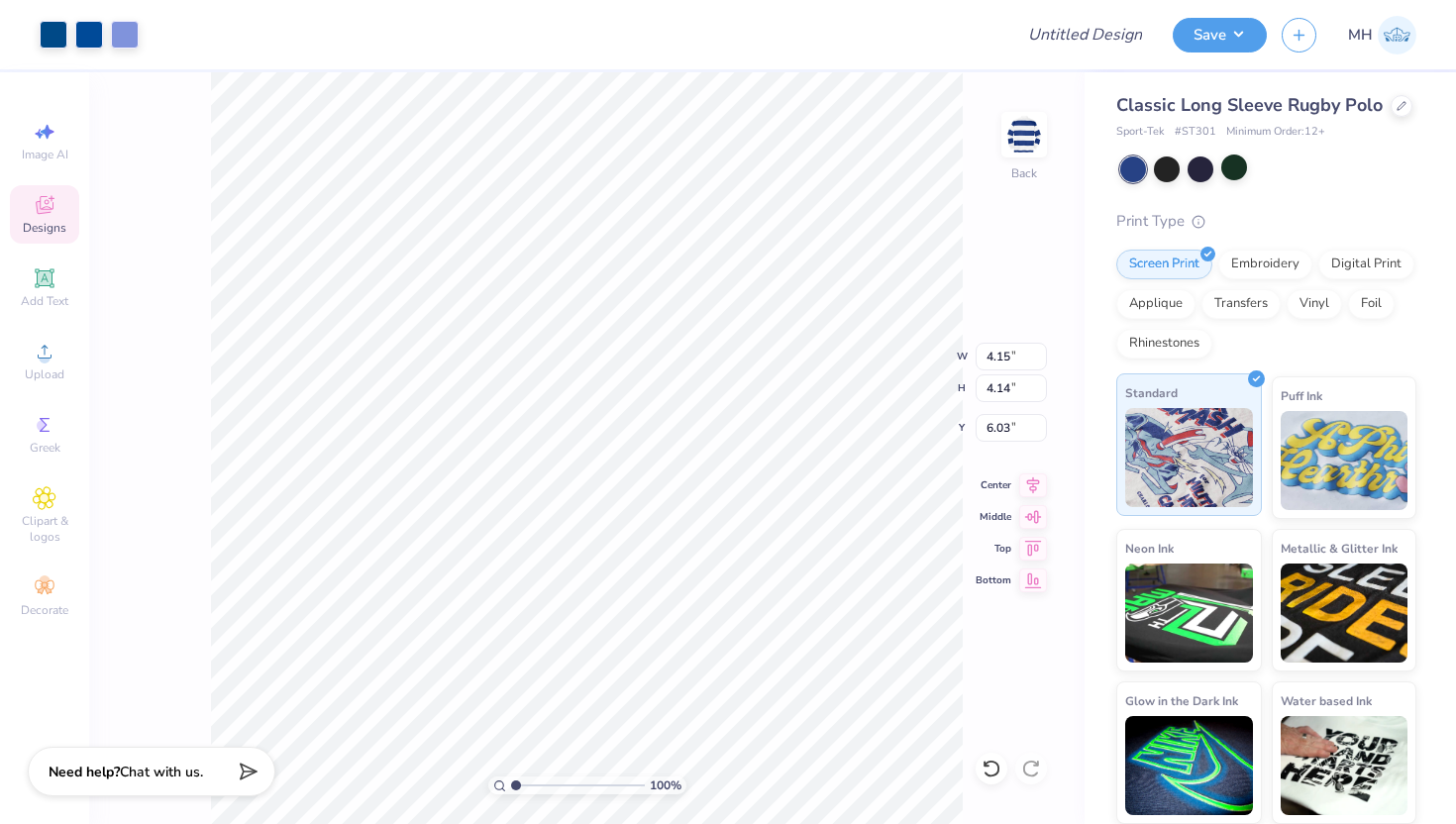 scroll, scrollTop: 0, scrollLeft: 0, axis: both 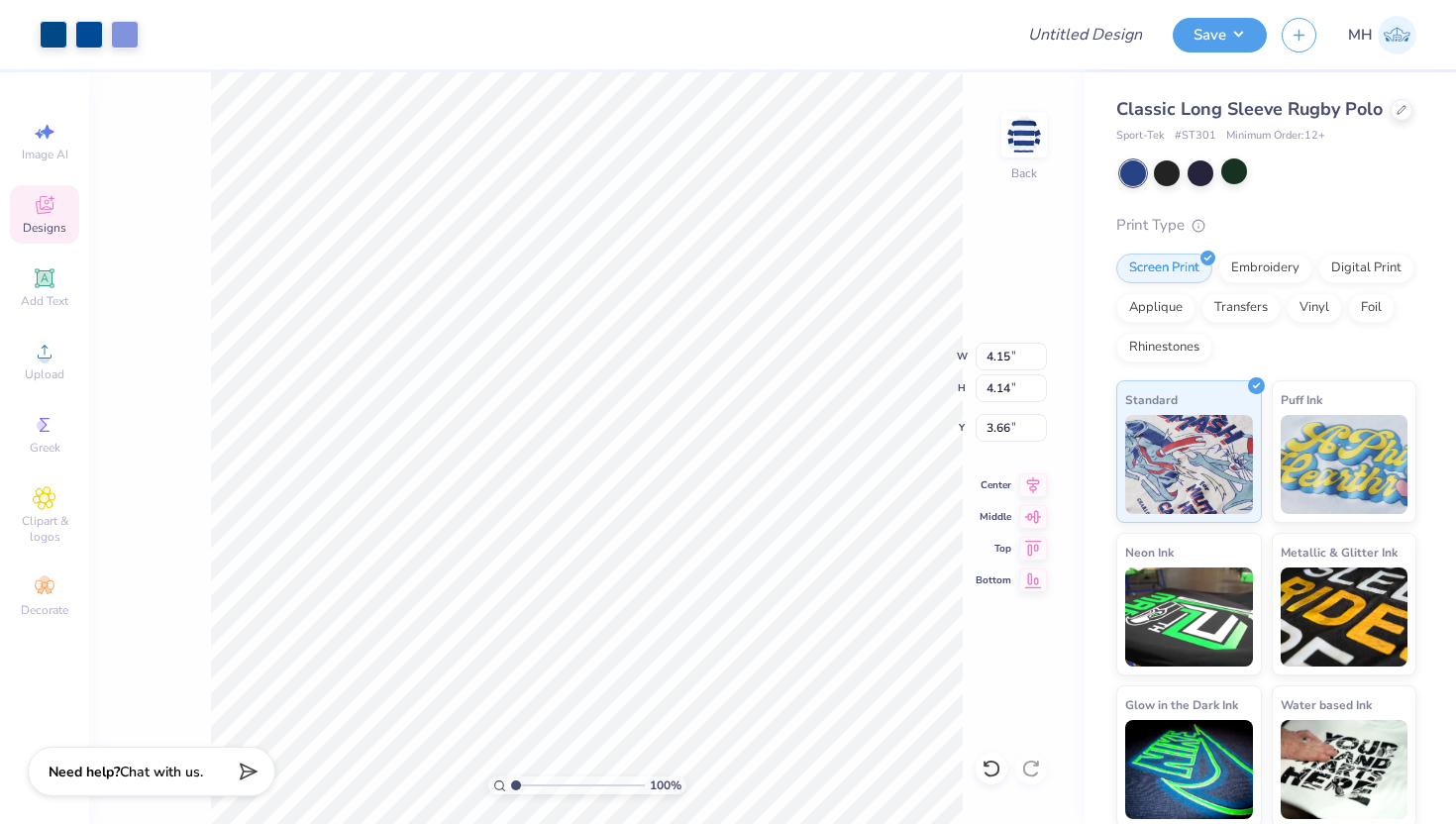 type on "3.60" 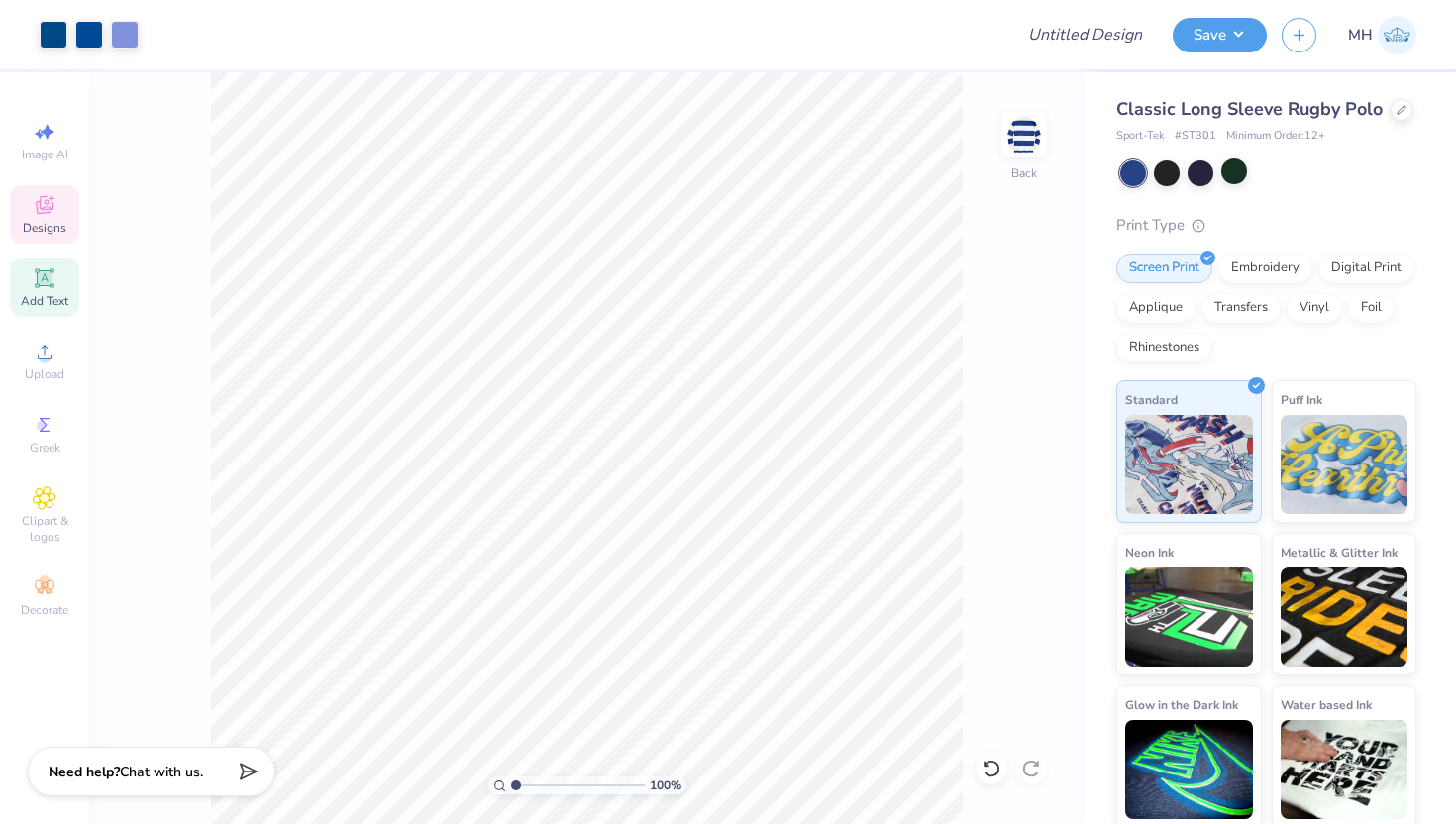click on "Add Text" at bounding box center [45, 301] 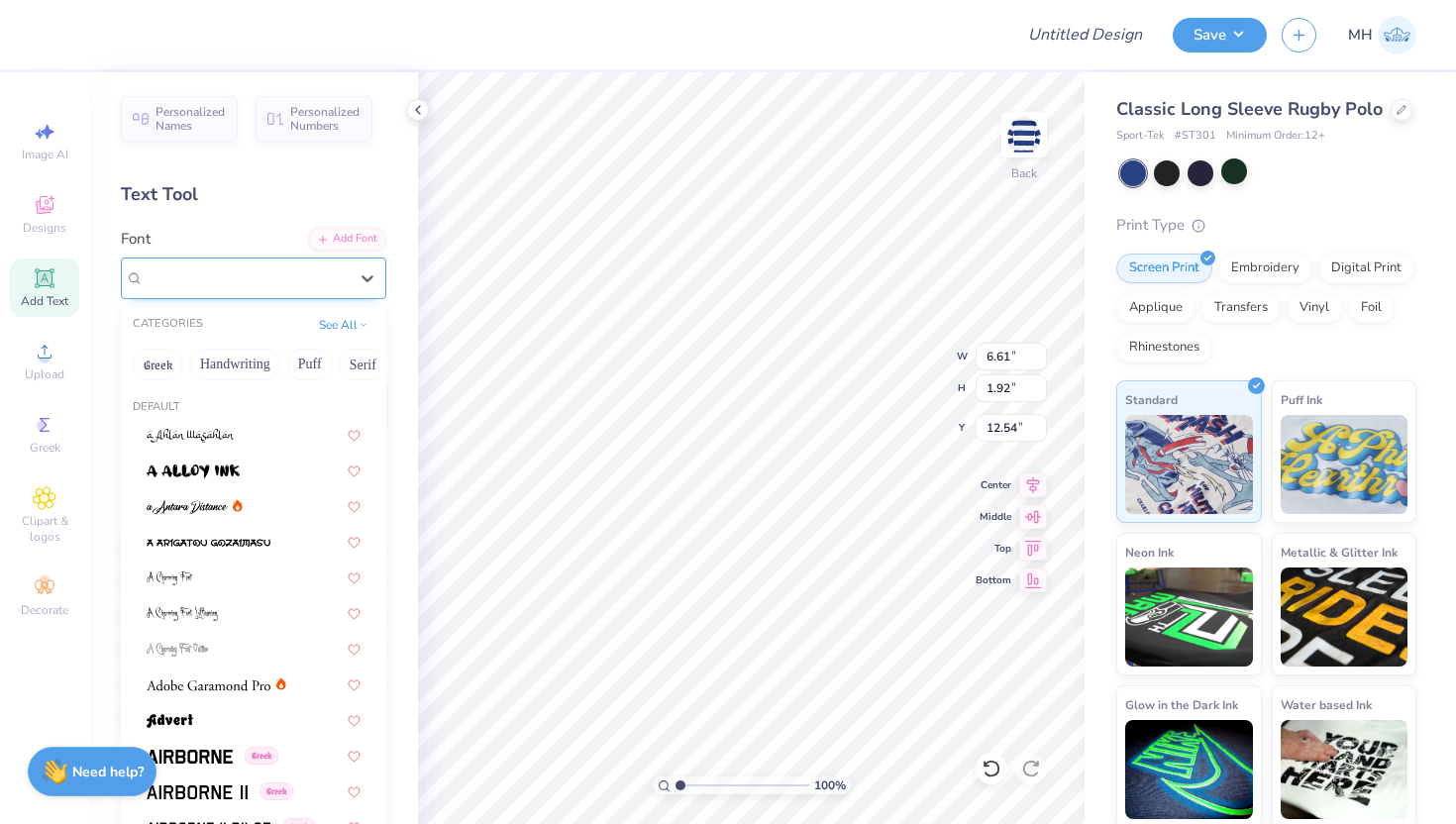 click on "Super Dream" at bounding box center [246, 277] 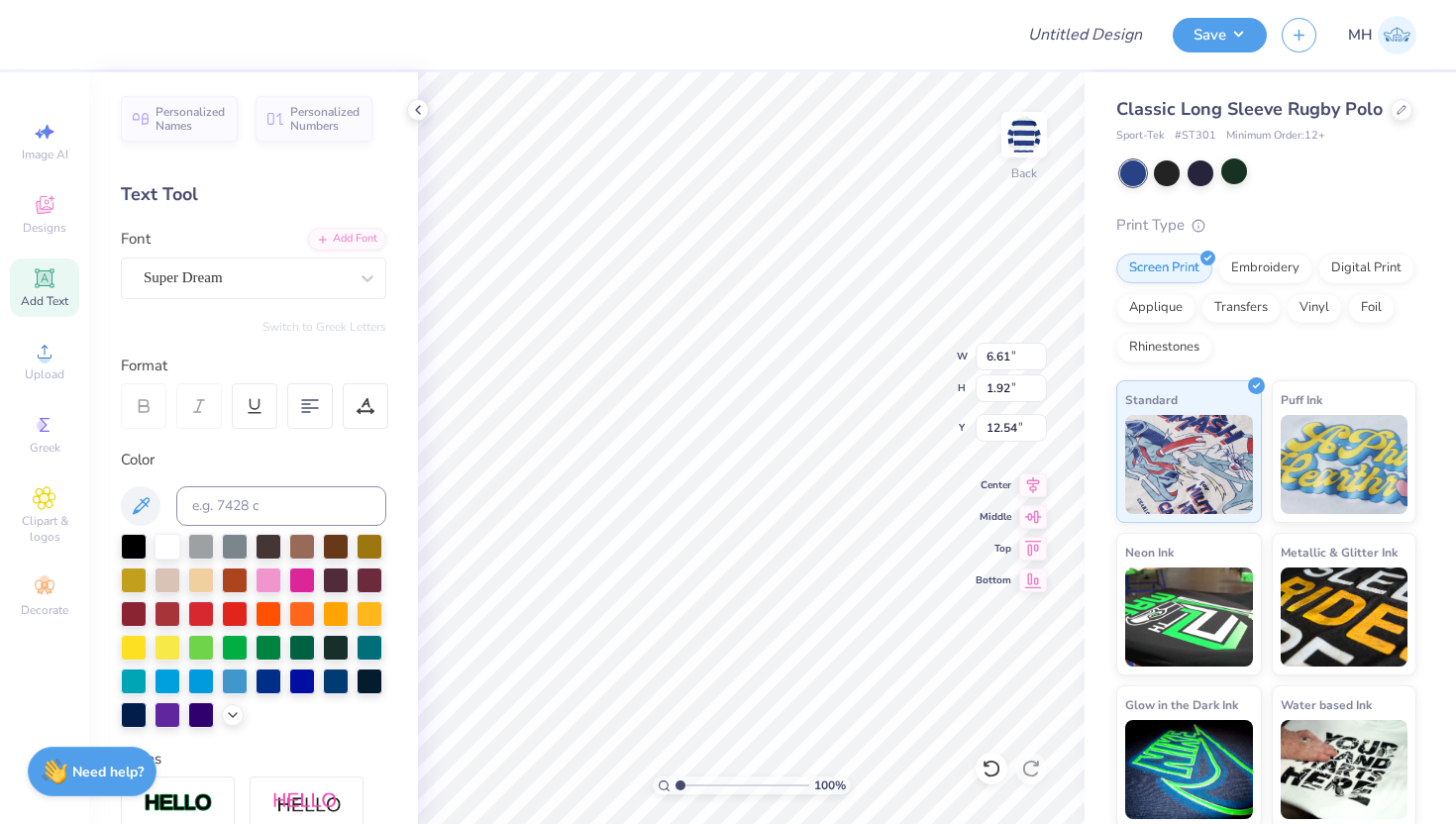 type on "P" 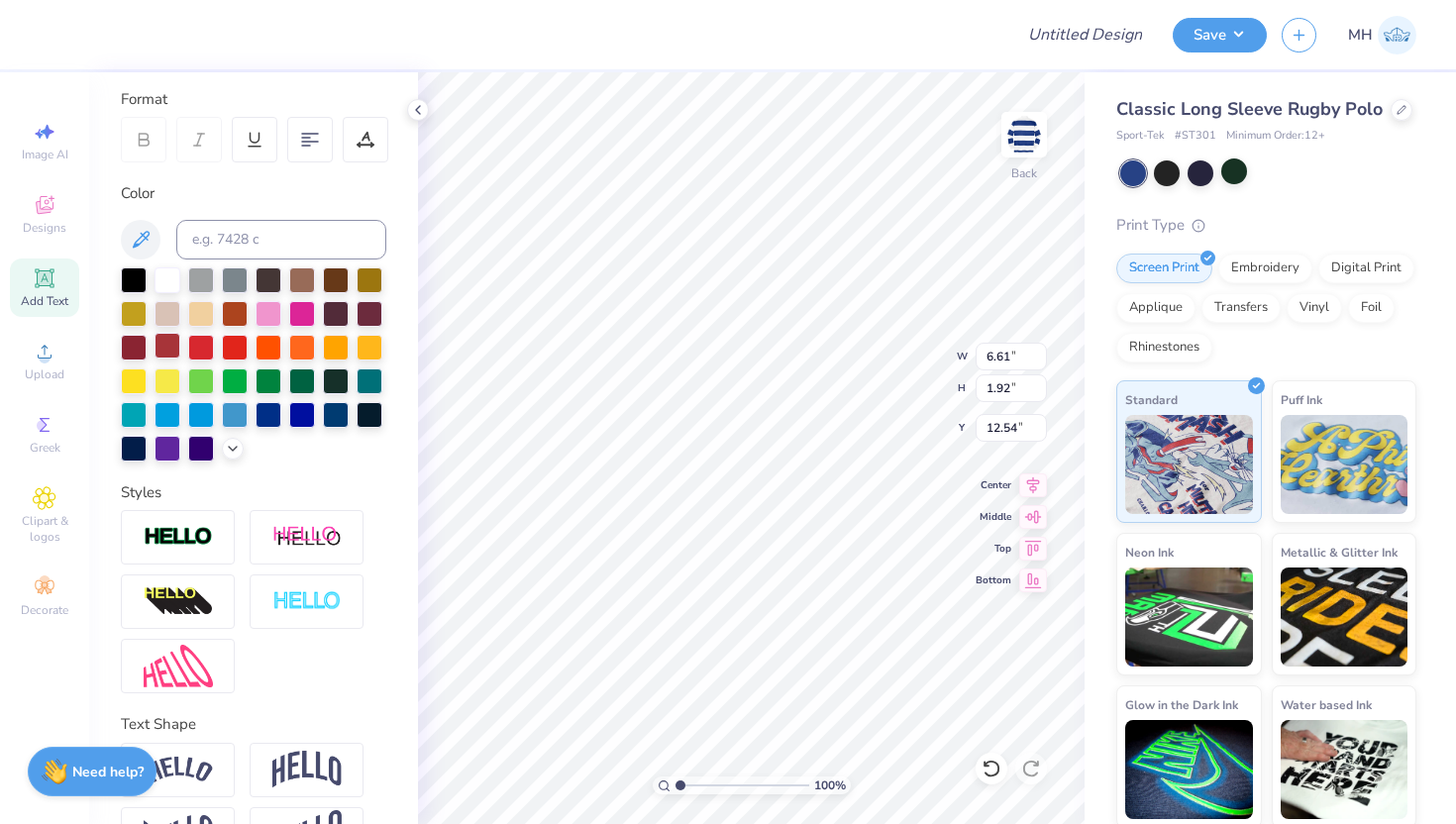 scroll, scrollTop: 327, scrollLeft: 0, axis: vertical 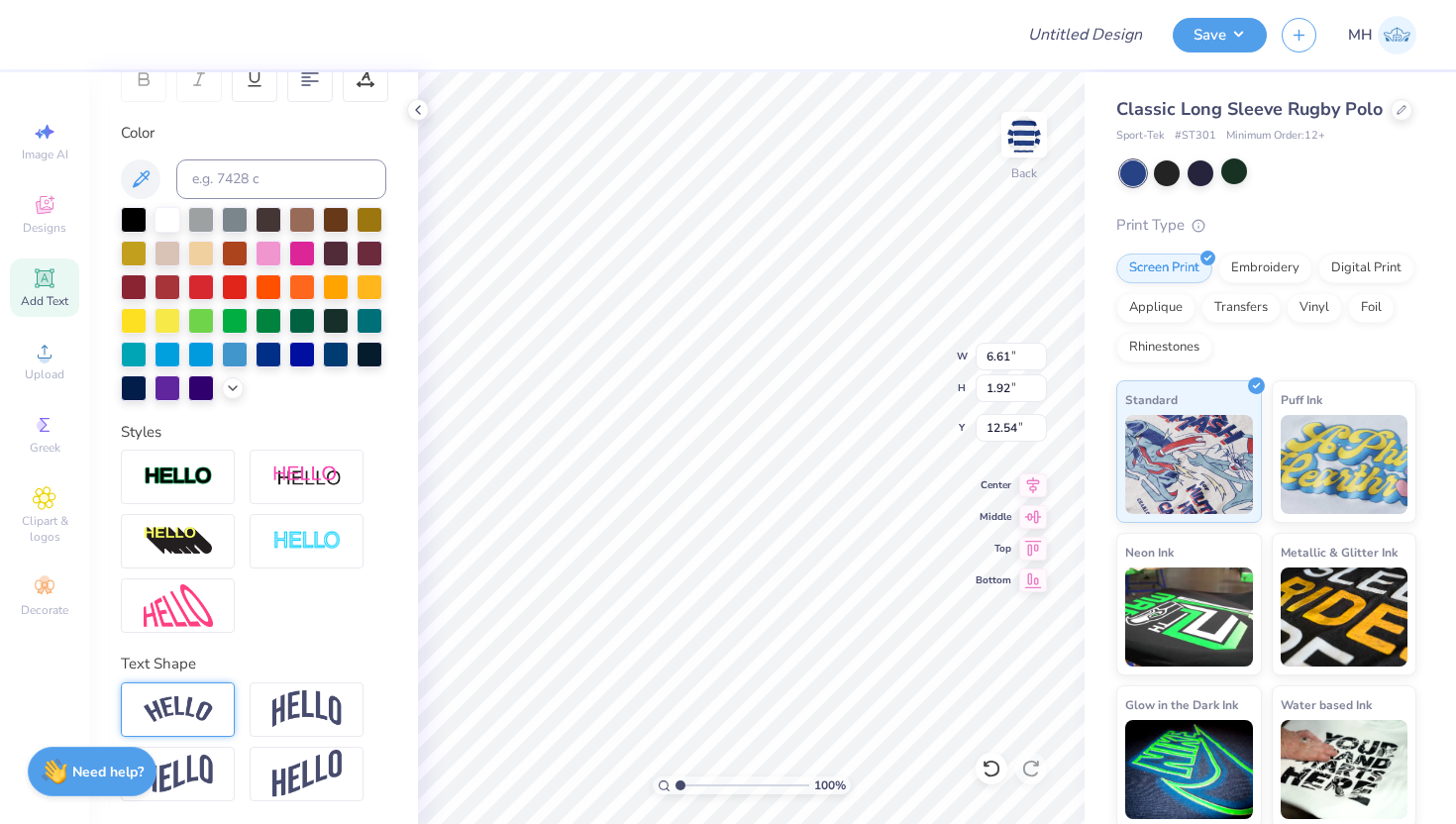 type on "PHI DELT" 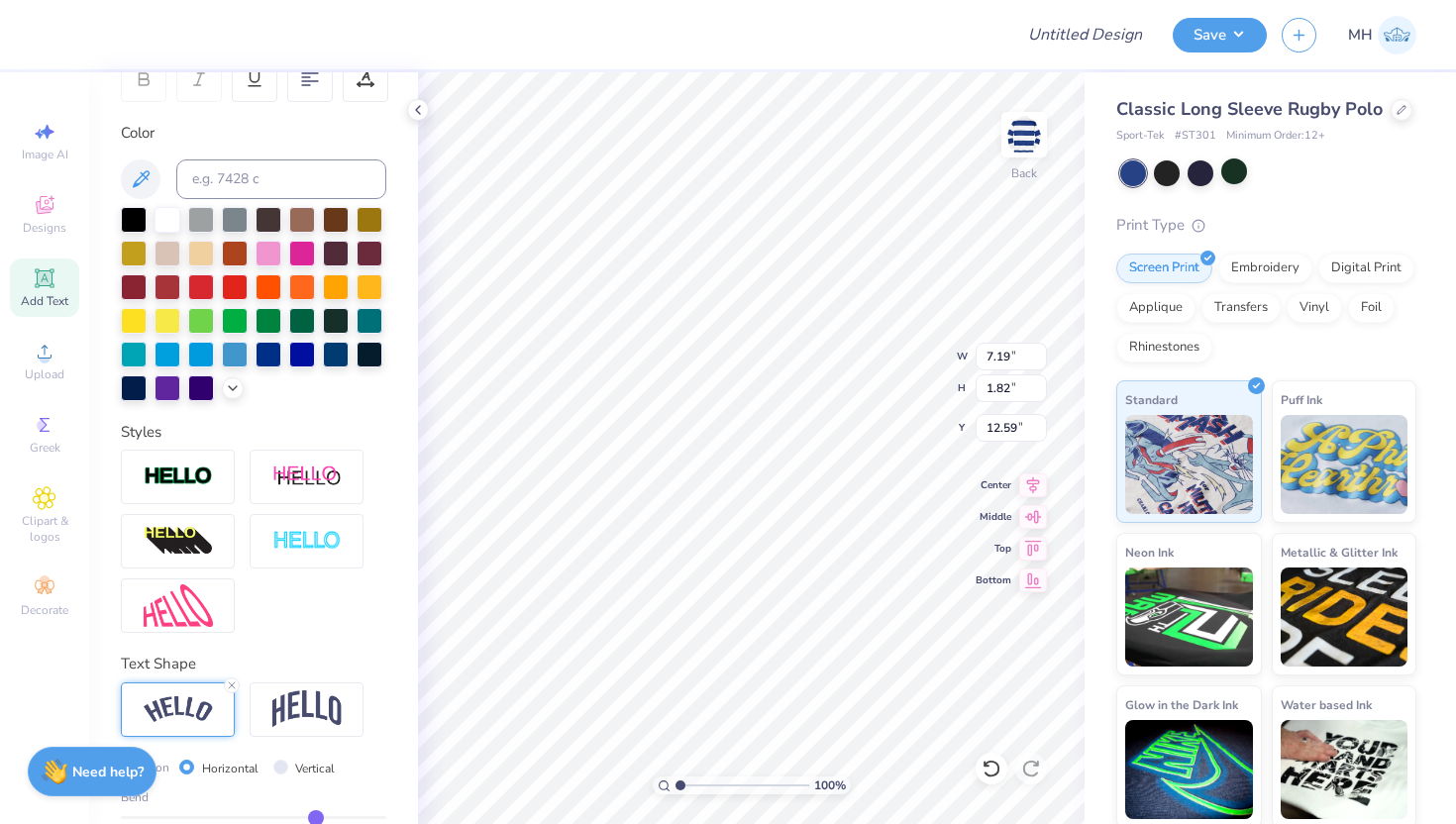 type on "3.85" 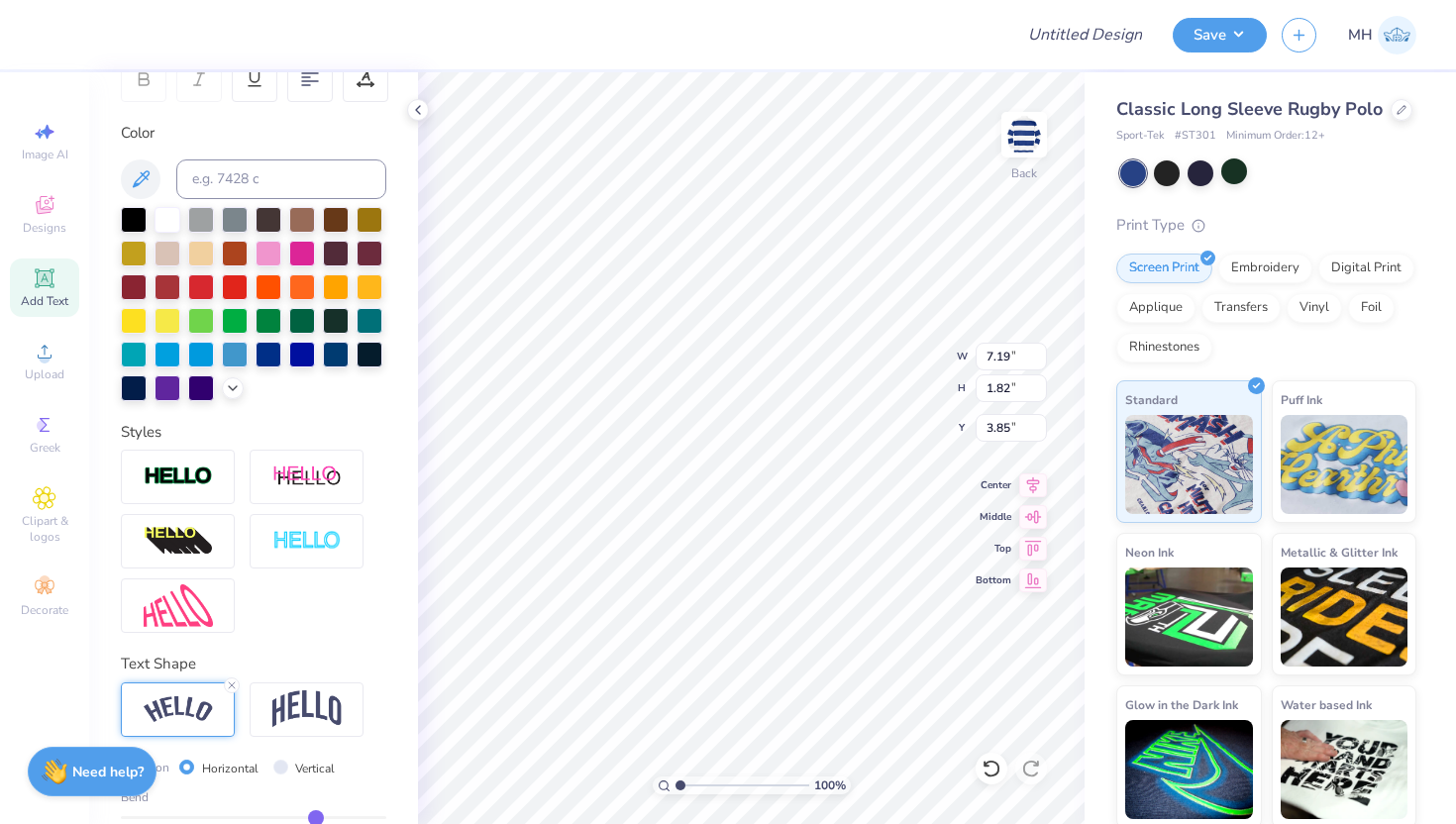 scroll, scrollTop: 0, scrollLeft: 0, axis: both 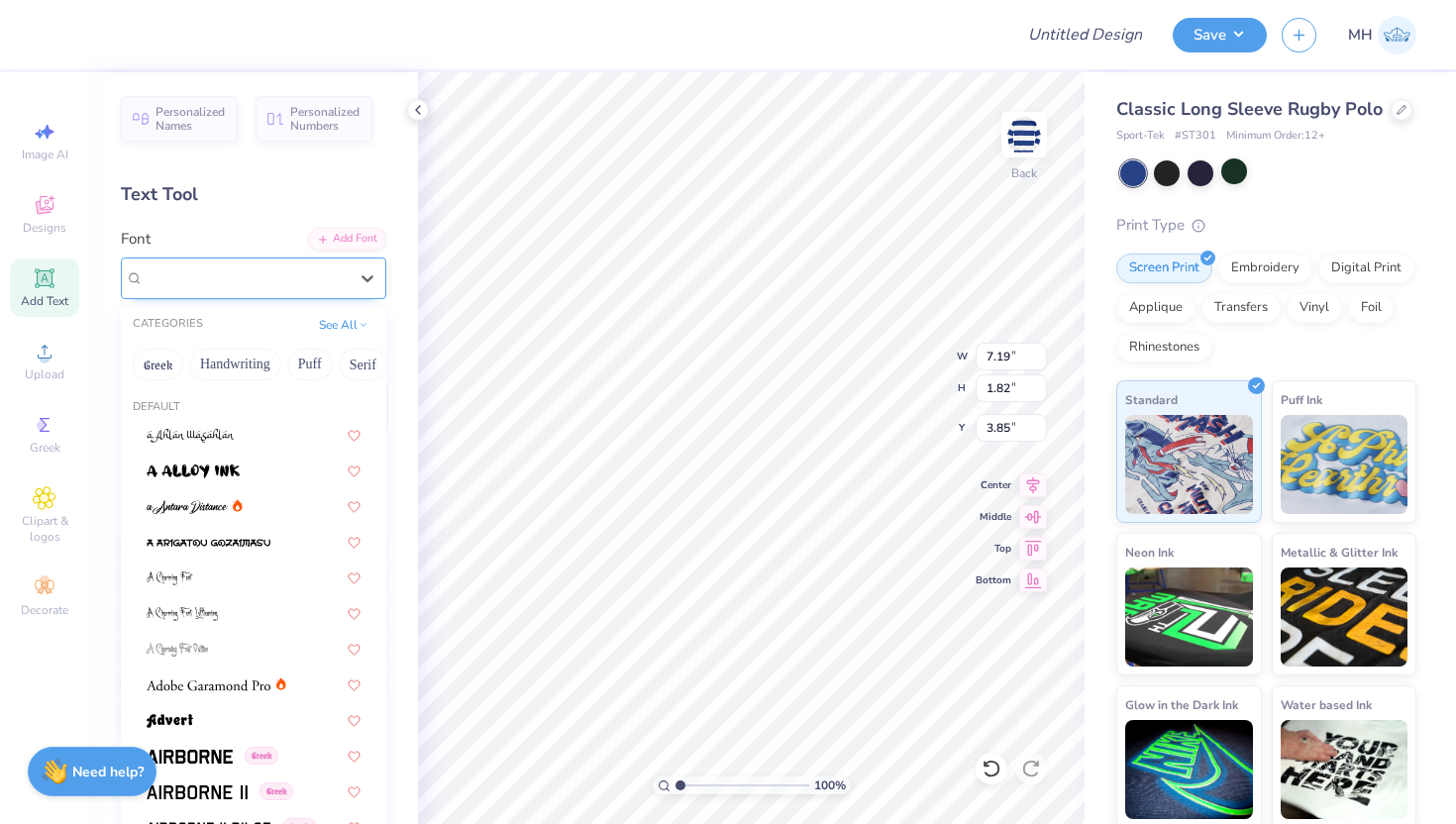 click on "Super Dream" at bounding box center [246, 277] 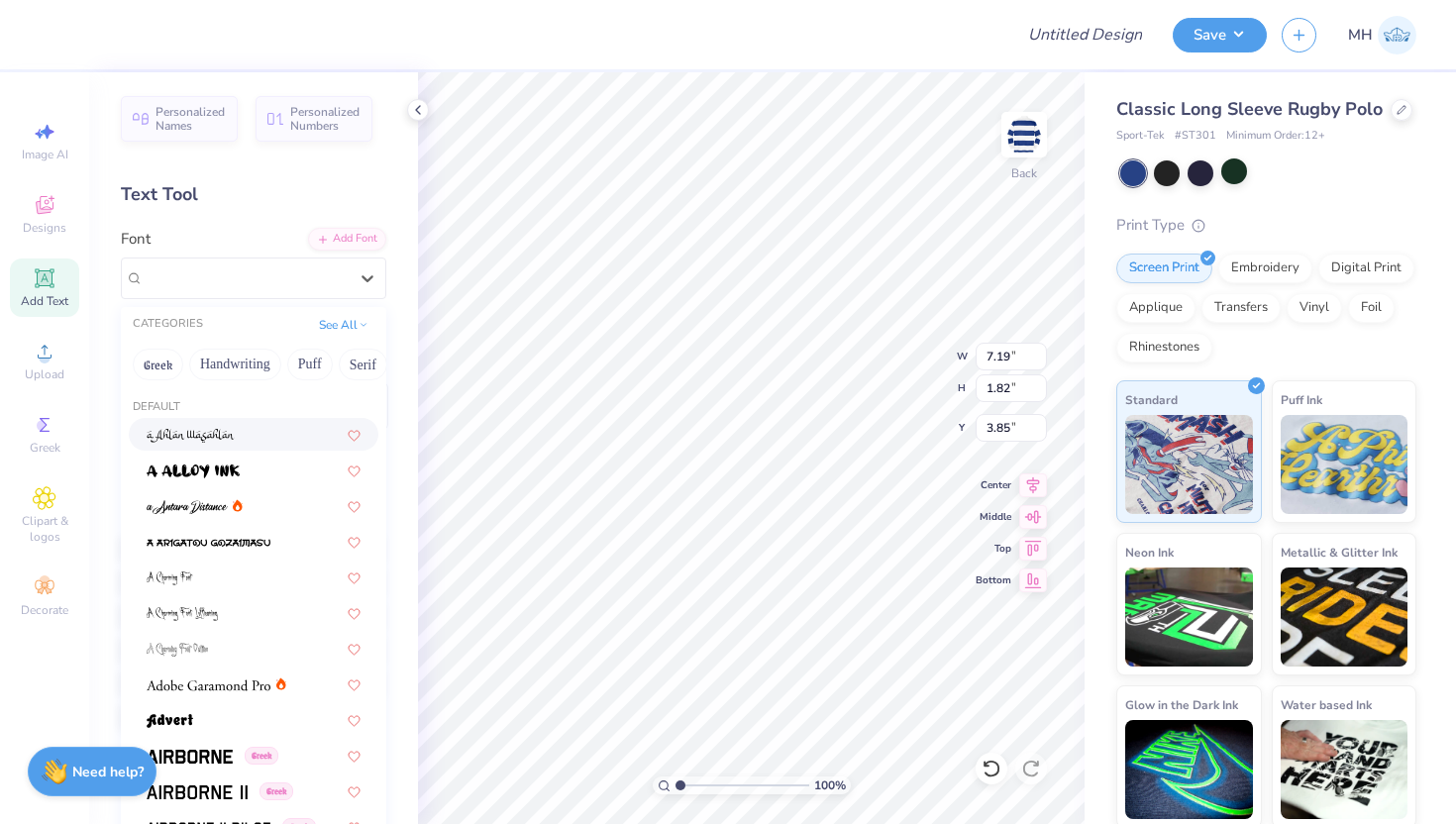 click on "Personalized Names Personalized Numbers Text Tool  Add Font Font option a Ahlan Wasahlan focused, 1 of 311. 311 results available. Use Up and Down to choose options, press Enter to select the currently focused option, press Escape to exit the menu, press Tab to select the option and exit the menu. Super Dream CATEGORIES See All Greek Handwriting Puff Serif Bold Calligraphy Retro Sans Serif Minimal Fantasy Techno Others Default Greek Greek Greek Greek Greek Greek Greek Greek Greek Greek Greek Greek Greek Greek Greek Greek Greek Greek Greek Greek Greek Greek Greek Greek Greek Greek Greek Greek Greek Greek Greek Greek Greek Greek Greek Greek Greek Greek Greek Super Dream Greek Greek Greek Greek Times New Roman Greek Varsity Team Greek Greek Greek Greek Greek Switch to Greek Letters Format Color Styles Text Shape Direction Horizontal Vertical Bend 0.50" at bounding box center [254, 448] 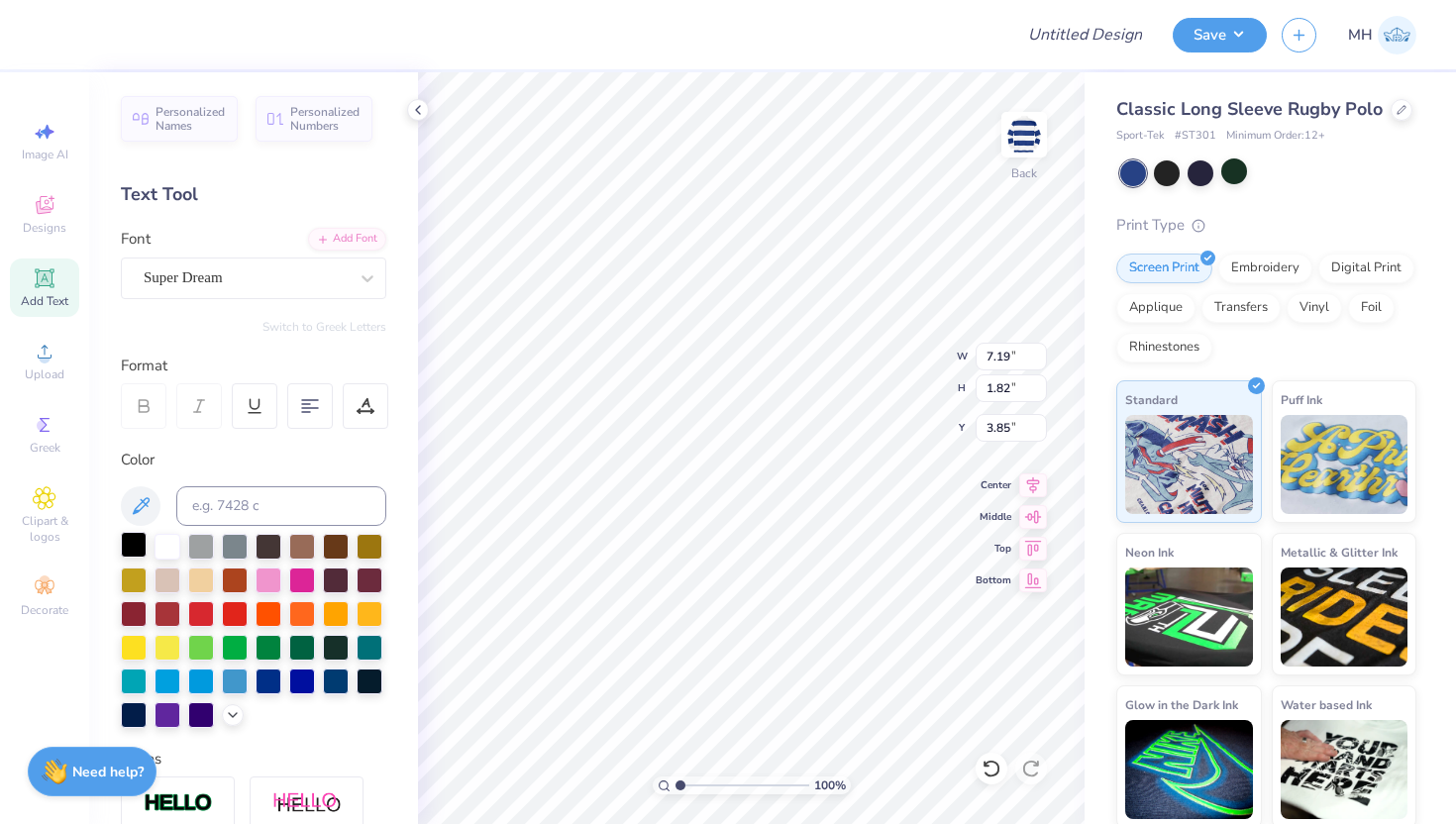 click at bounding box center [134, 545] 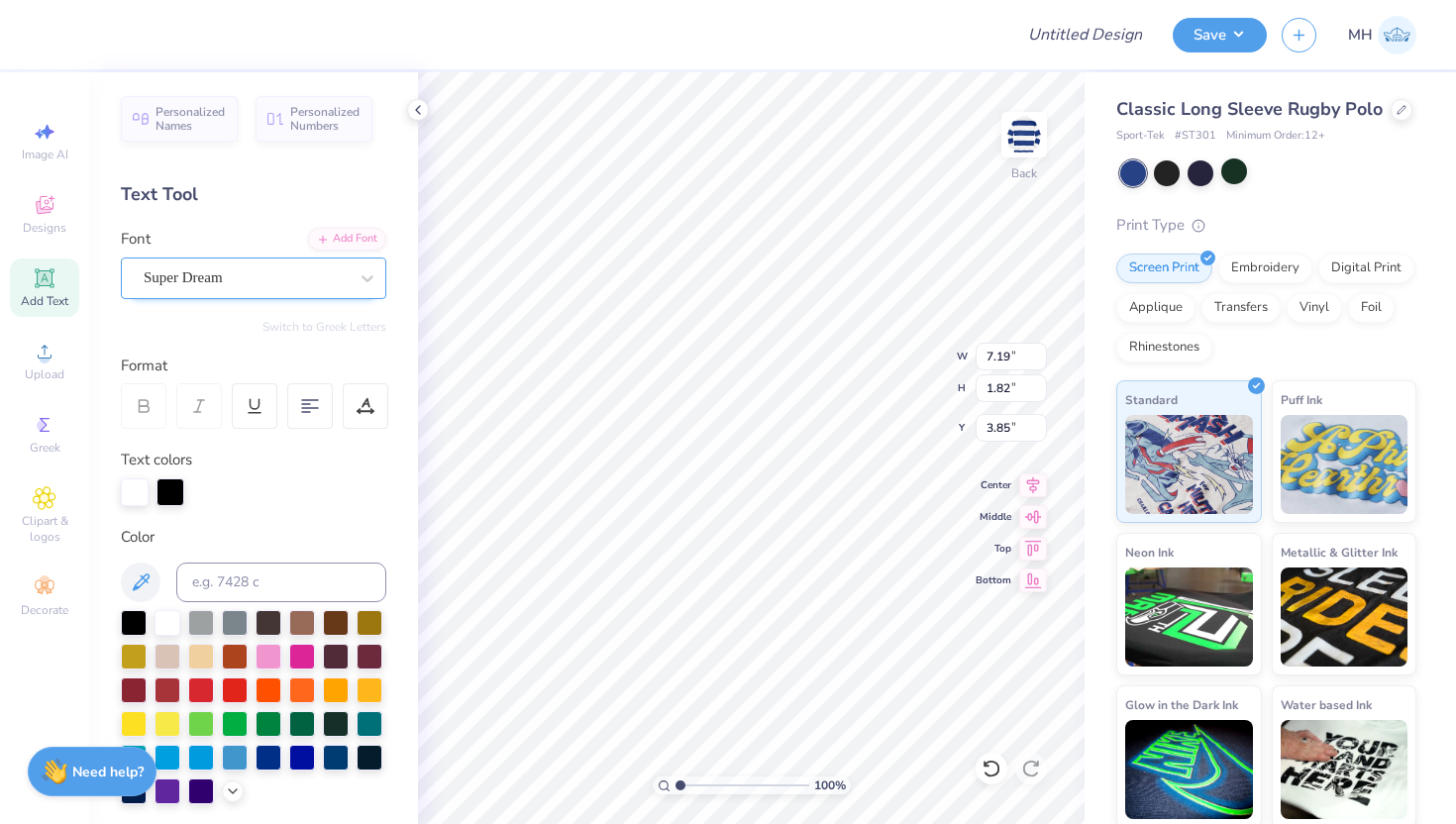 click at bounding box center [246, 277] 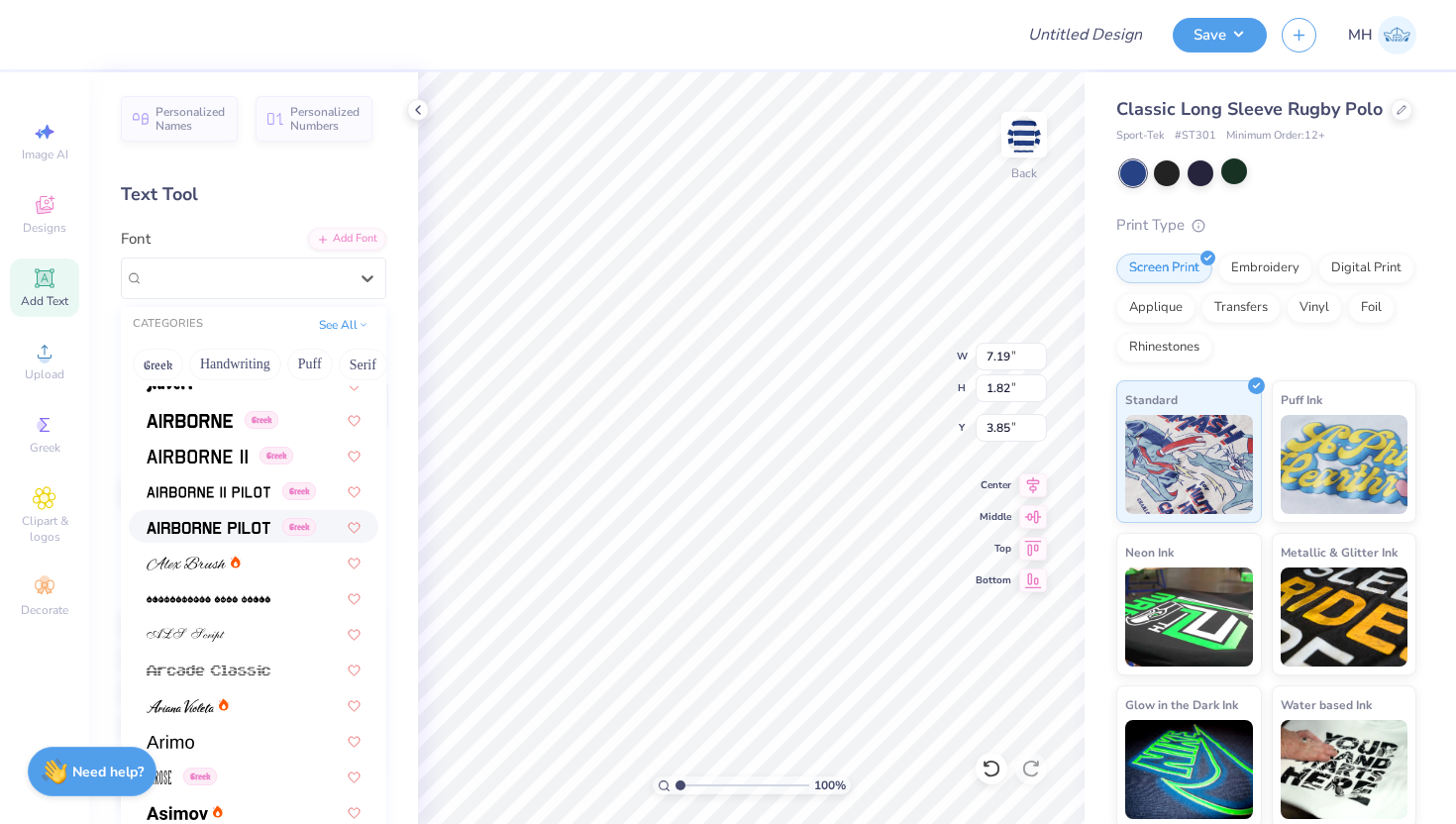 scroll, scrollTop: 344, scrollLeft: 0, axis: vertical 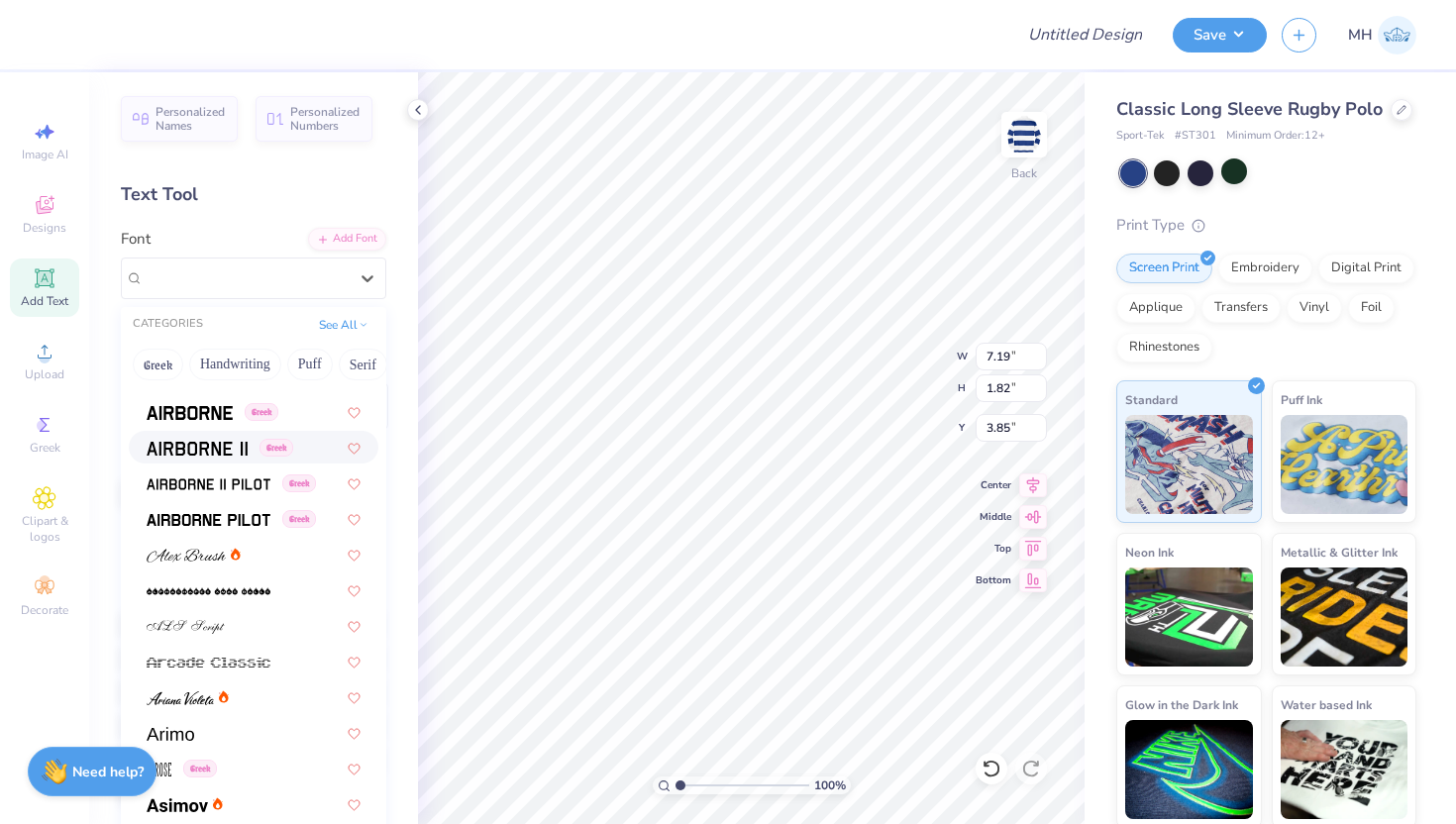 click at bounding box center (197, 449) 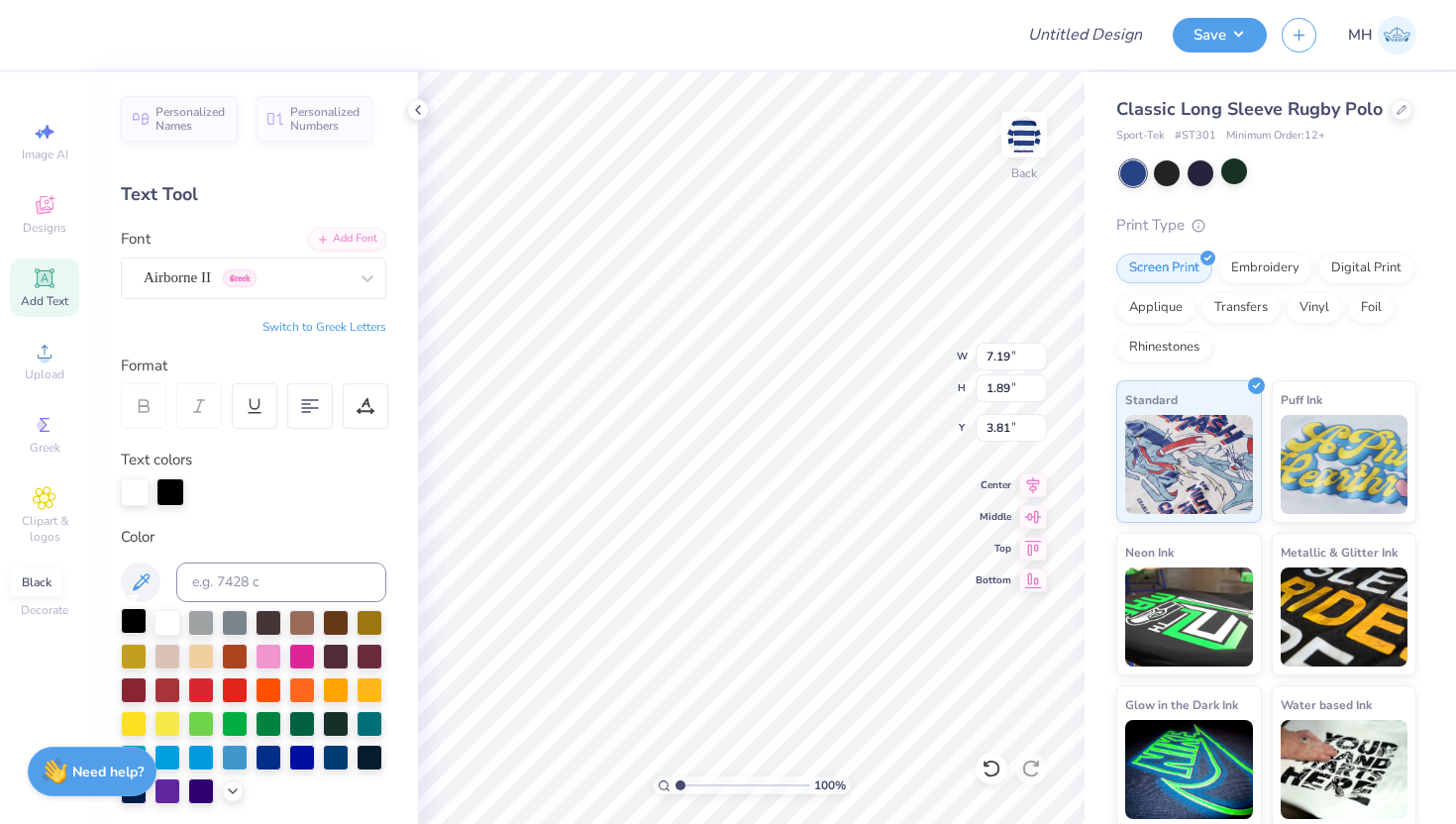 click at bounding box center [134, 621] 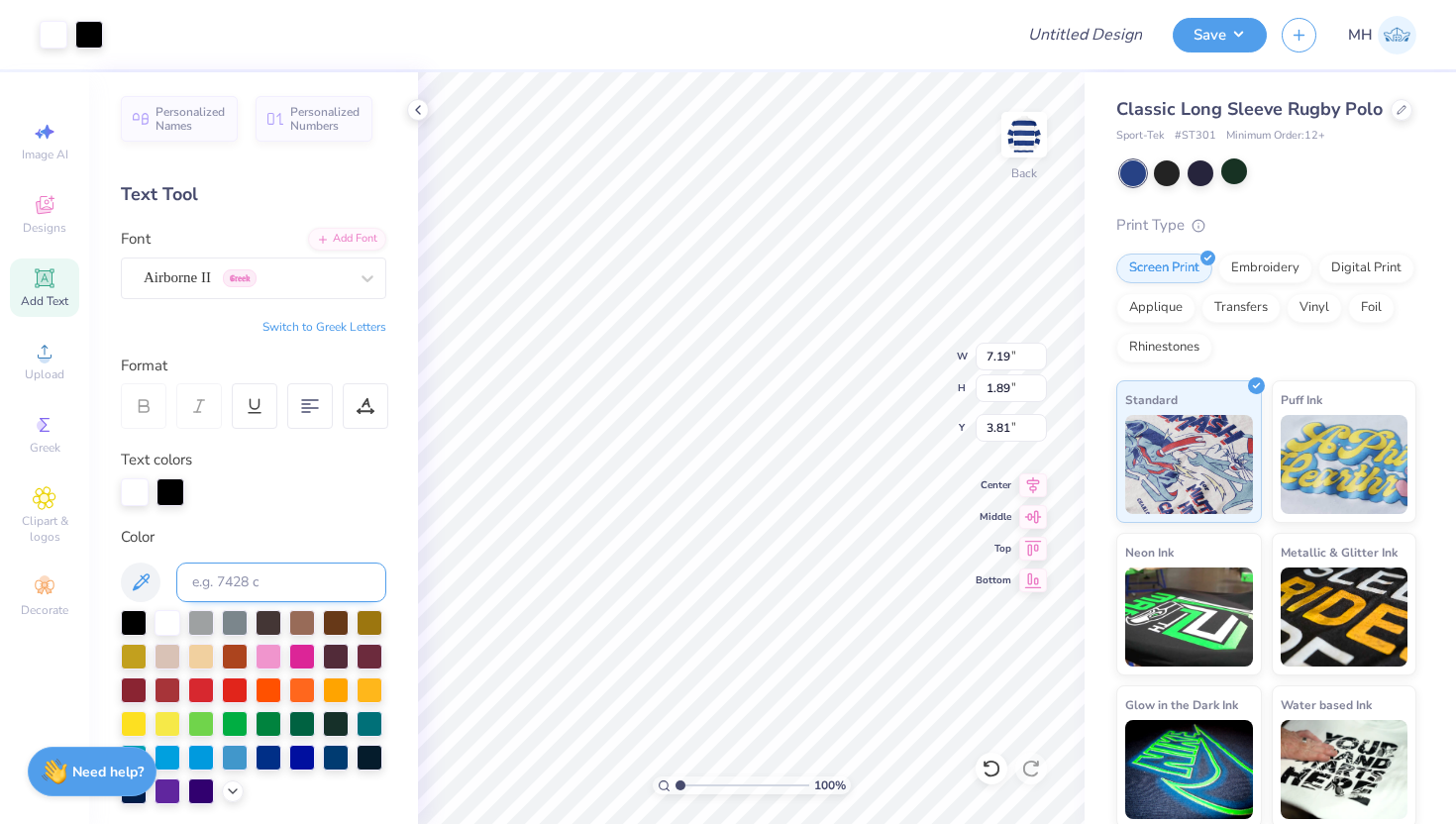 type on "3.78" 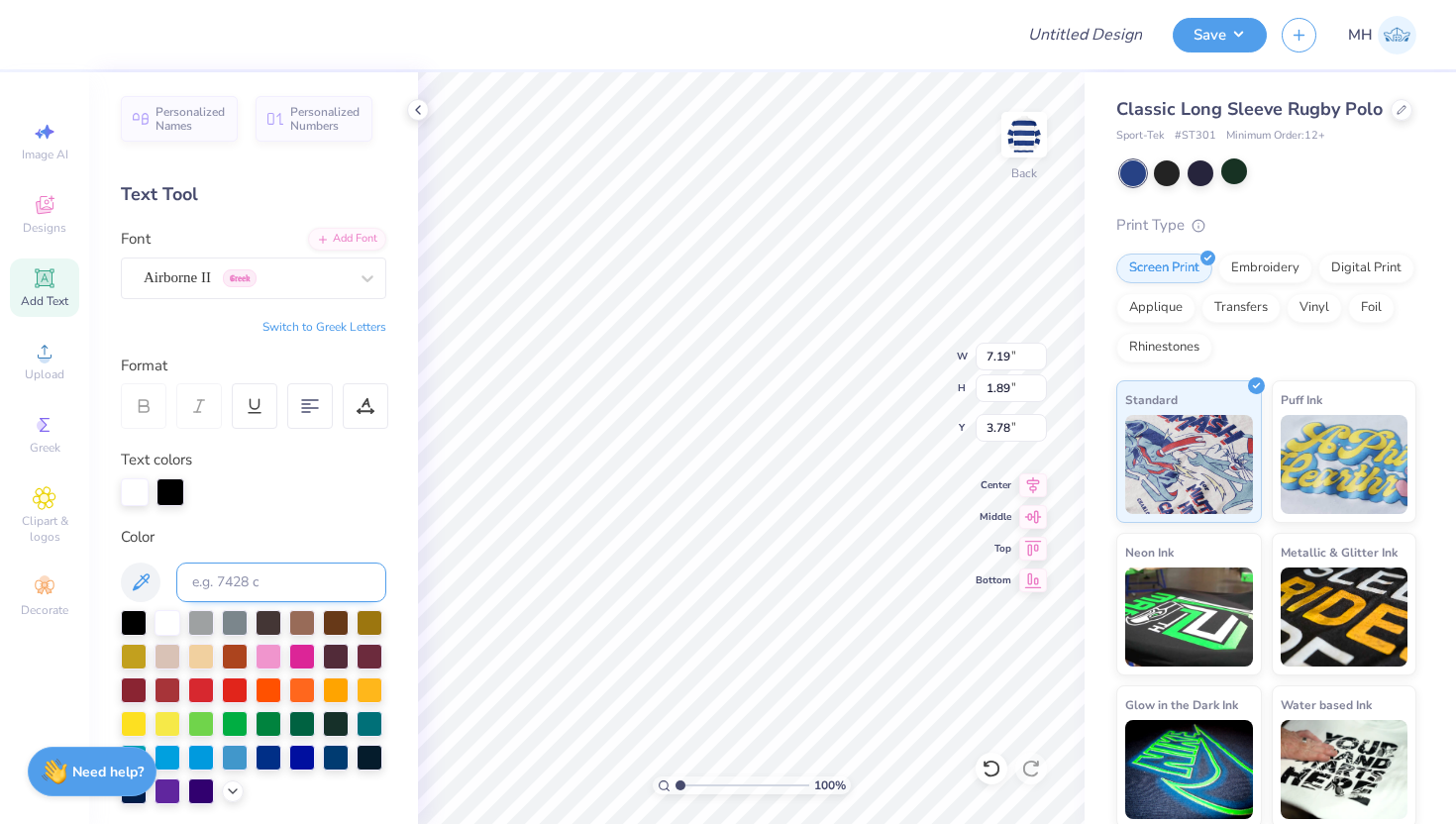 type on "6.17" 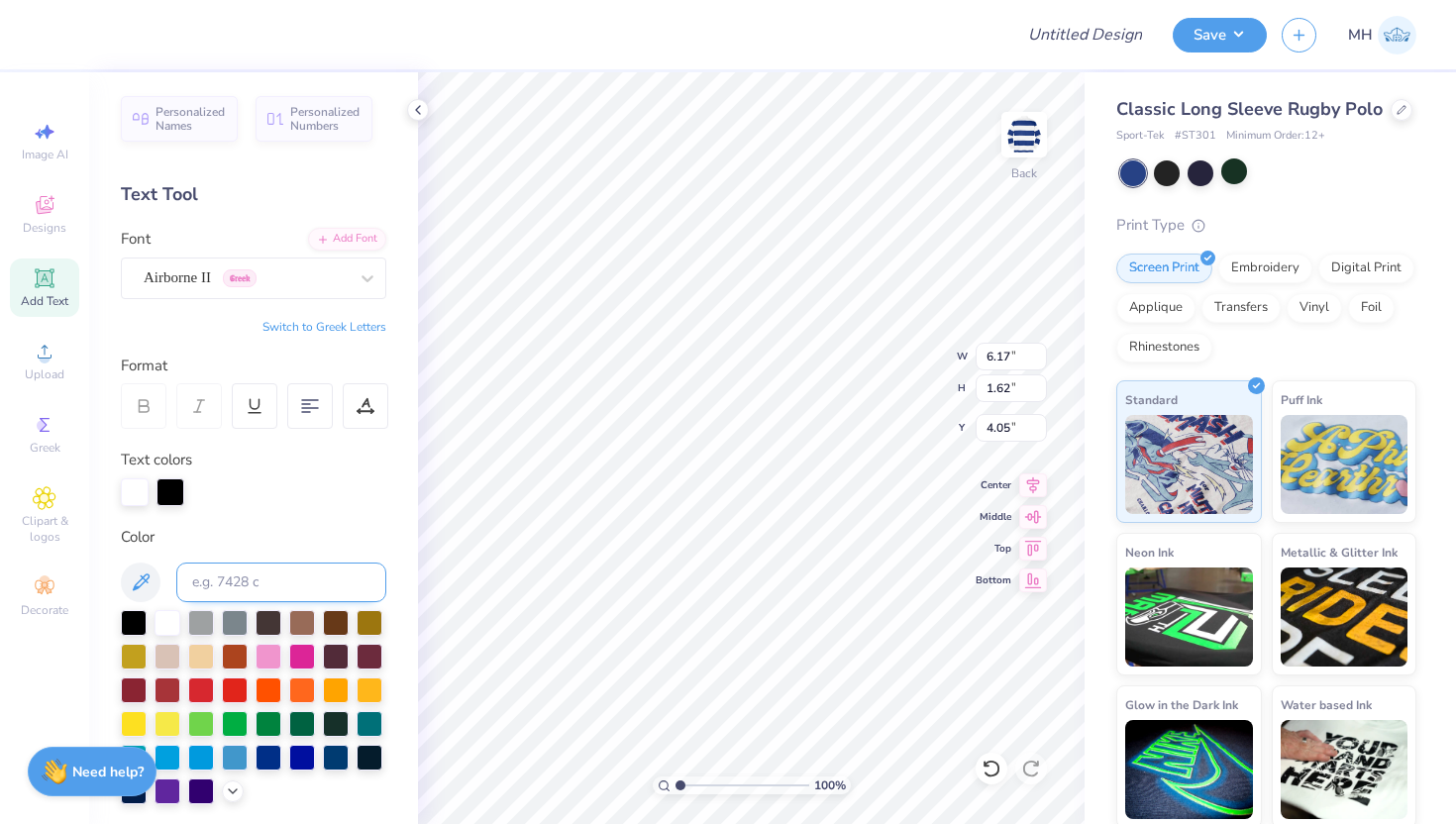 type on "3.60" 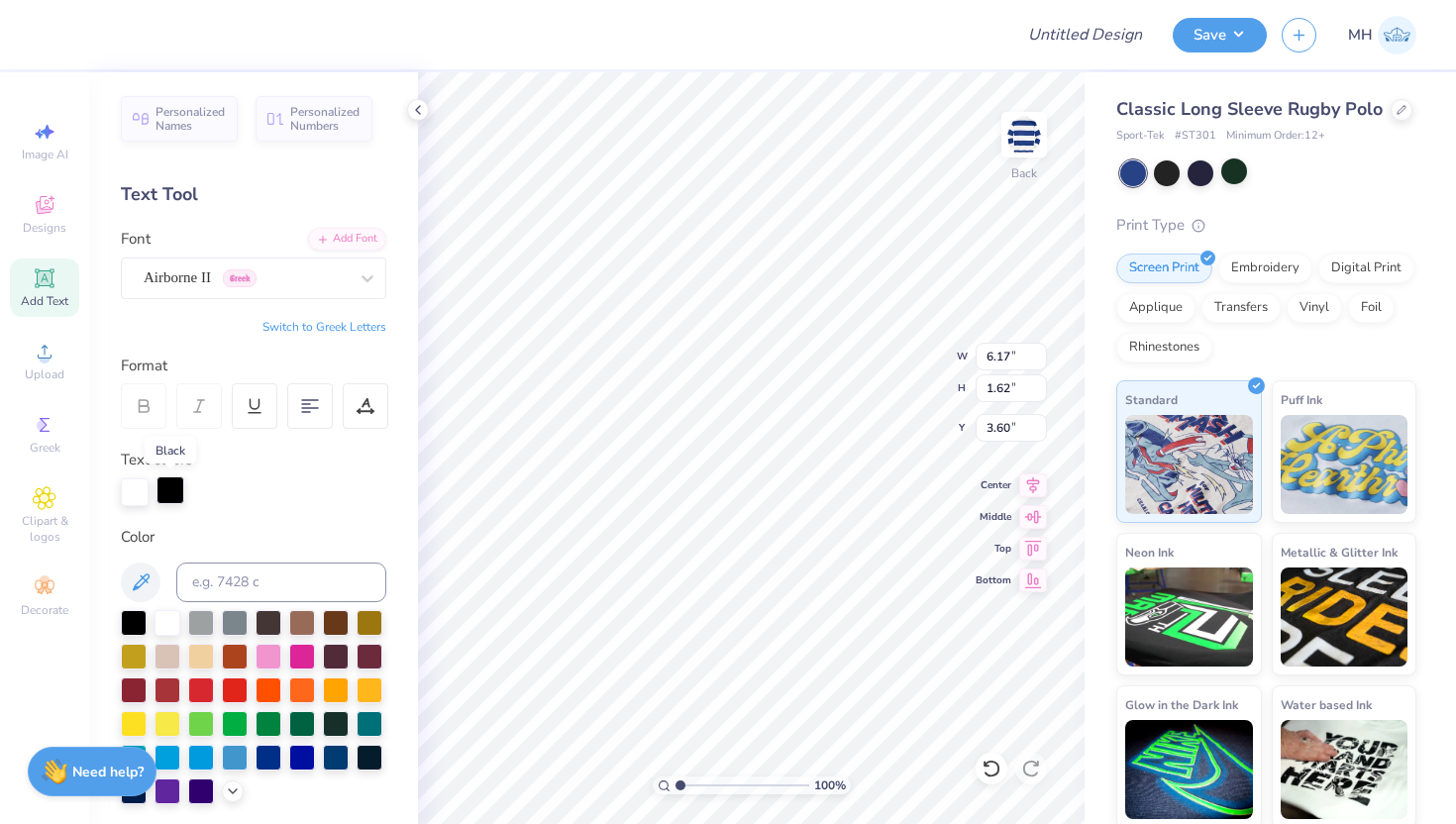 click at bounding box center [170, 490] 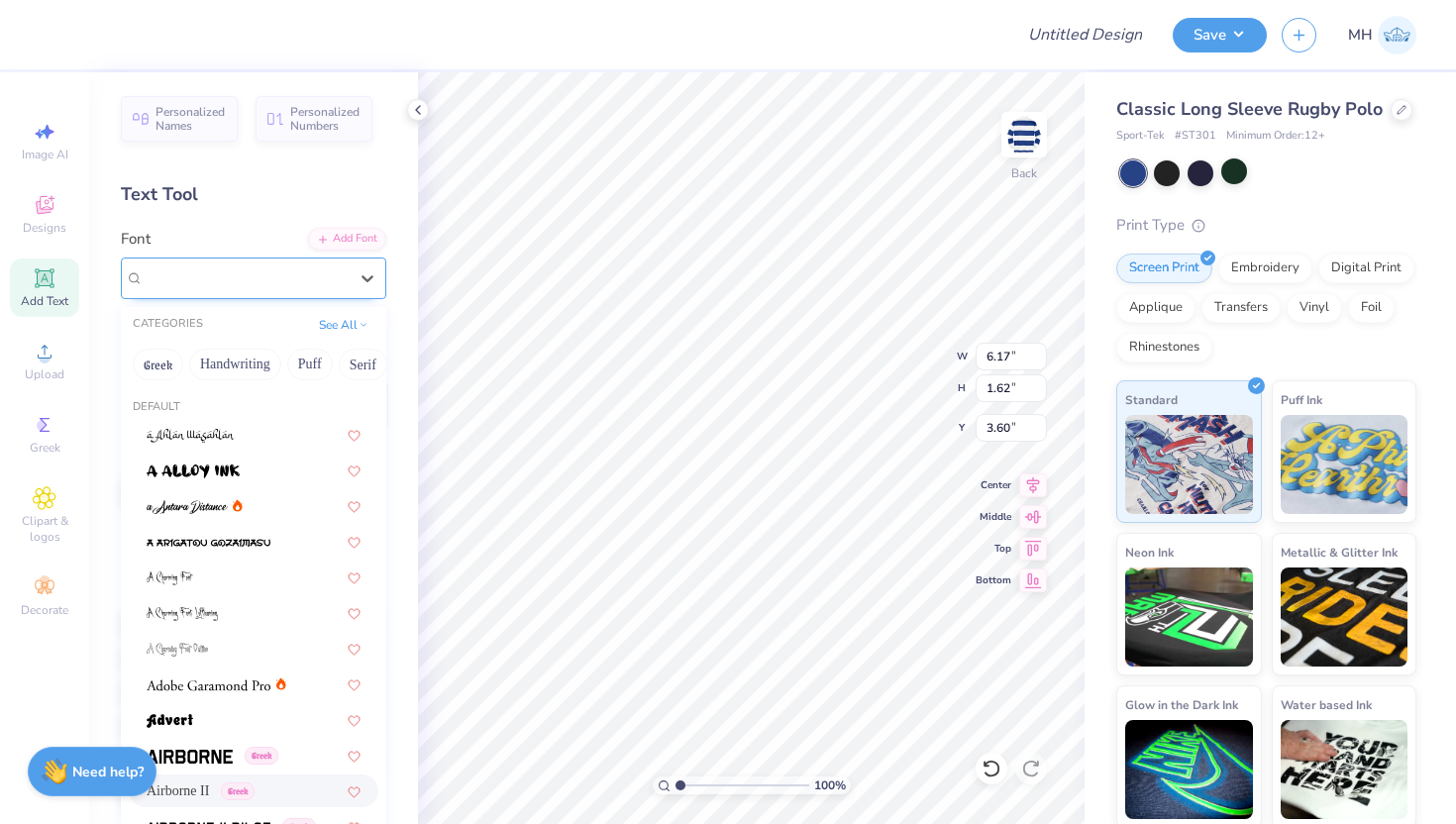 click on "Airborne II Greek" at bounding box center [246, 277] 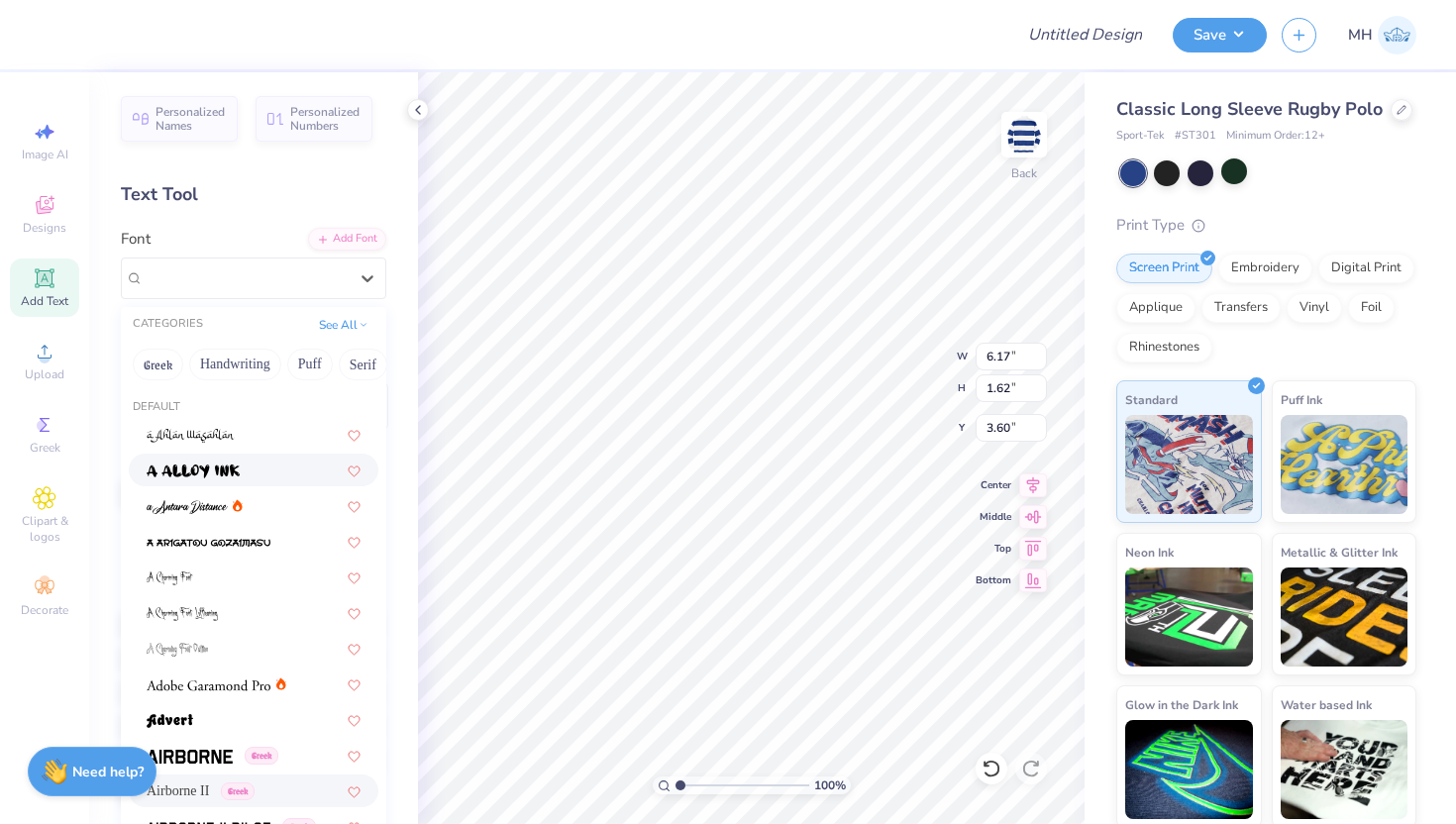 scroll, scrollTop: 276, scrollLeft: 0, axis: vertical 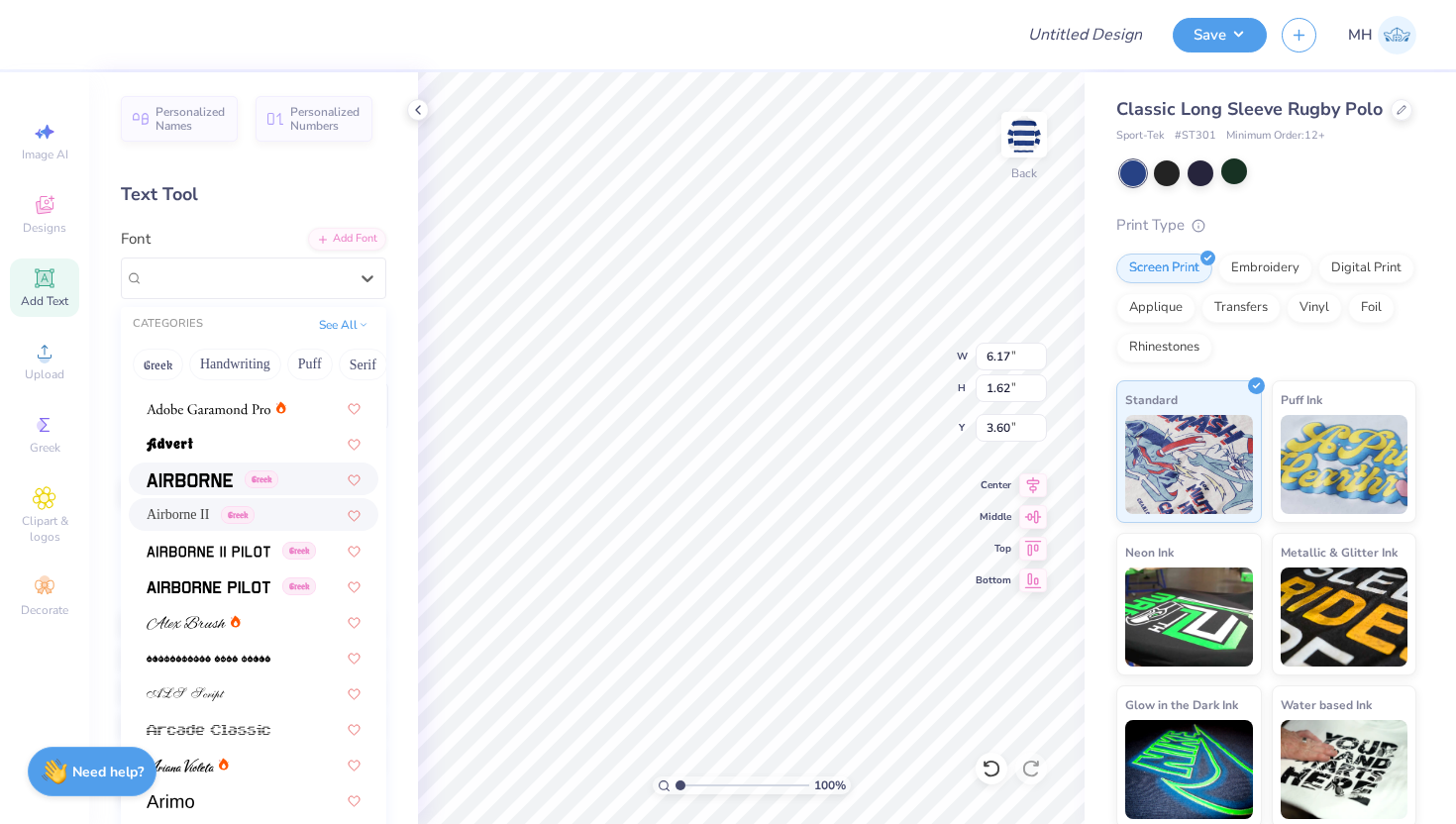 click at bounding box center (189, 480) 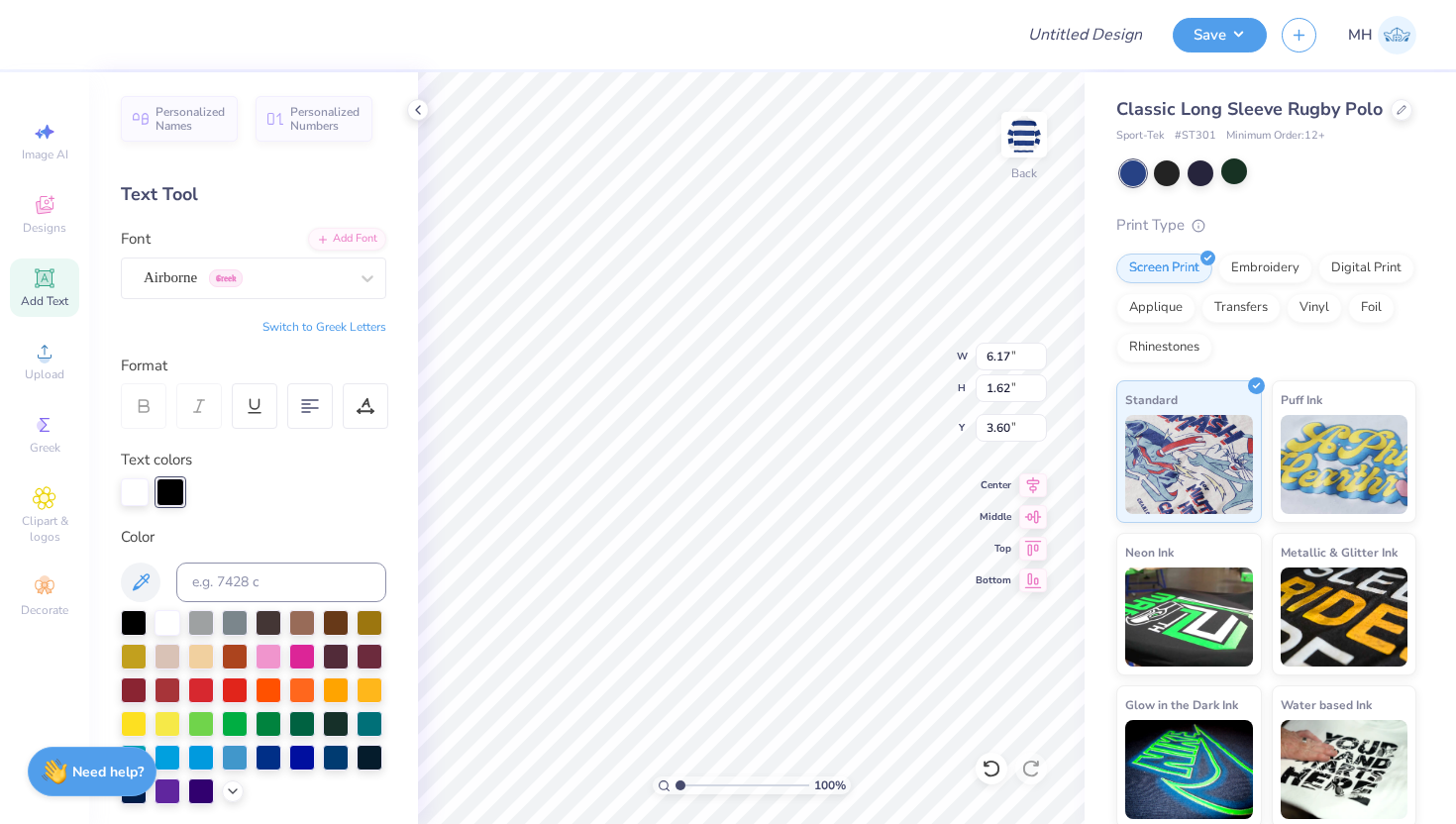 type on "6.18" 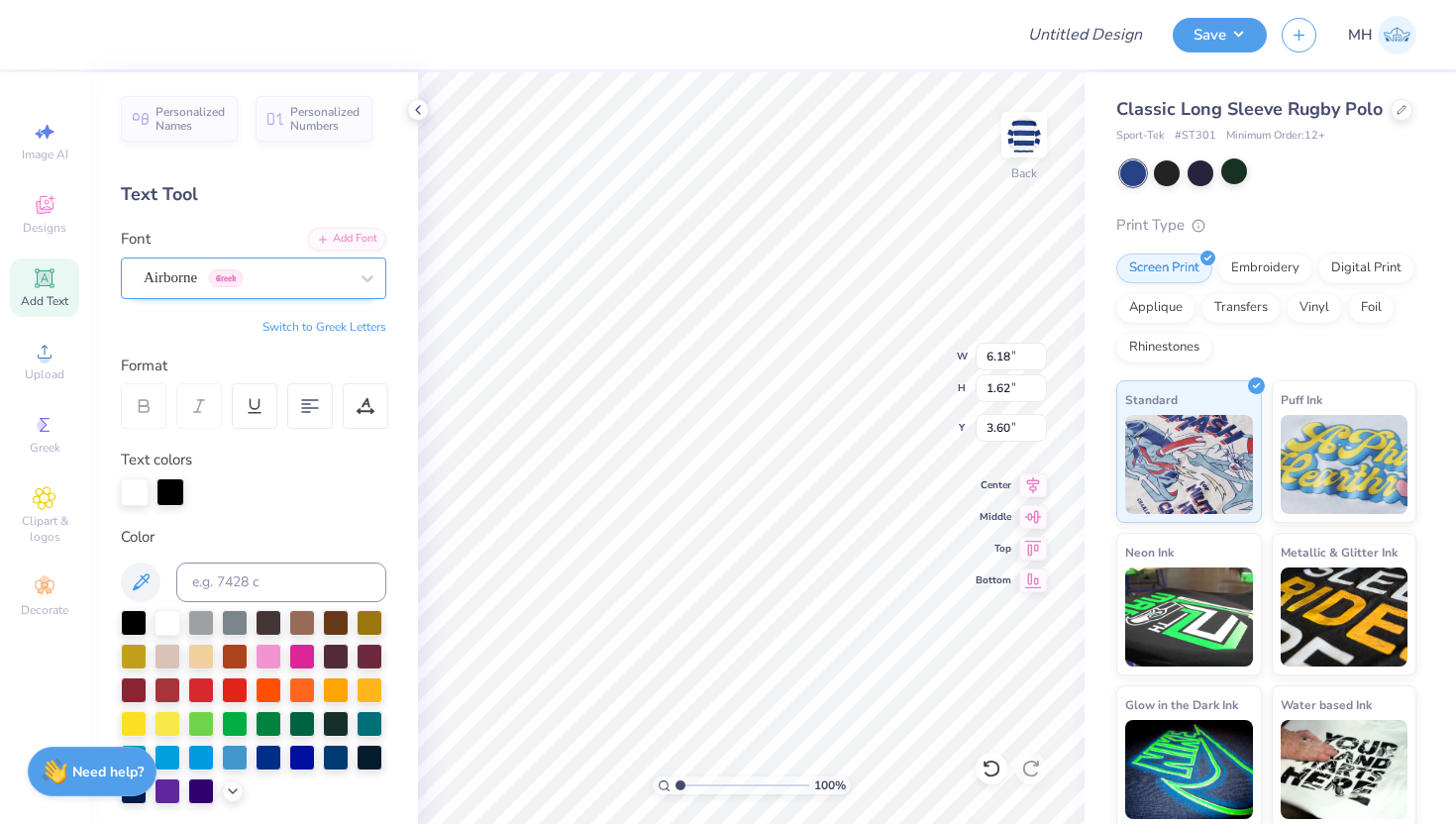 click on "Airborne Greek" at bounding box center [246, 277] 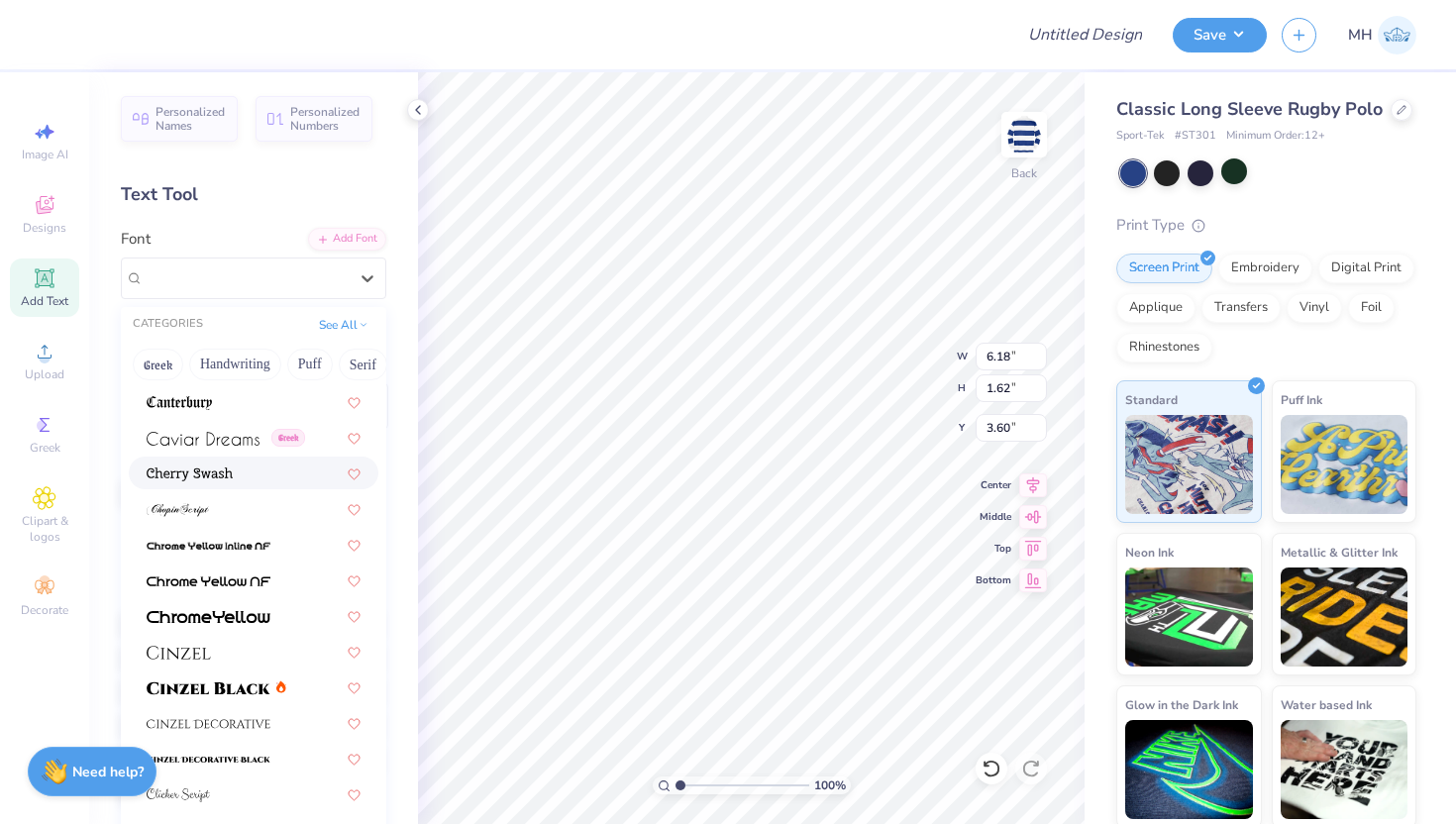 scroll, scrollTop: 2137, scrollLeft: 0, axis: vertical 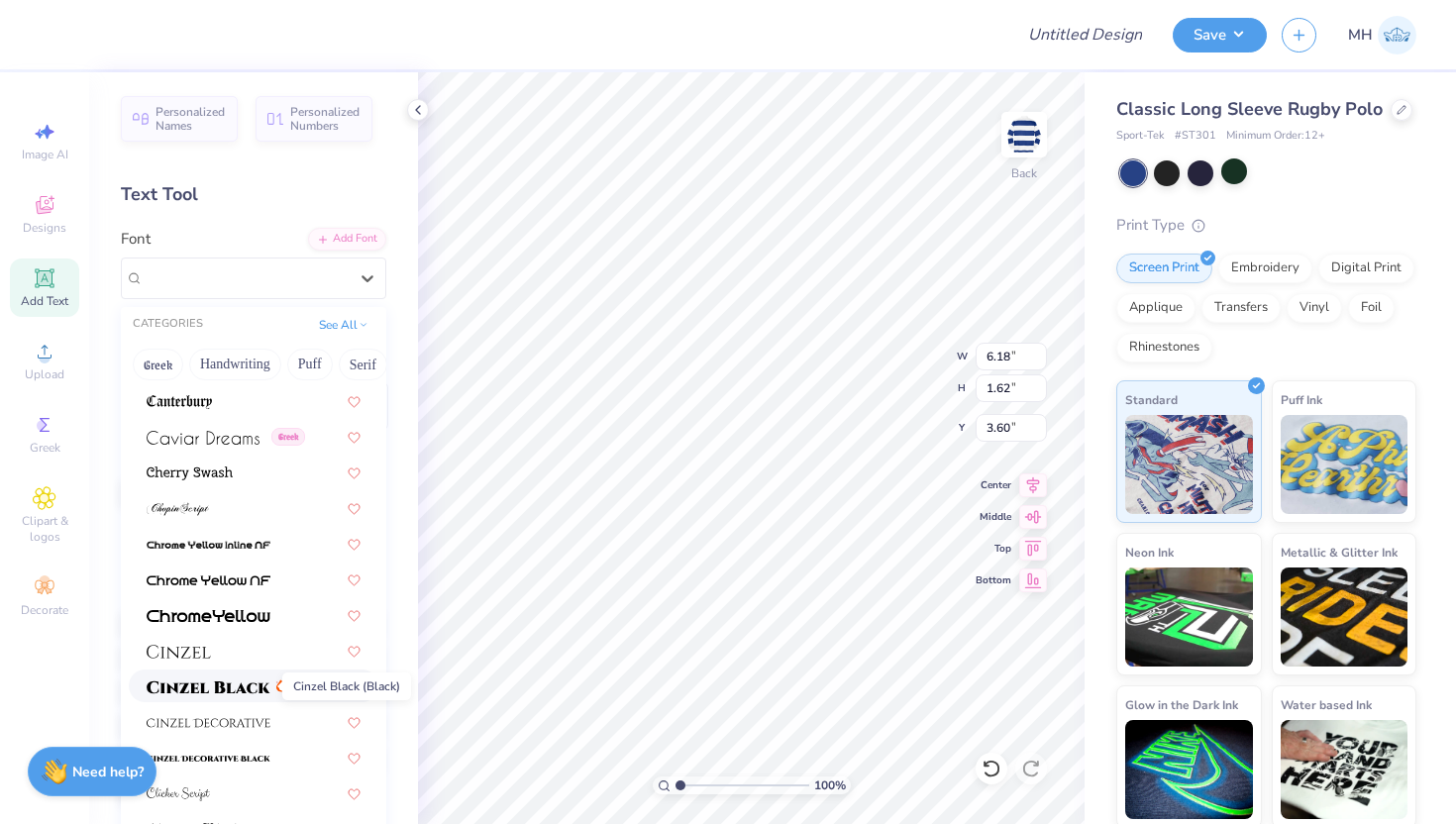 click at bounding box center [208, 687] 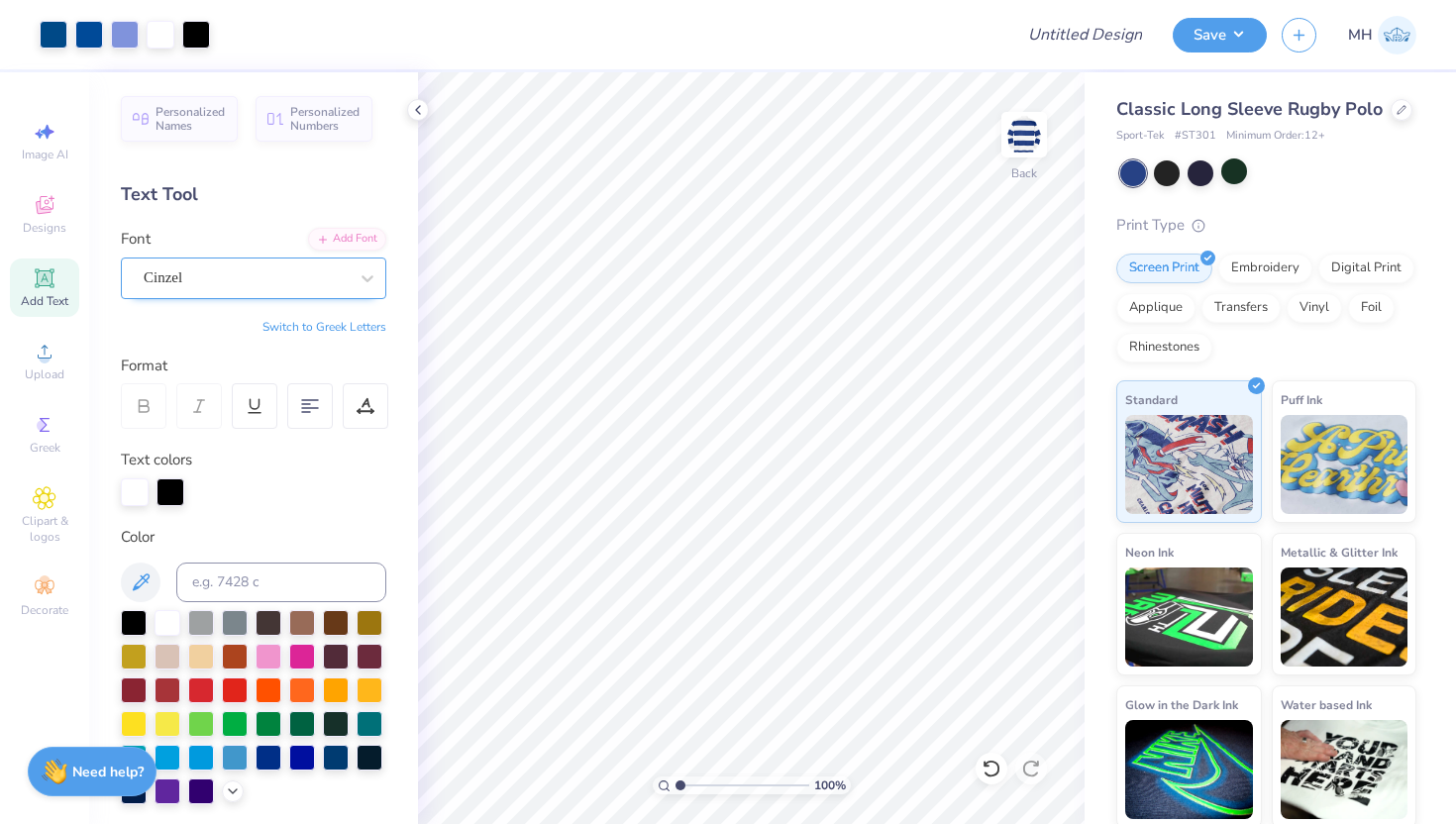 click on "Cinzel" at bounding box center [254, 278] 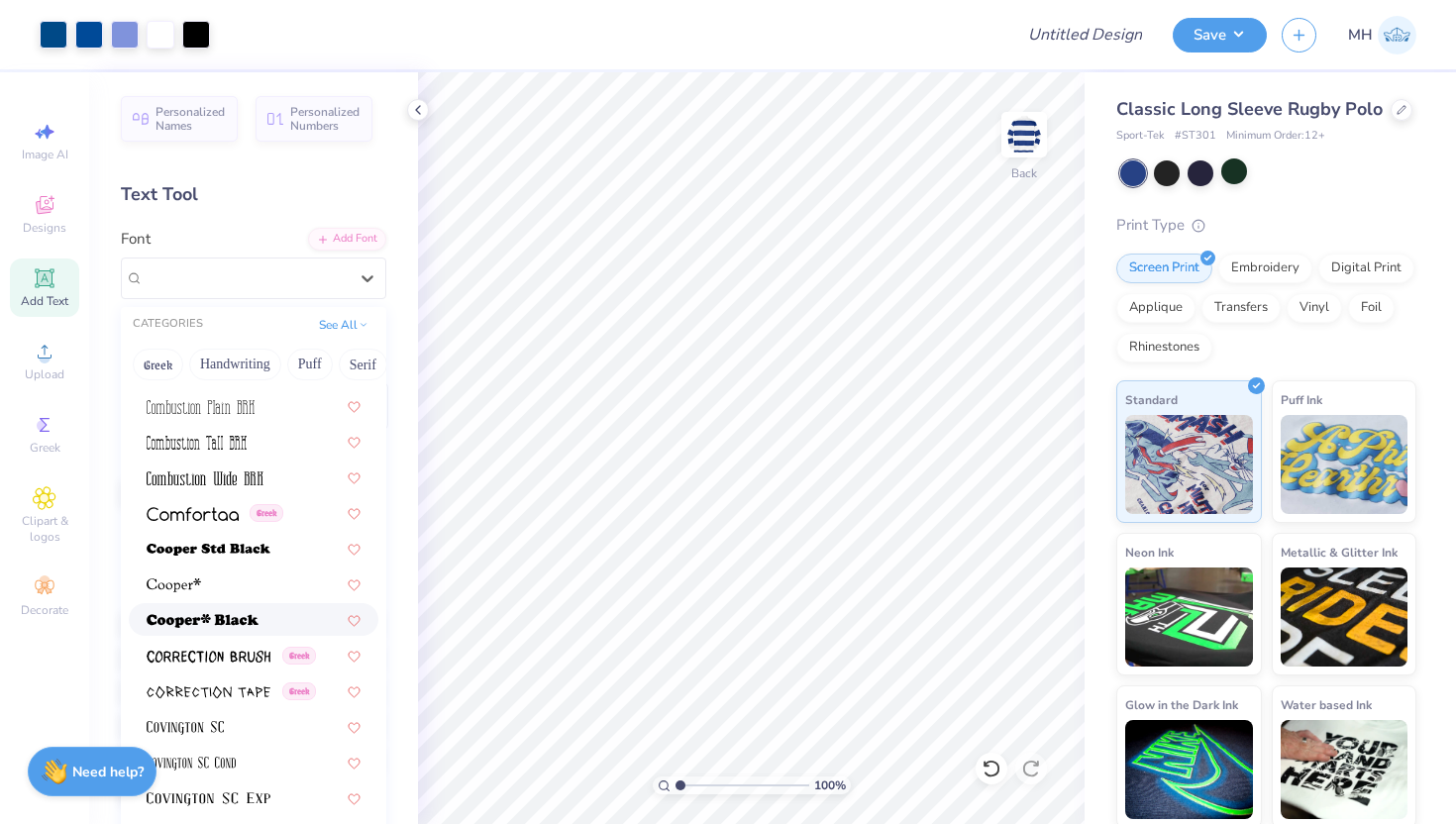 scroll, scrollTop: 2846, scrollLeft: 0, axis: vertical 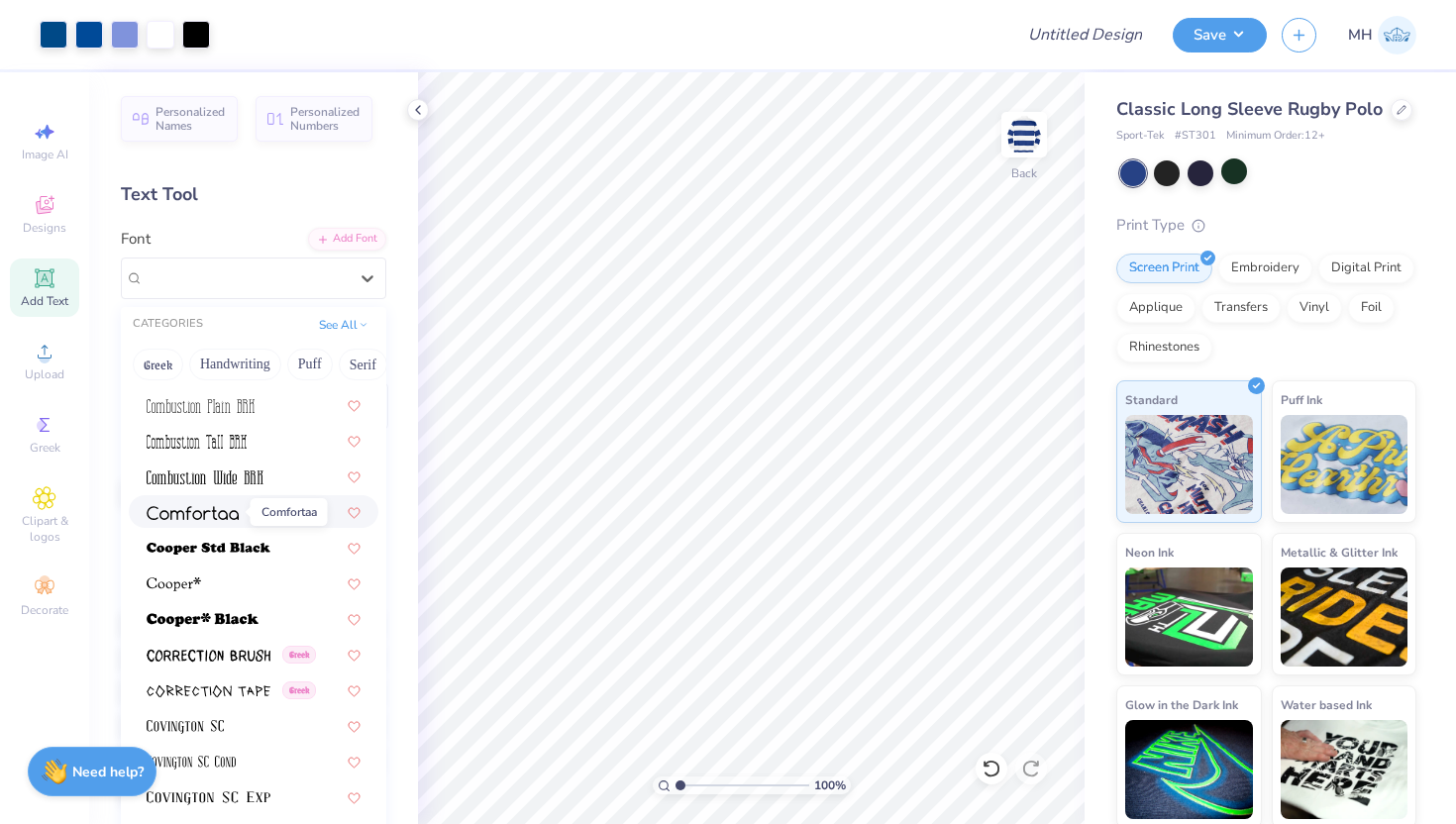 click at bounding box center [192, 513] 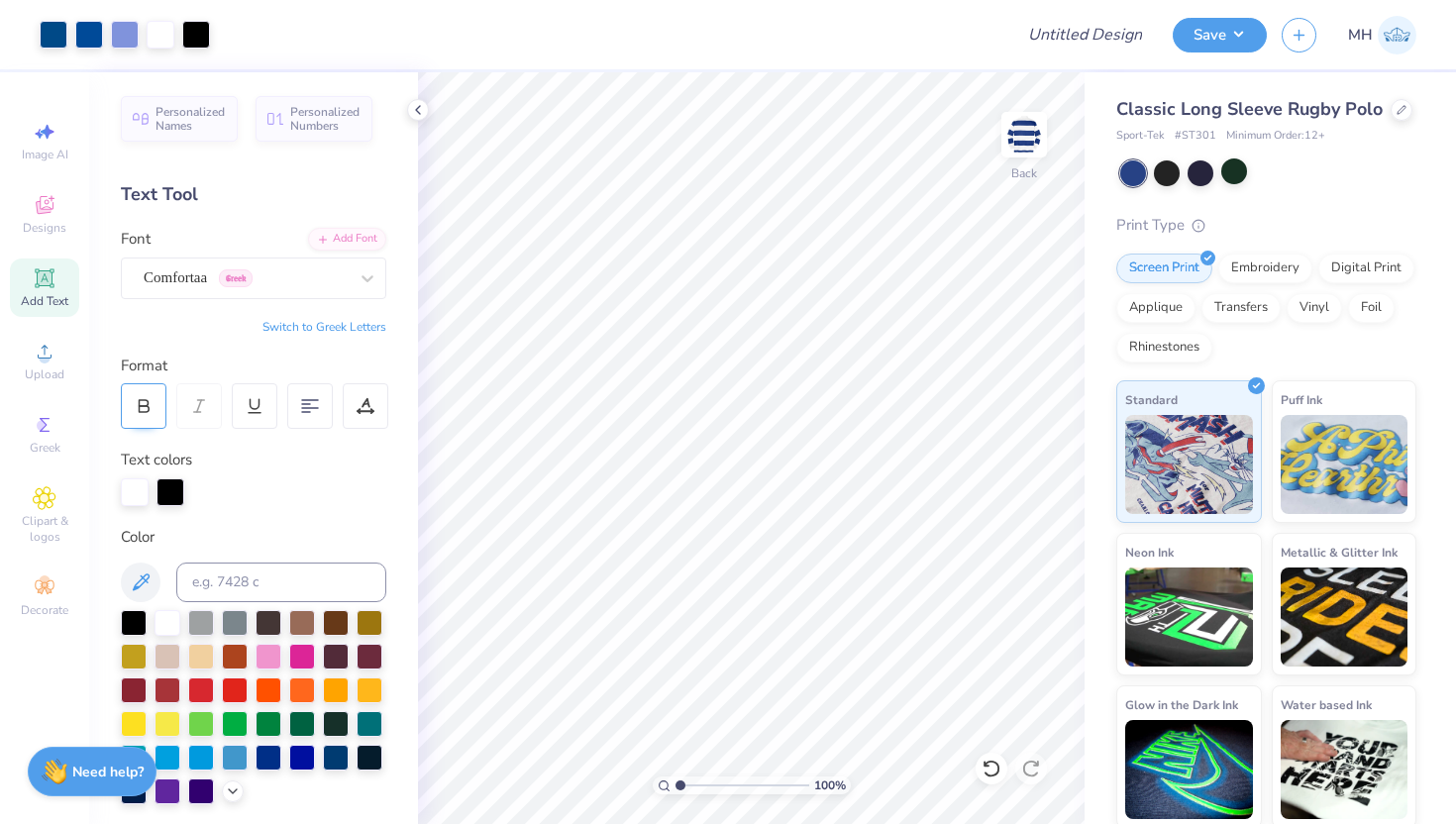 click at bounding box center (144, 406) 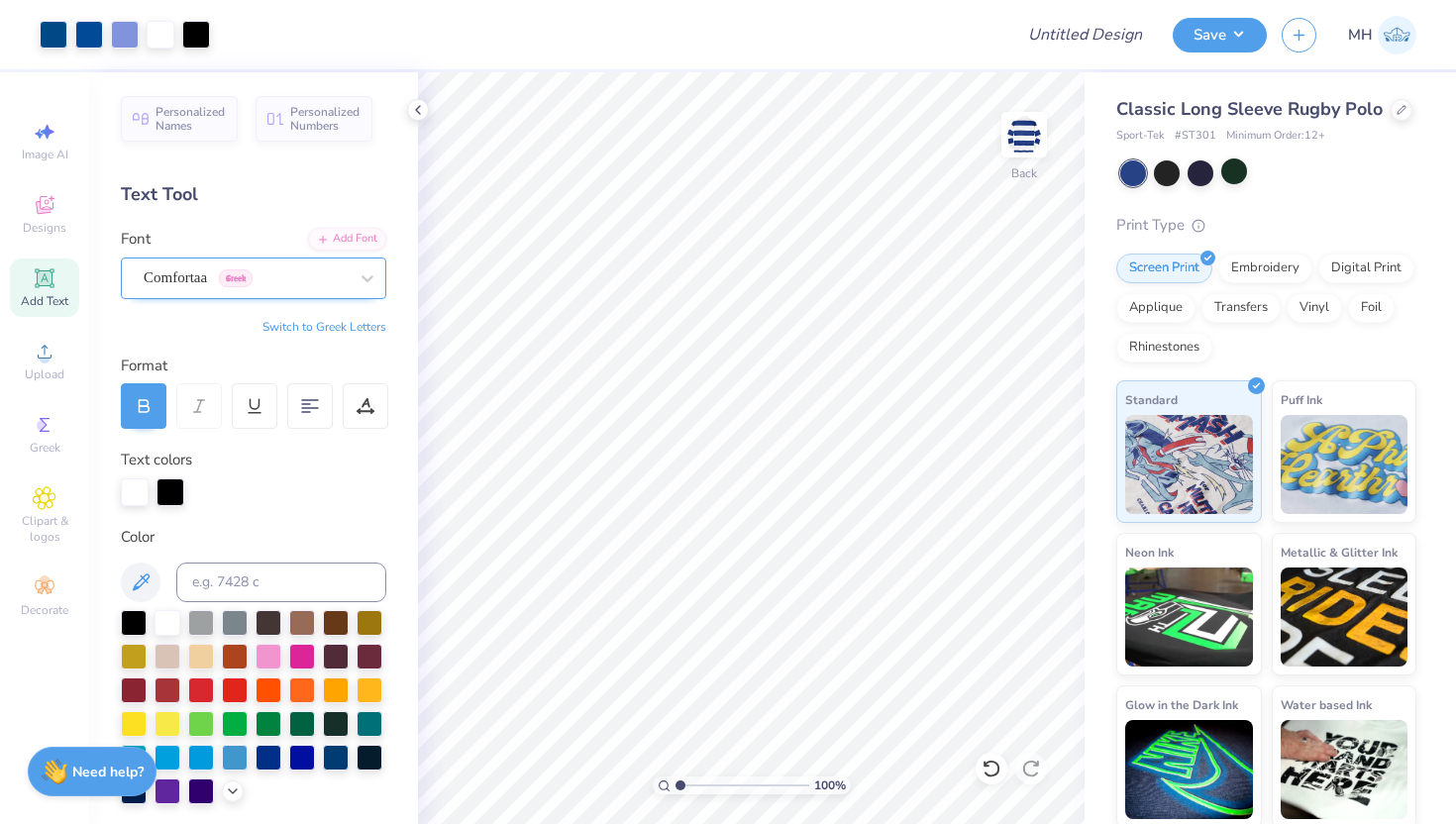 click on "Comfortaa Greek" at bounding box center (246, 277) 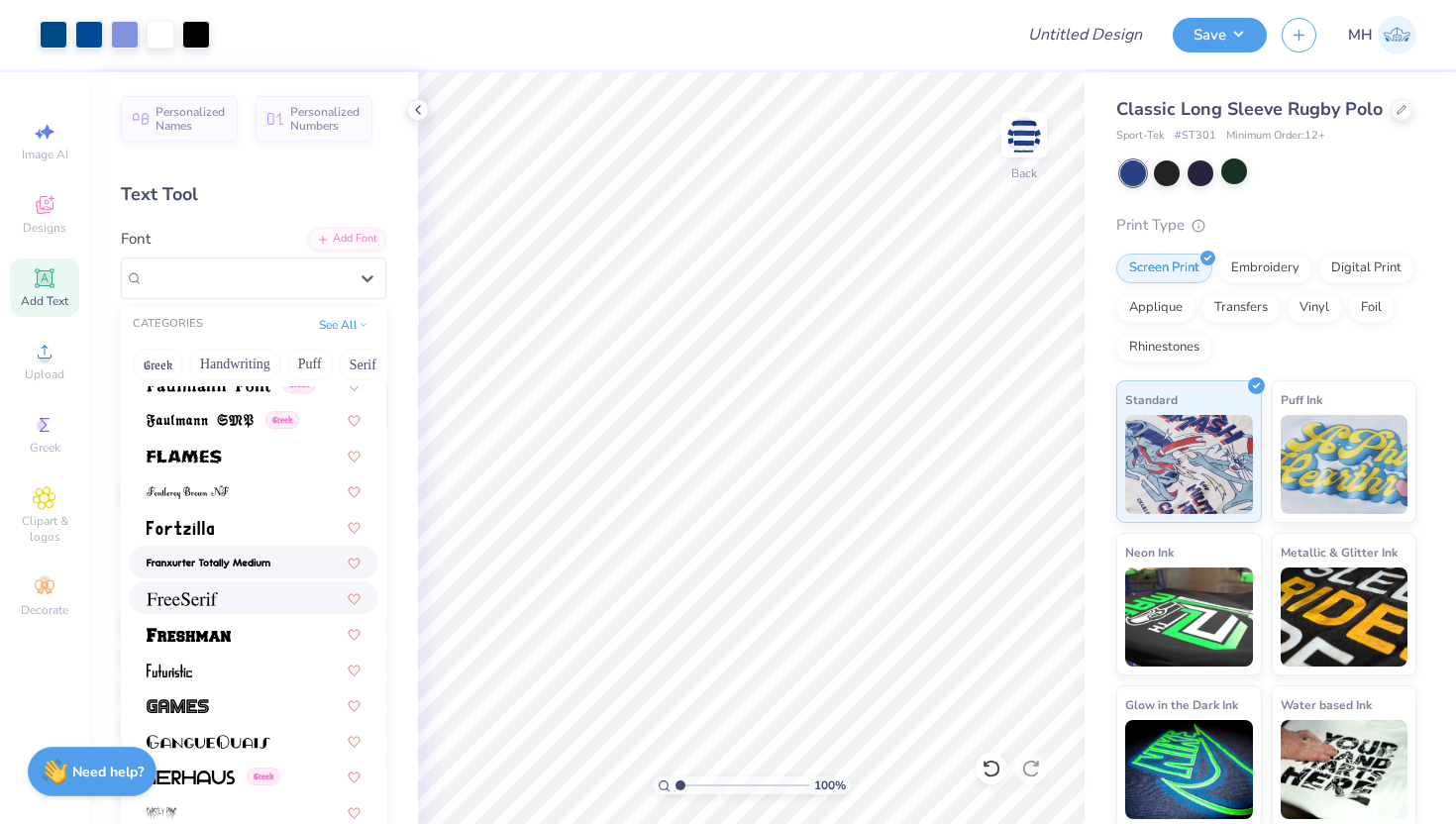 scroll, scrollTop: 4246, scrollLeft: 0, axis: vertical 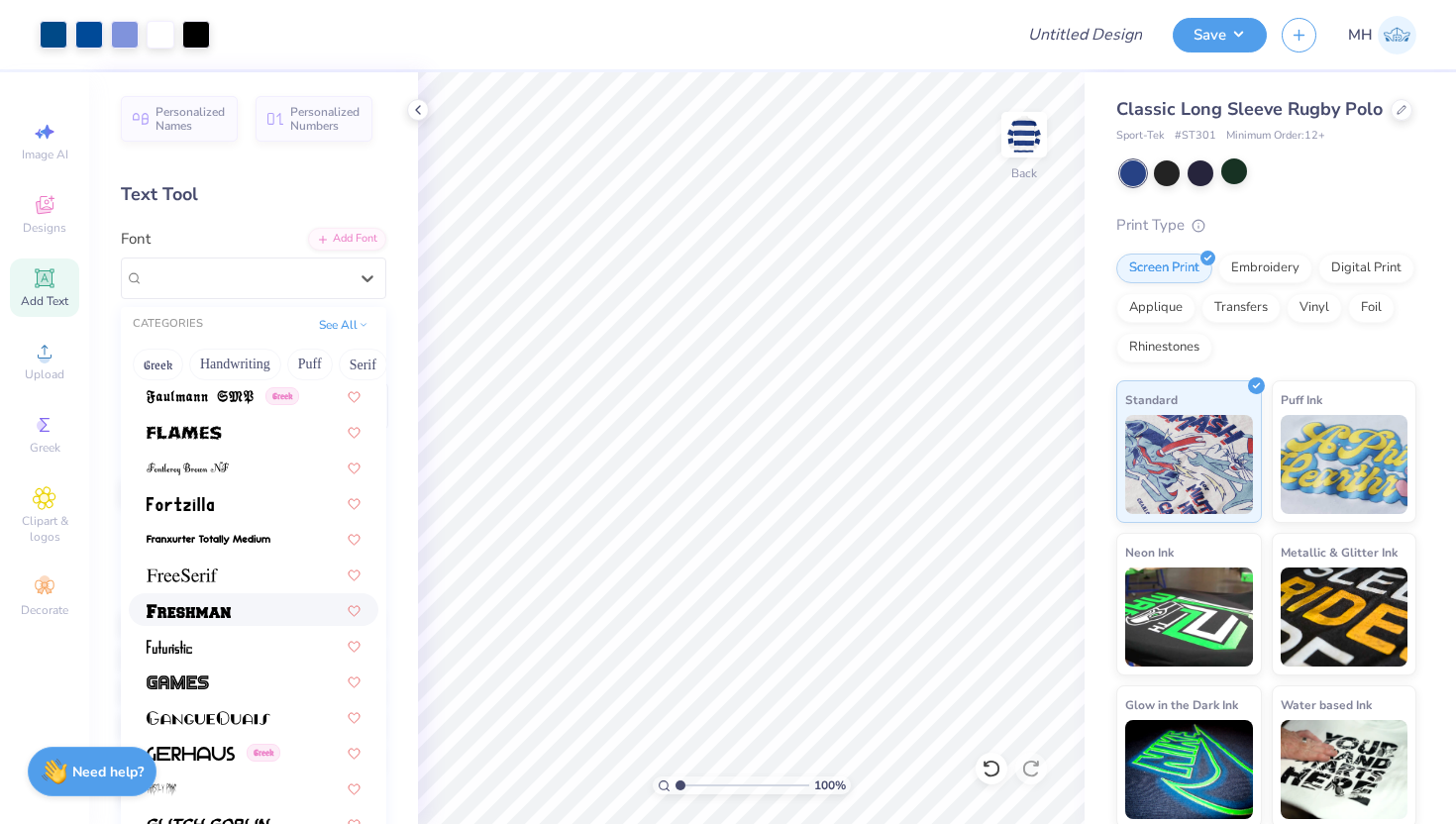 click at bounding box center [188, 609] 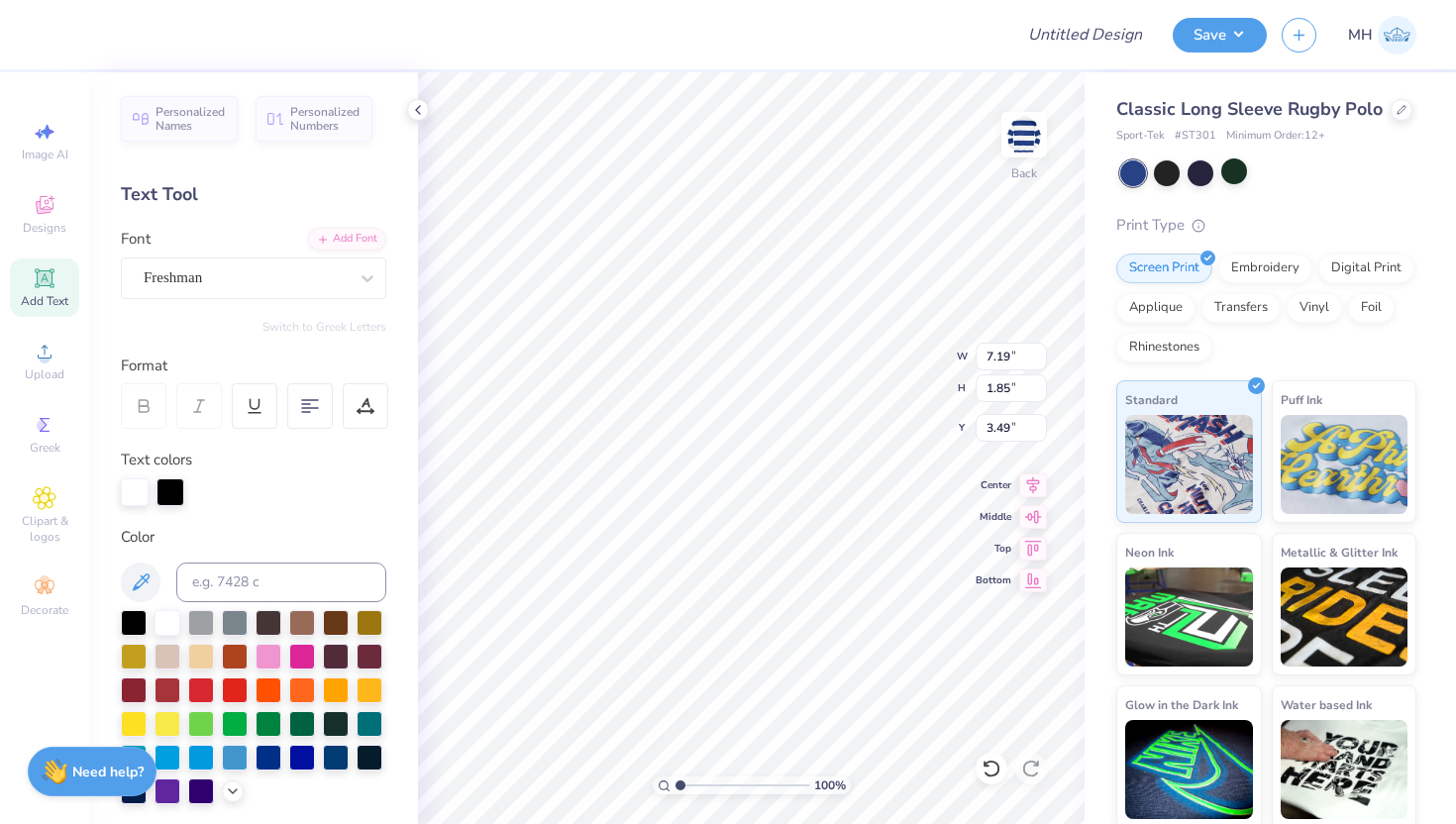 type on "3.60" 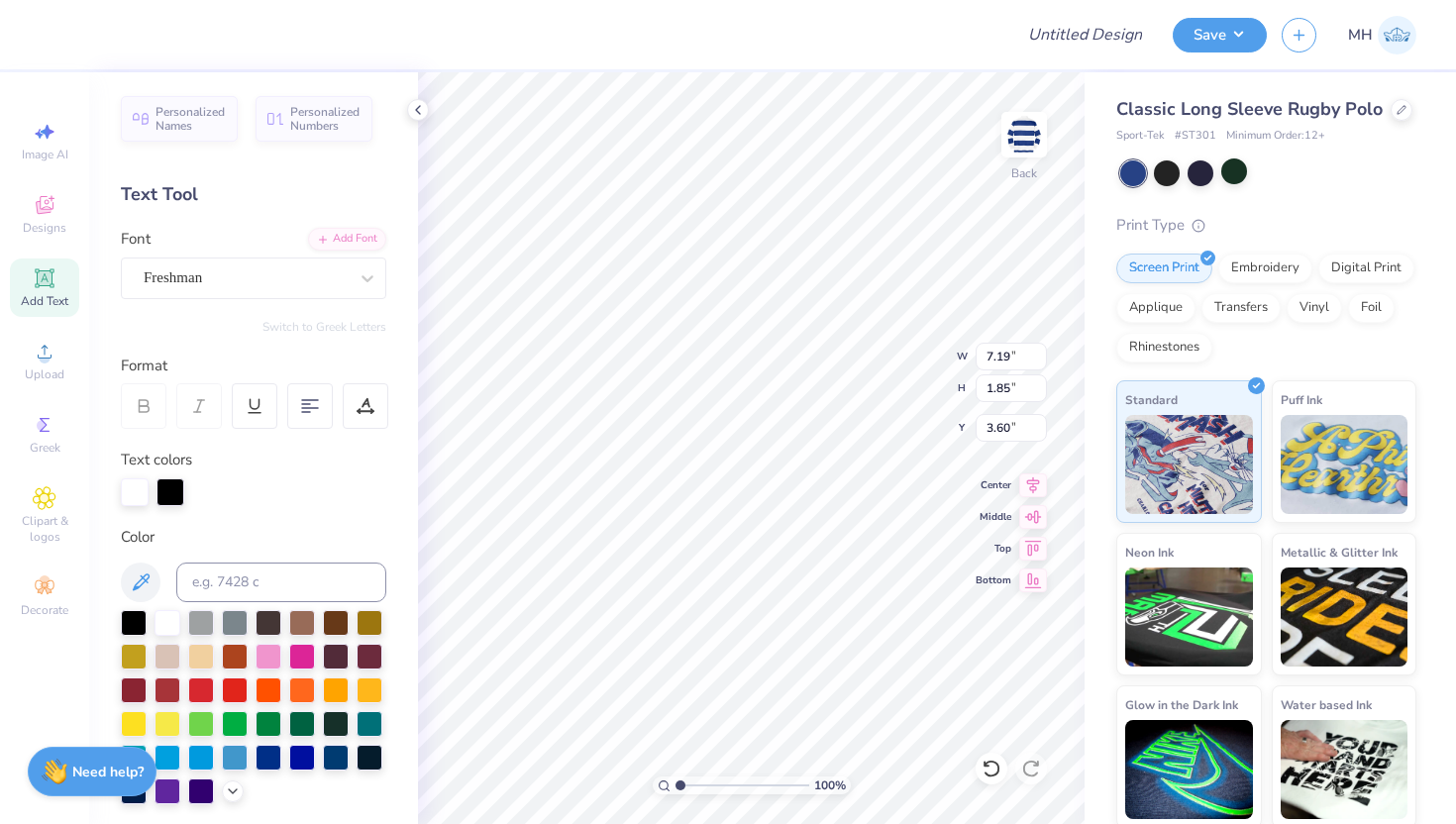 scroll, scrollTop: 0, scrollLeft: 0, axis: both 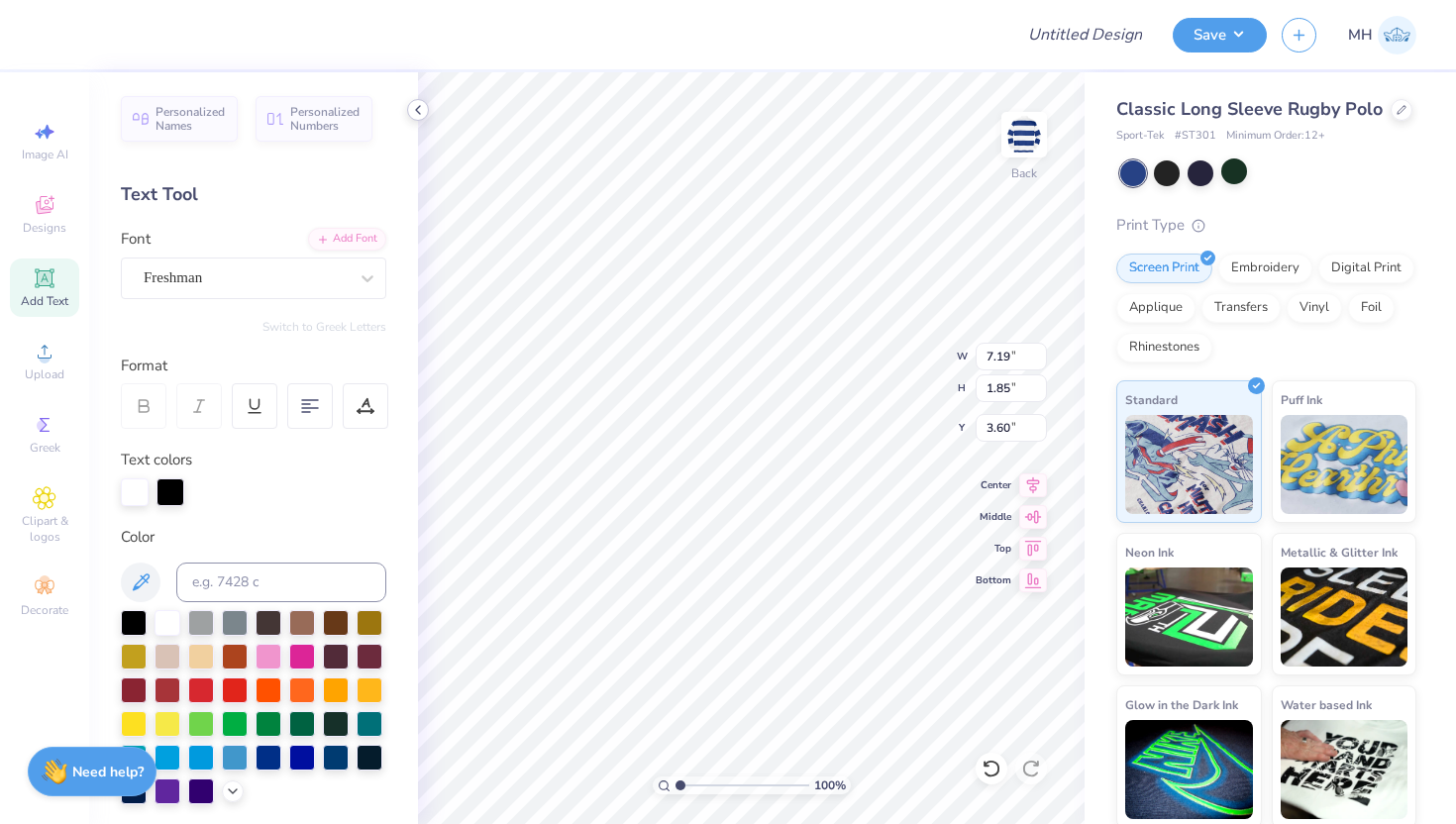 click 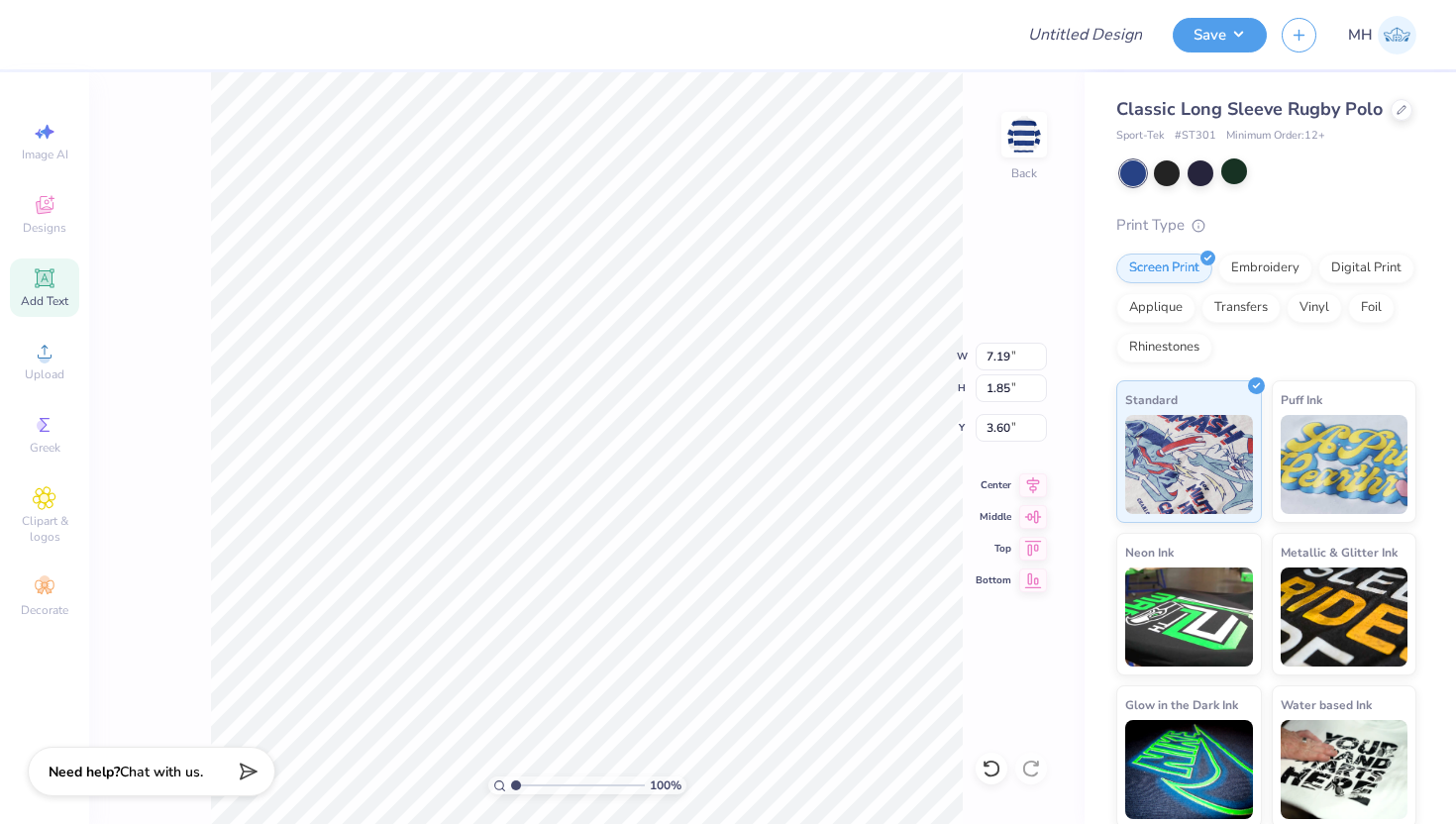 click 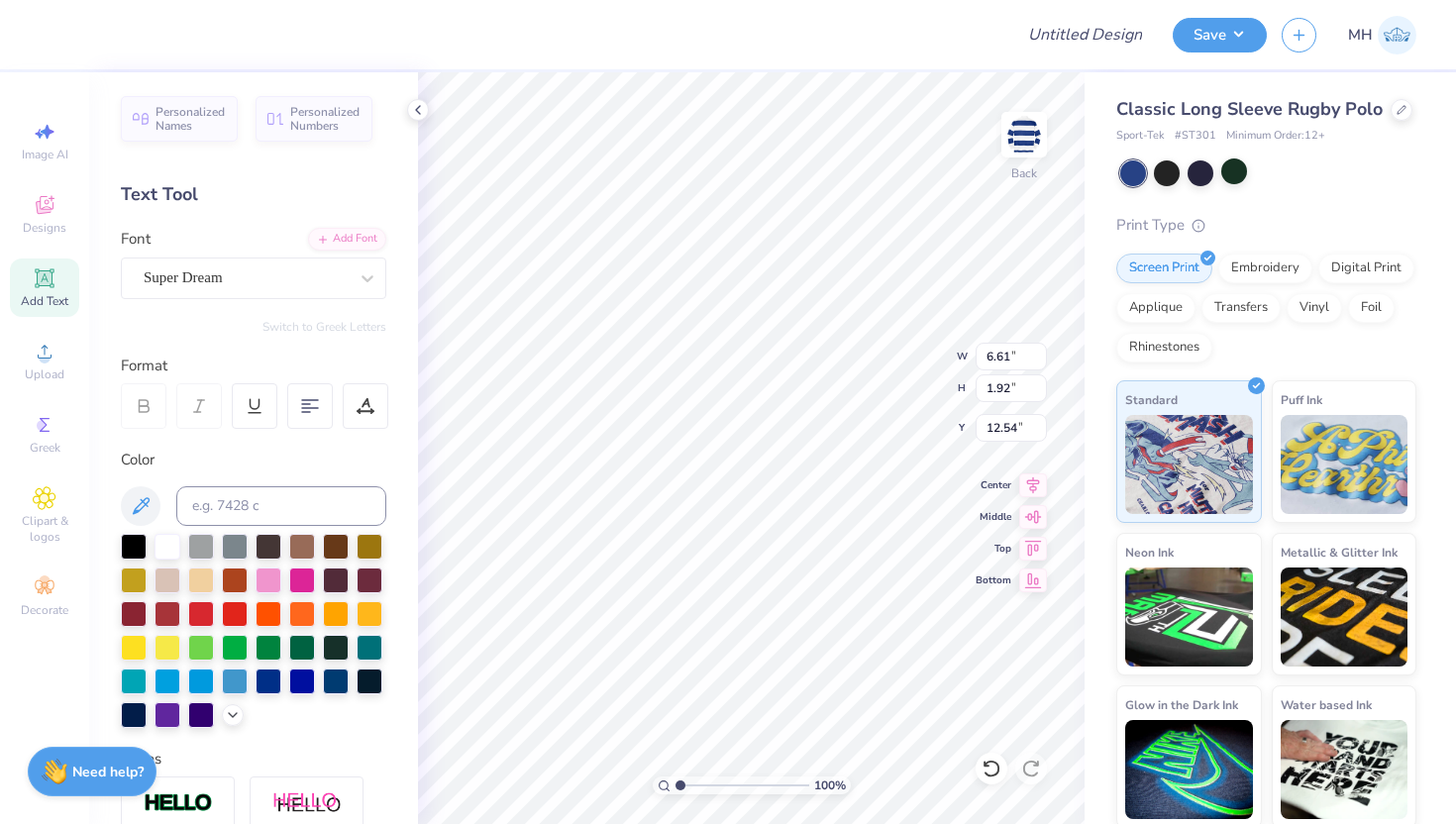 type on "6.61" 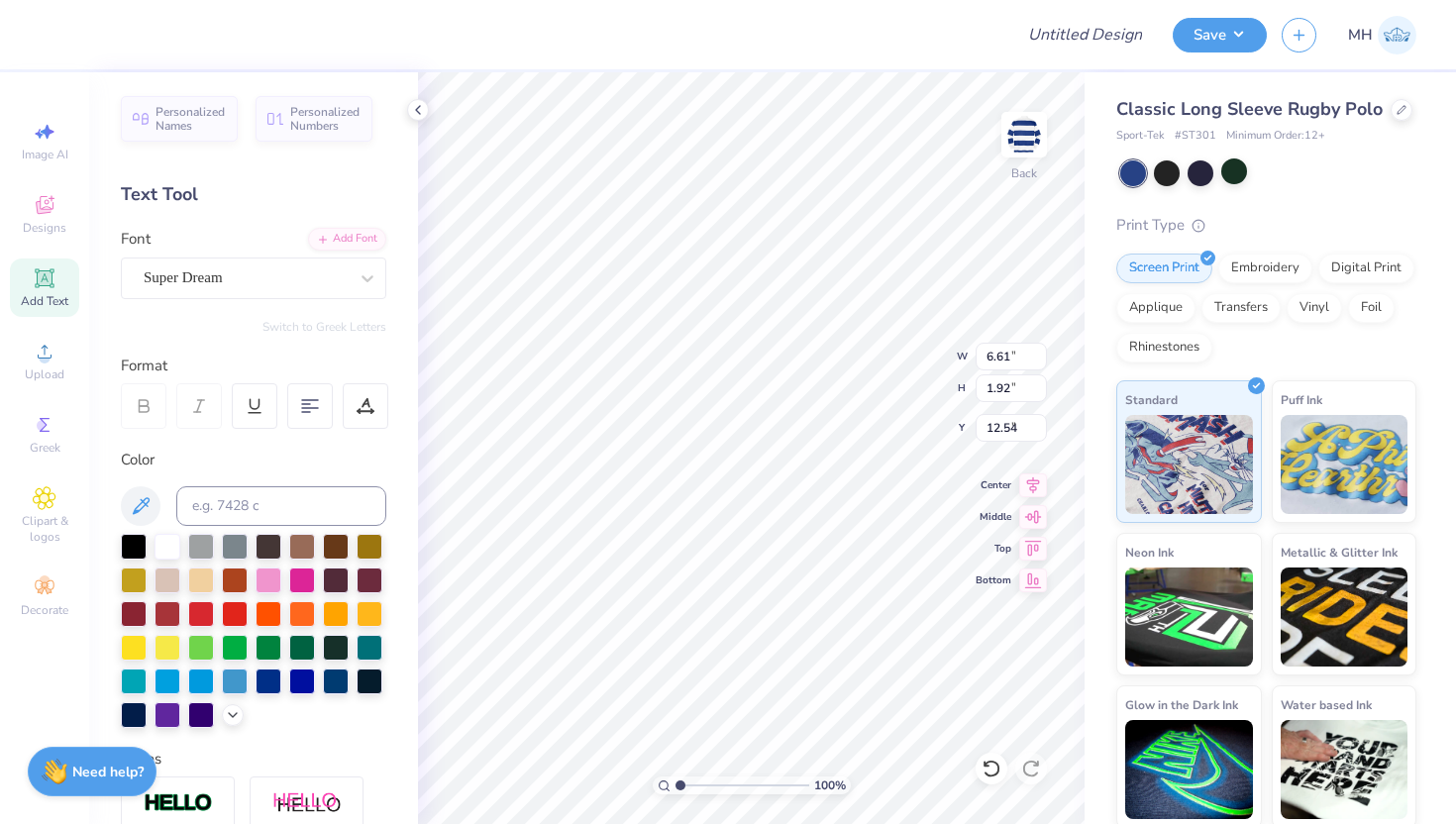 type on "5.67" 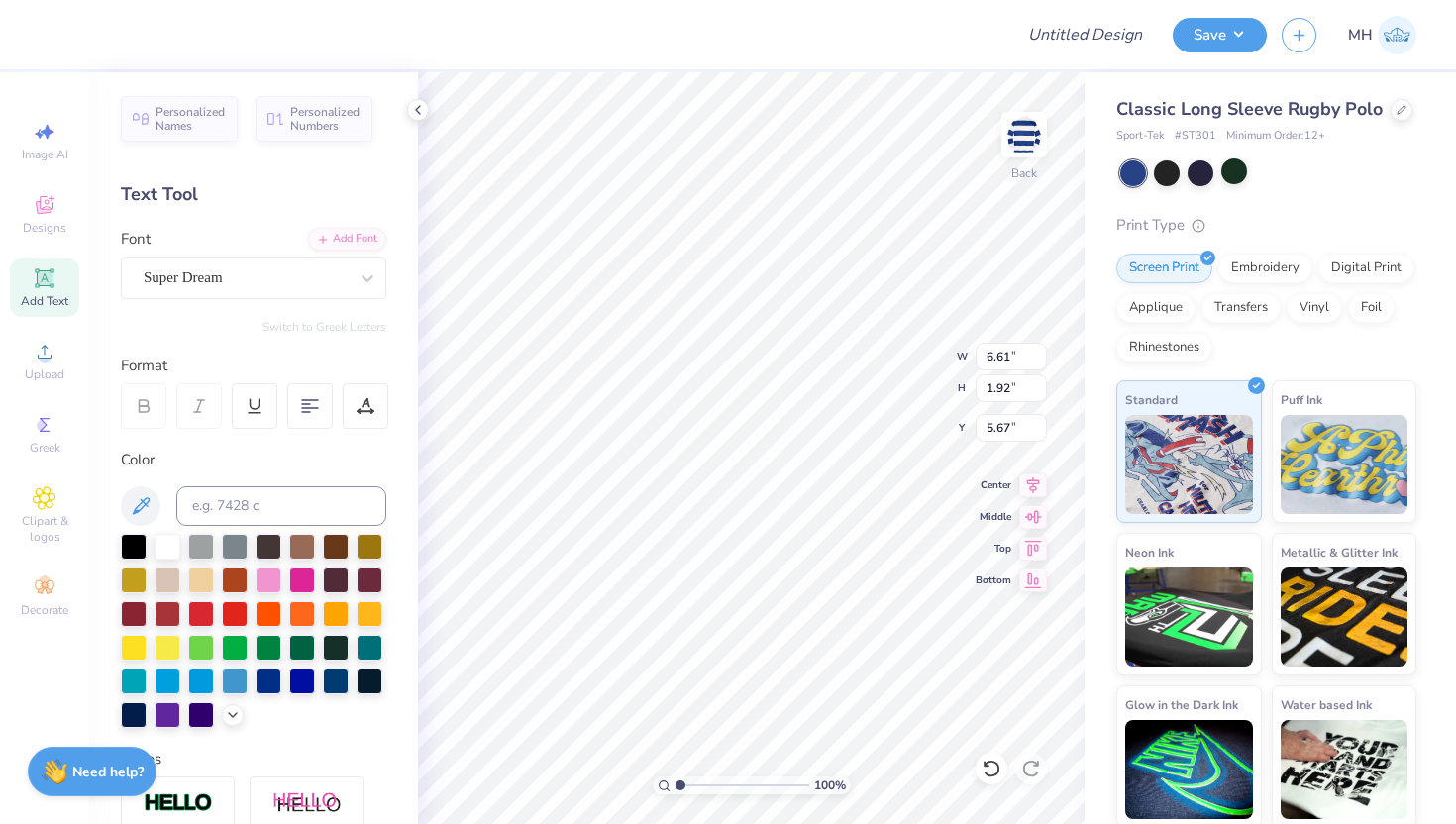 scroll, scrollTop: 0, scrollLeft: 2, axis: horizontal 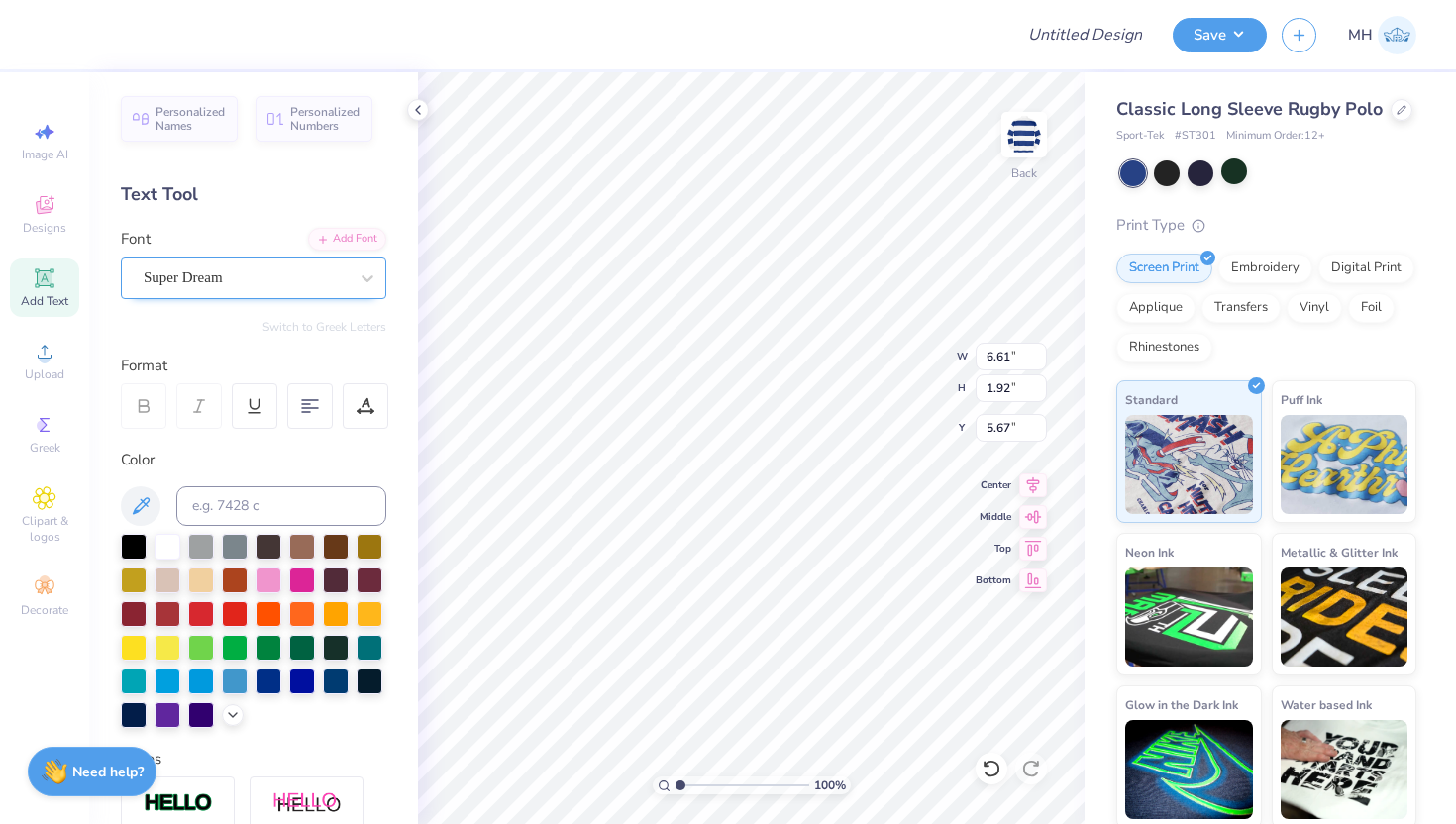type on "ATHLETIC" 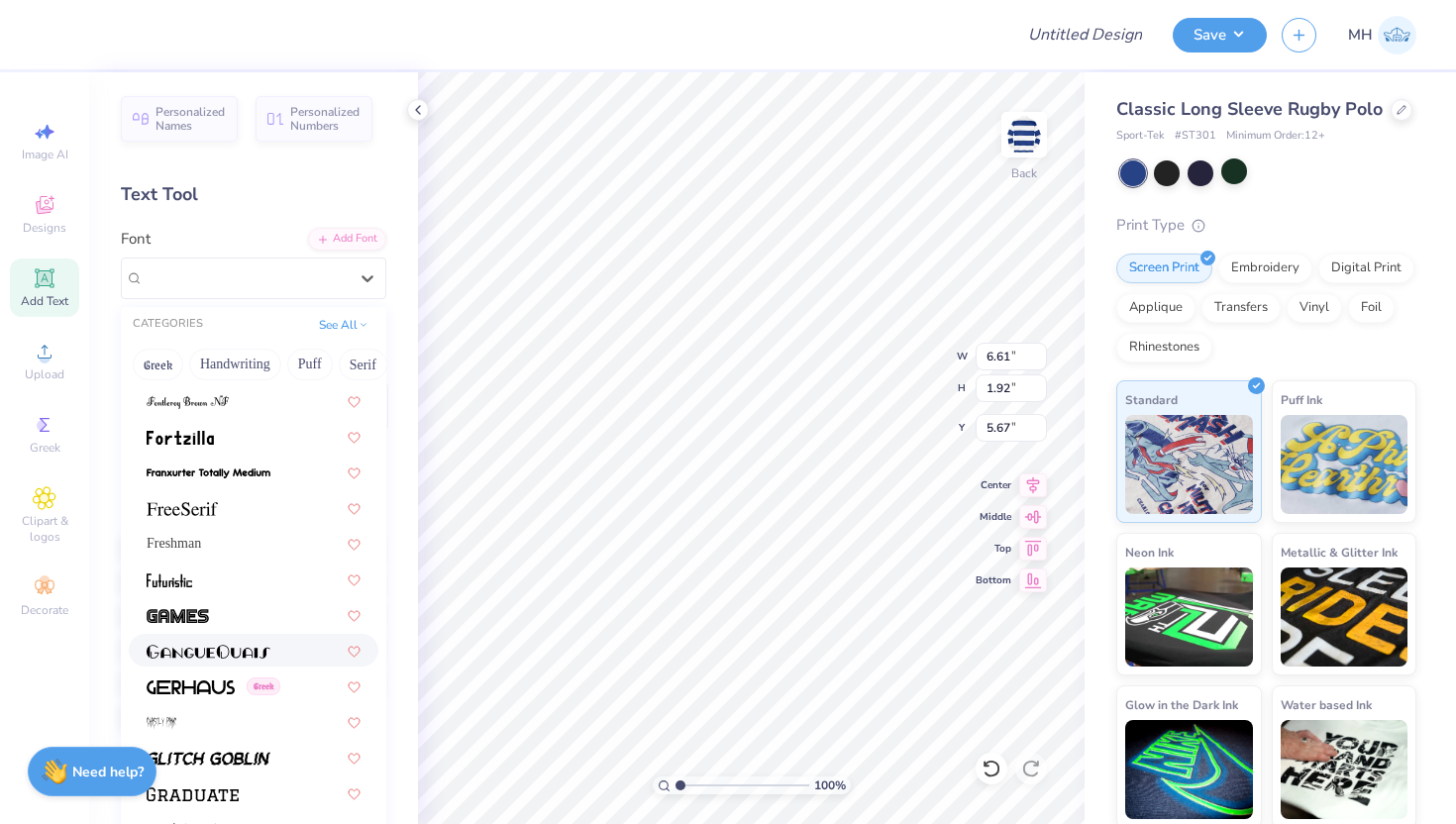 scroll, scrollTop: 4311, scrollLeft: 0, axis: vertical 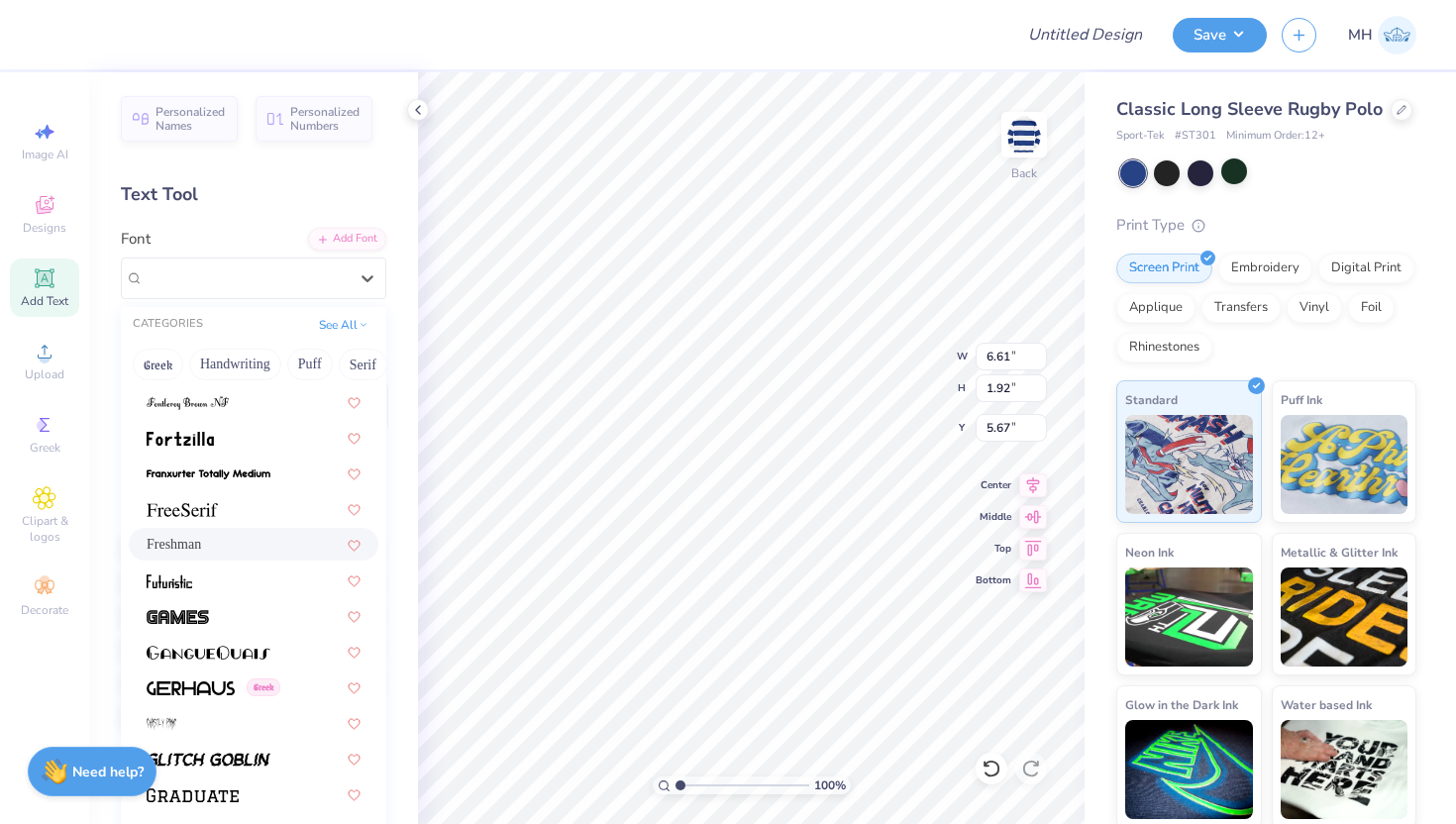 click on "Freshman" at bounding box center [254, 544] 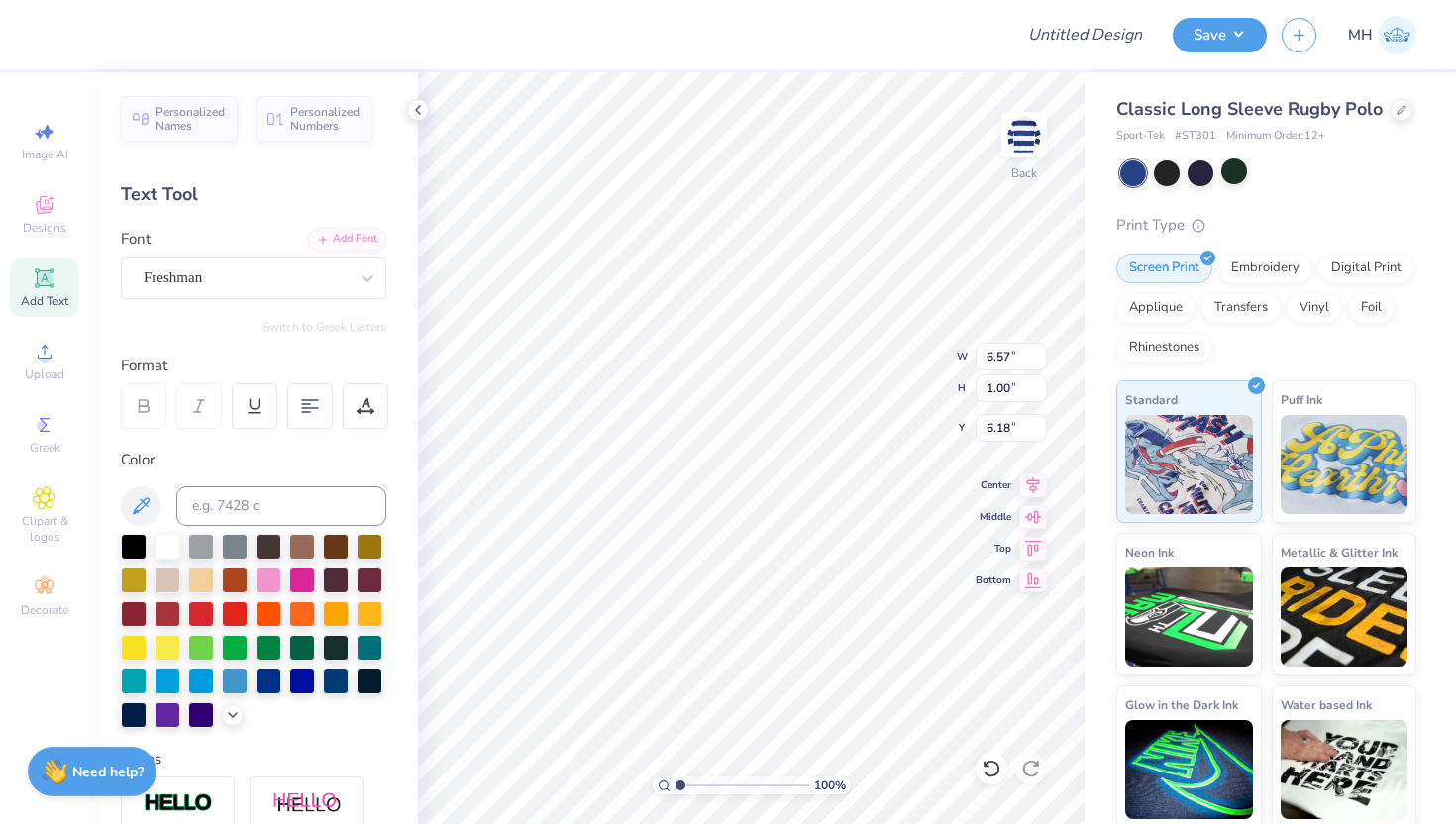 type on "6.57" 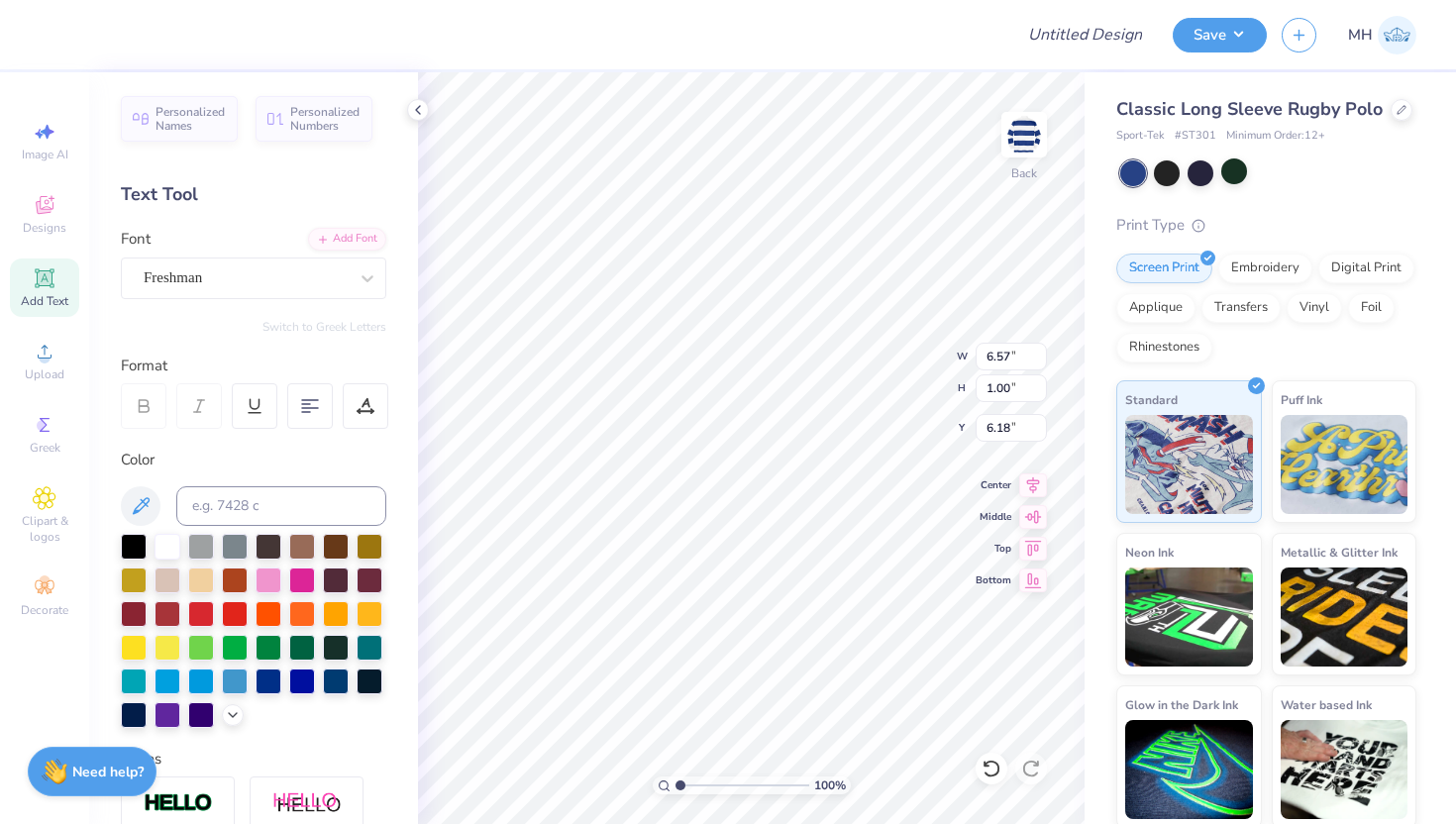 type on "5.67" 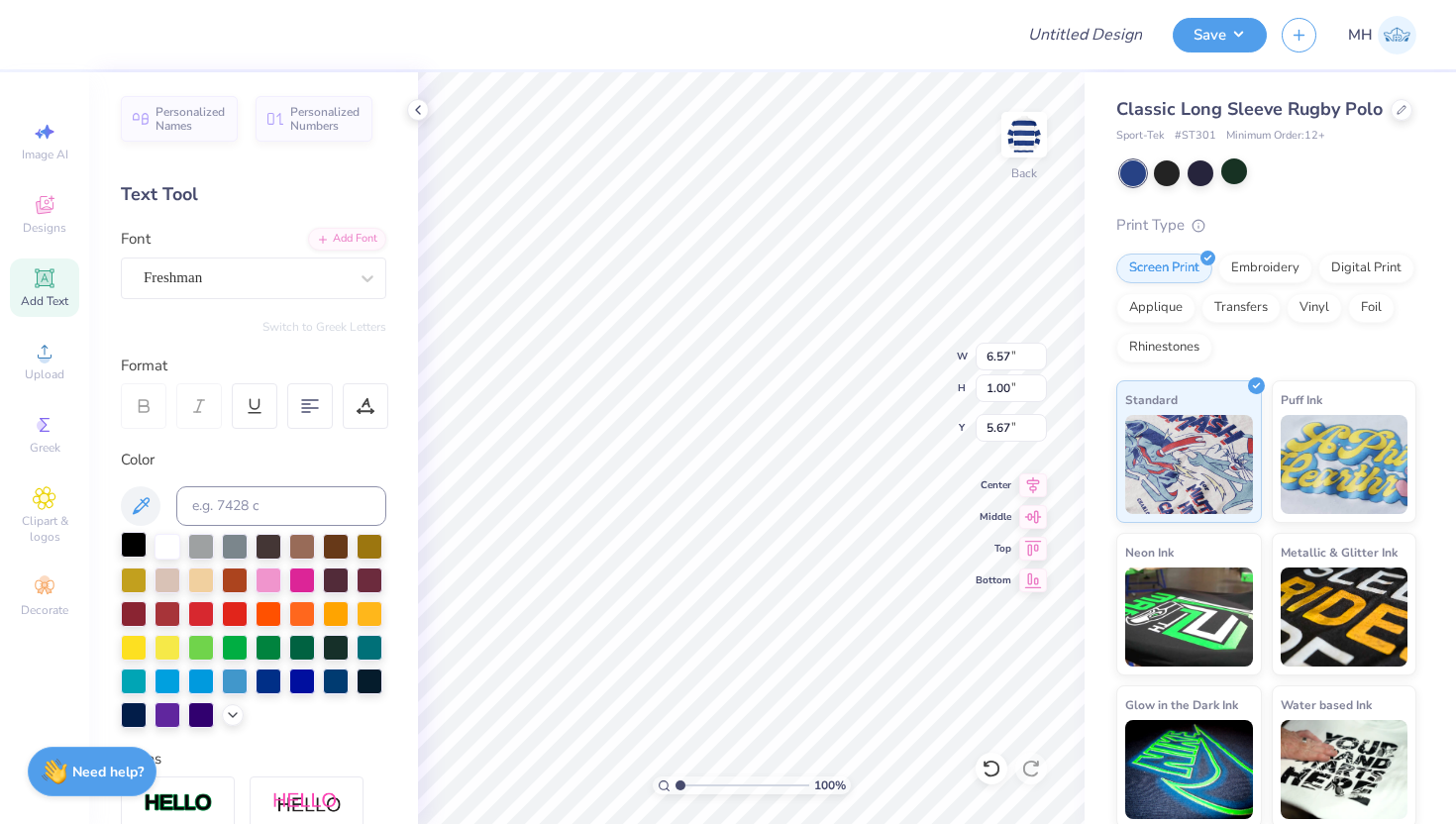 click at bounding box center [134, 545] 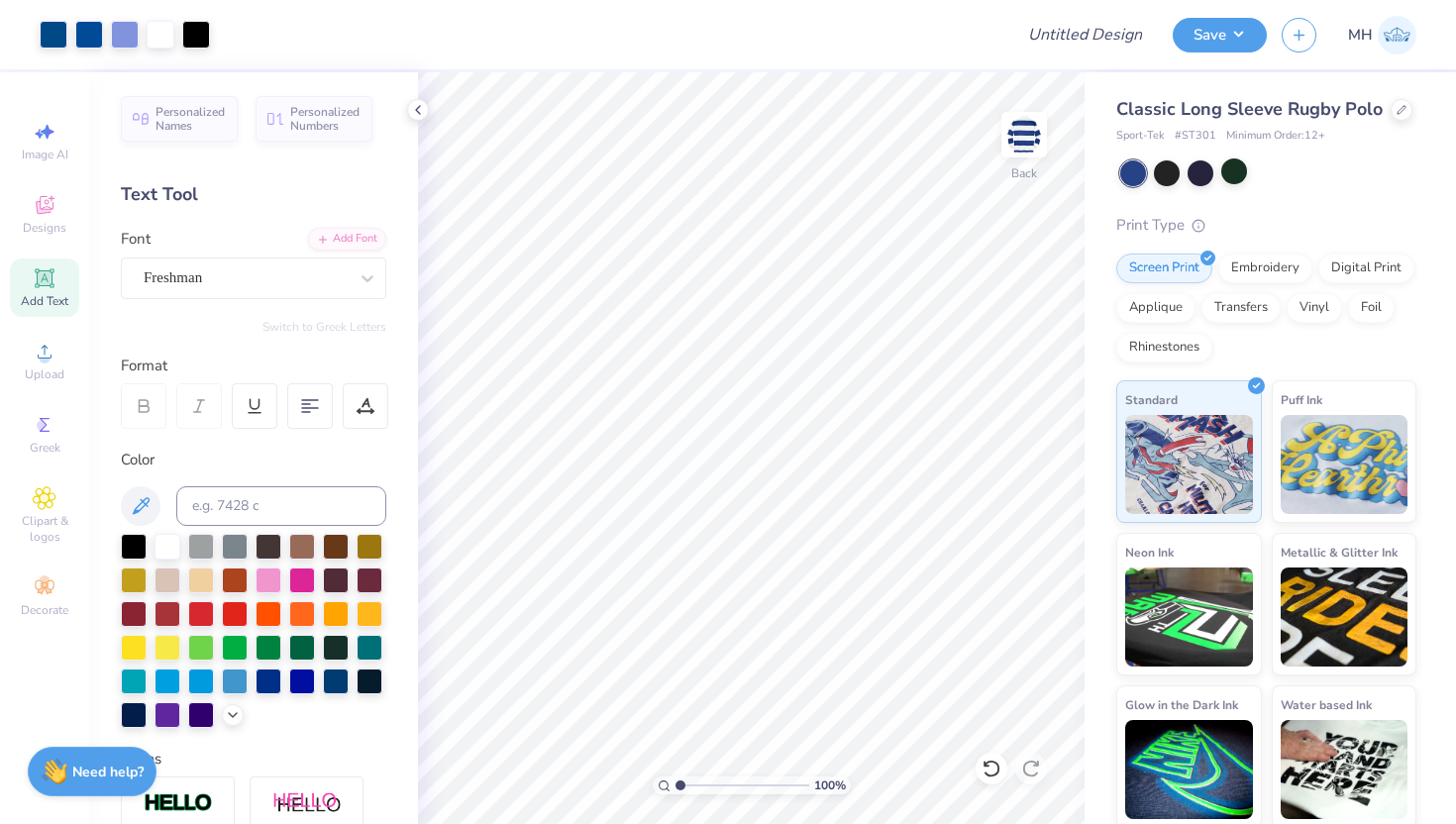 click at bounding box center [144, 406] 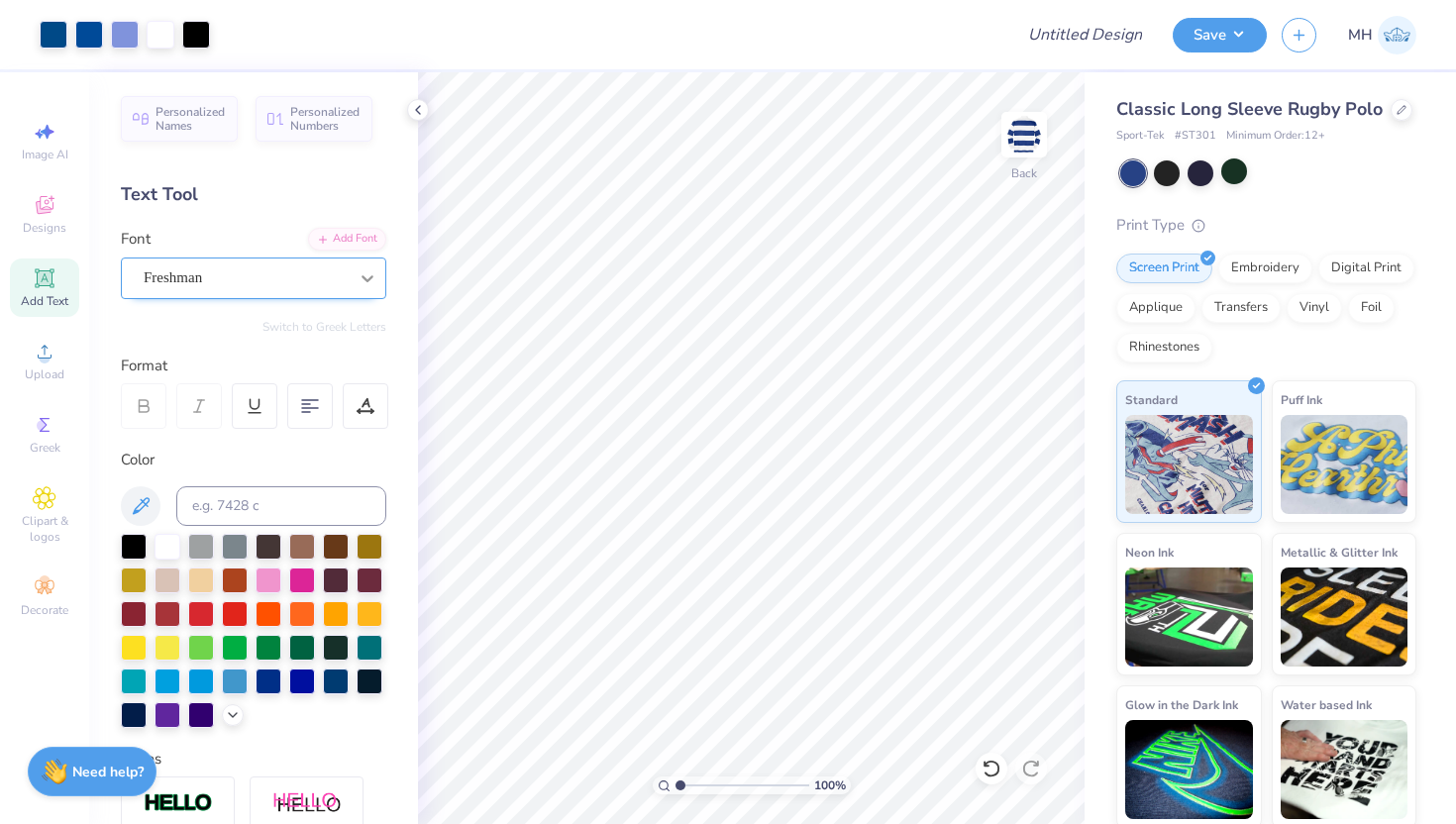 click at bounding box center [367, 278] 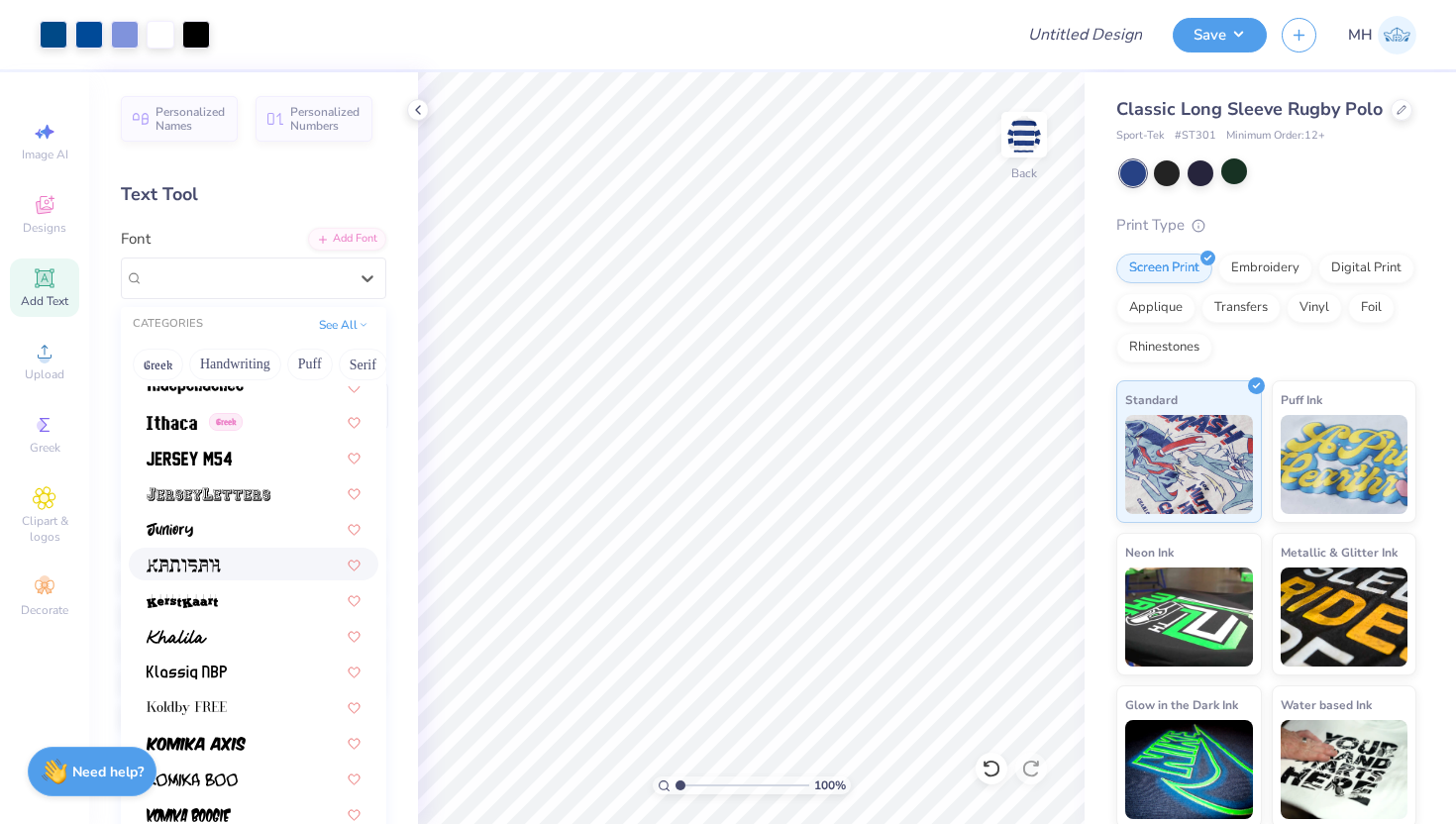 scroll, scrollTop: 5398, scrollLeft: 0, axis: vertical 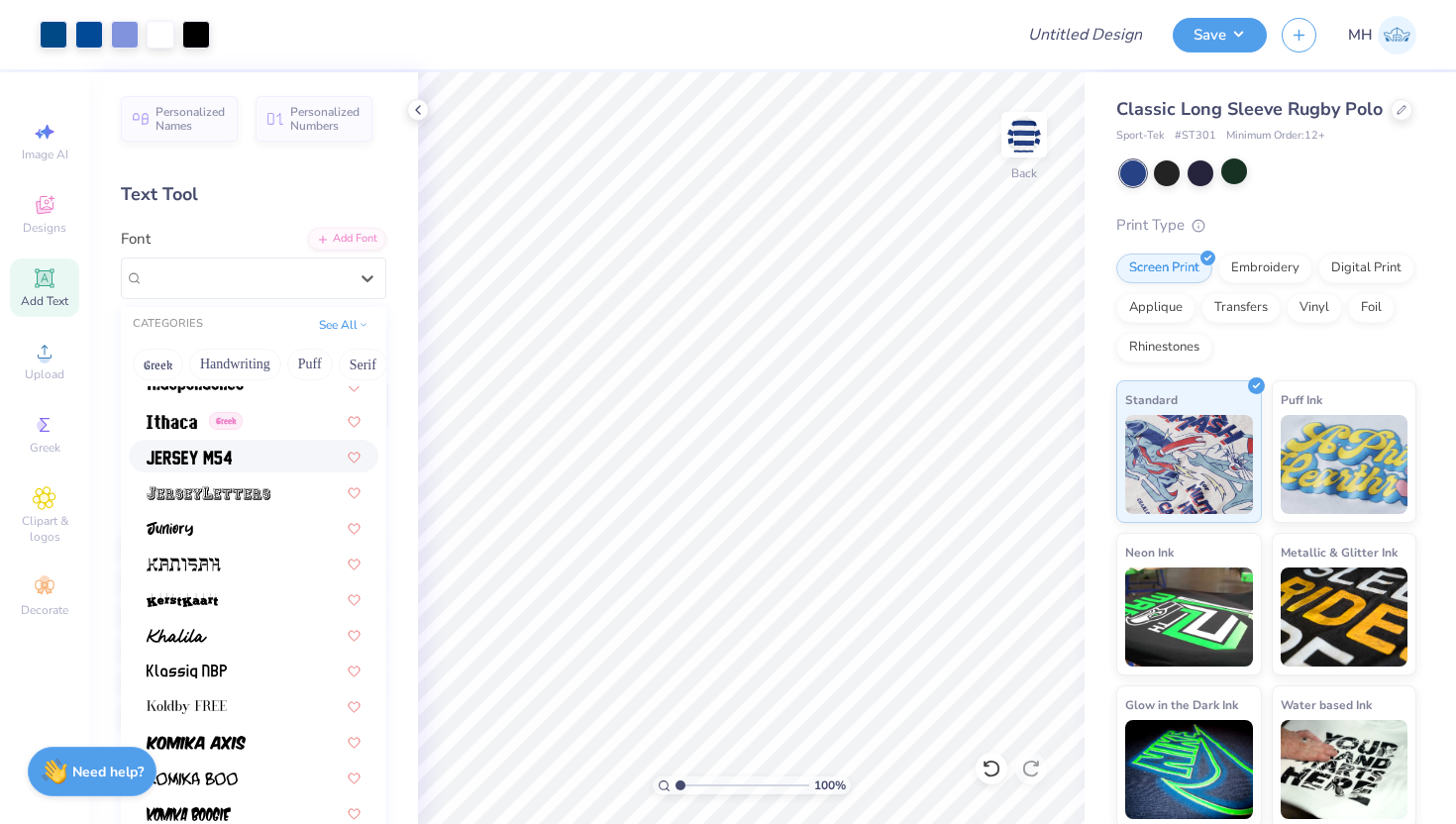 click at bounding box center (254, 456) 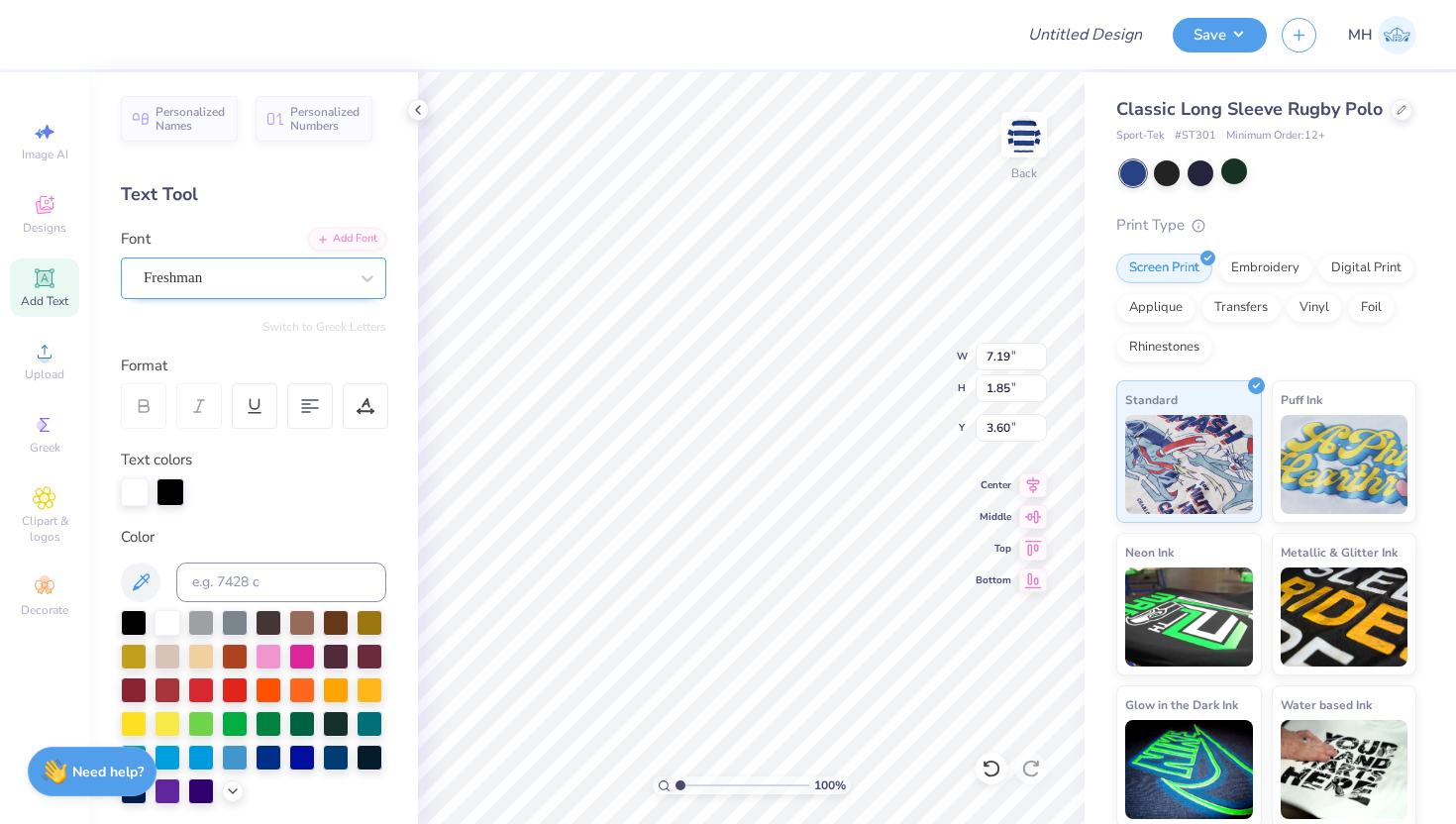 click at bounding box center [246, 277] 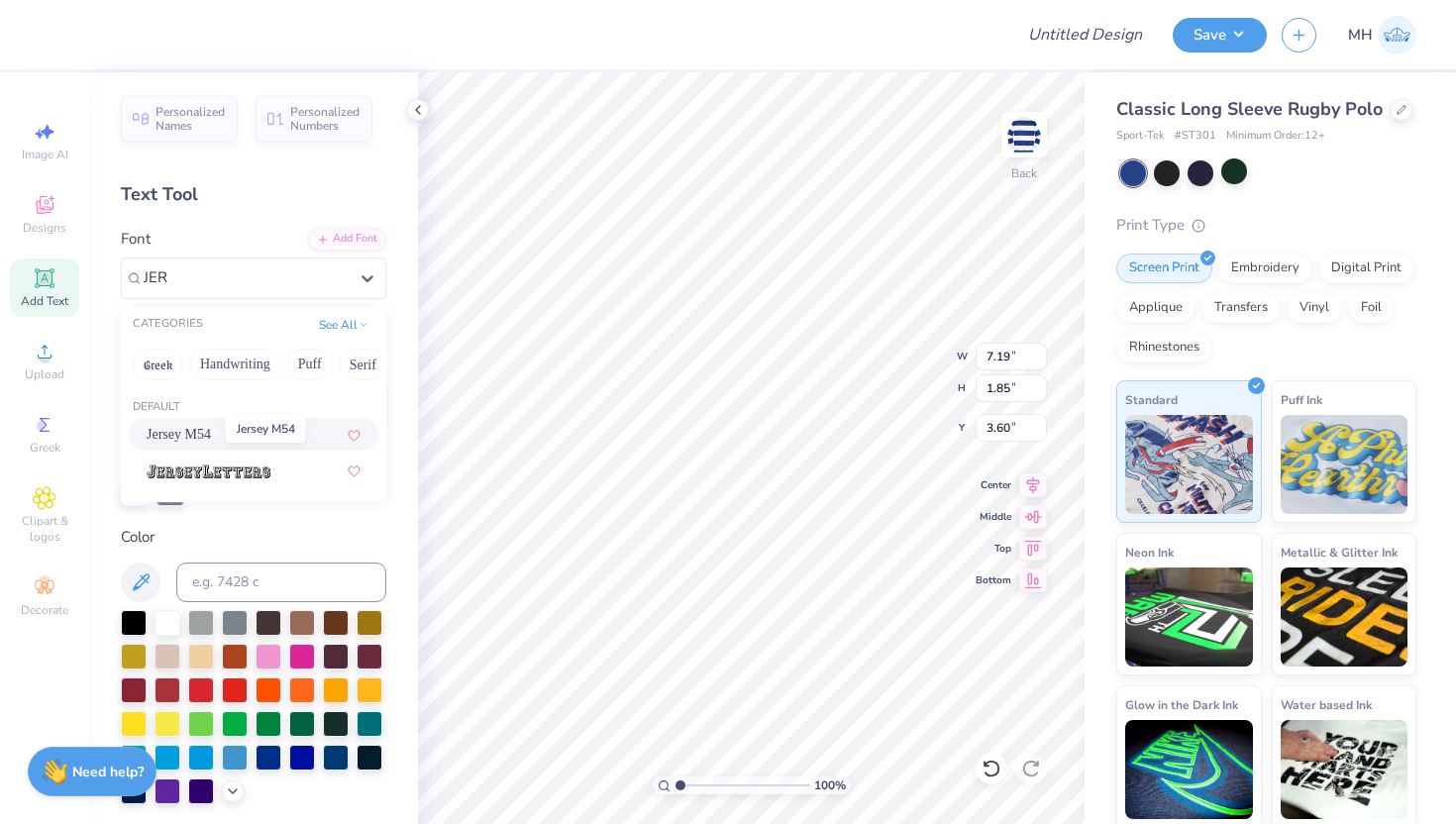click on "Jersey M54" at bounding box center [178, 434] 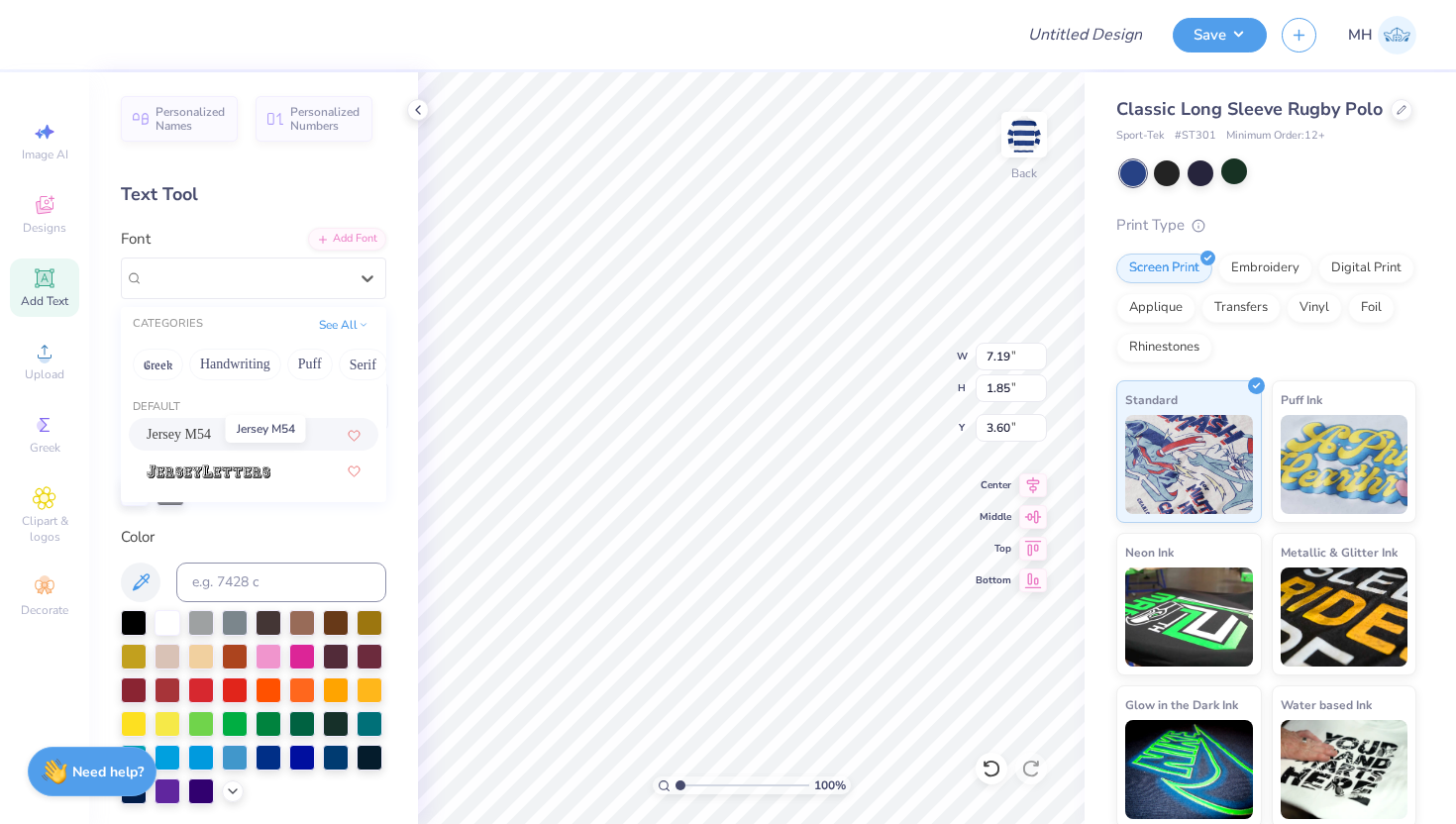 type on "5.03" 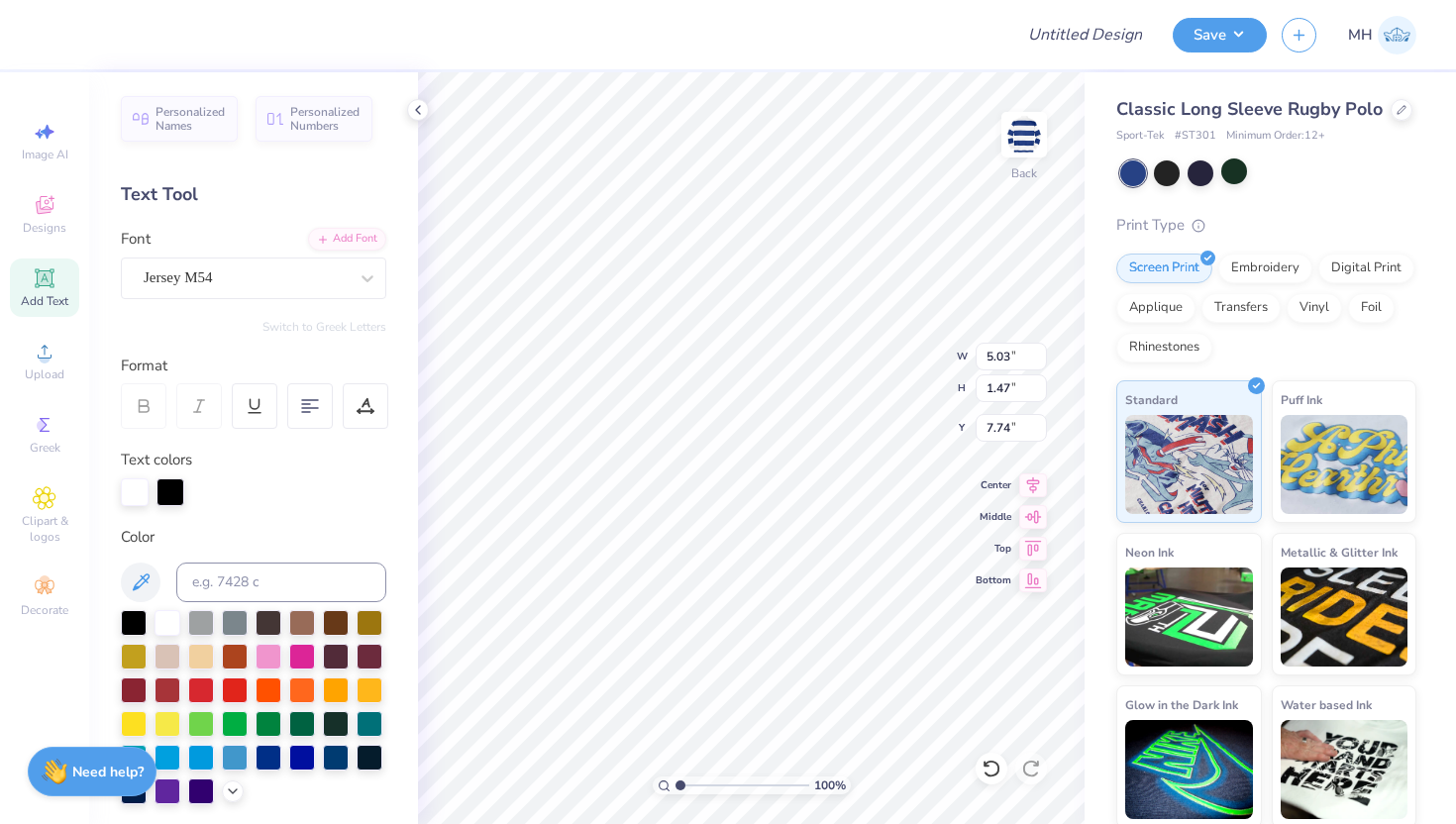 type on "7.74" 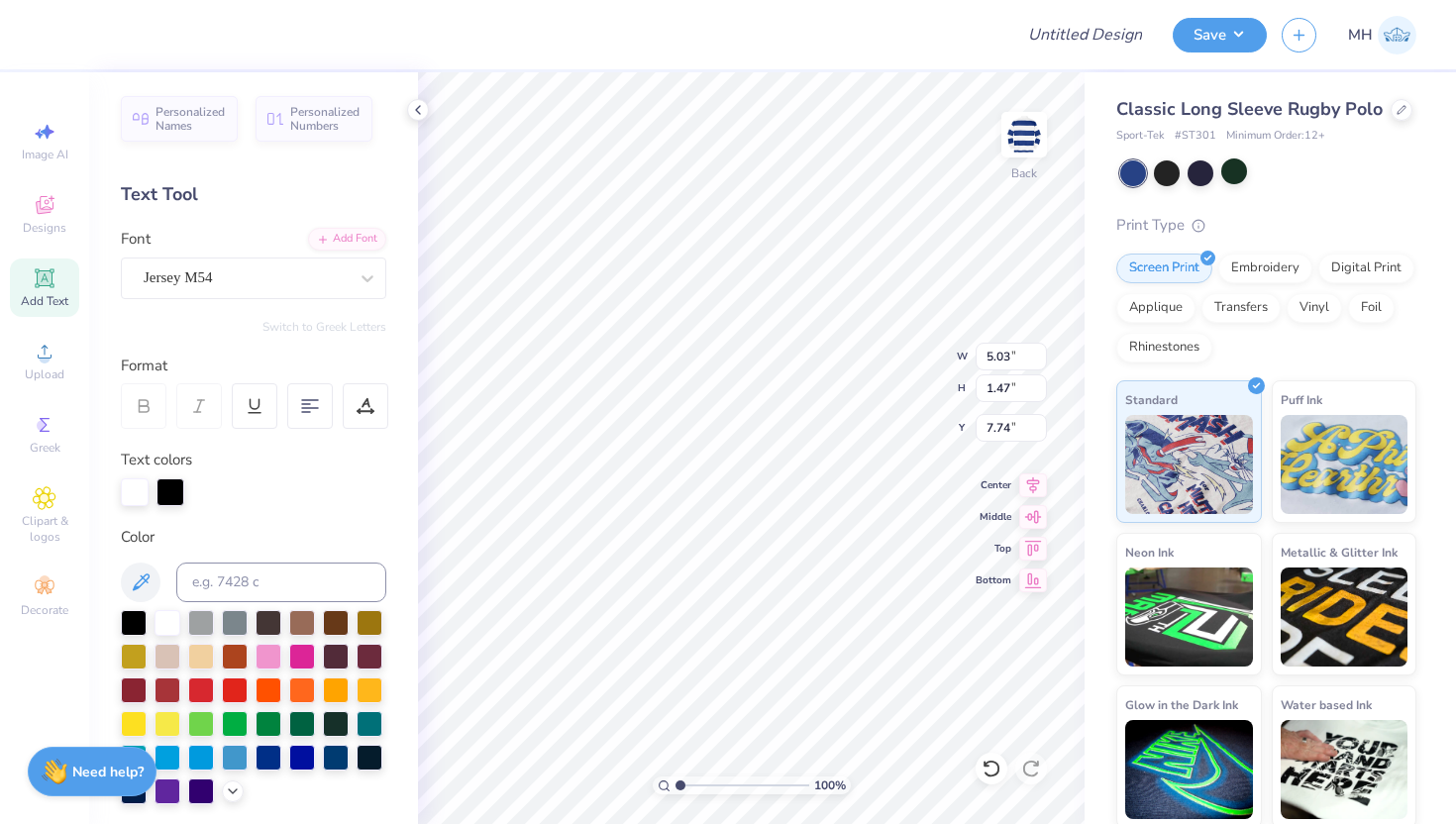 type on "3.87" 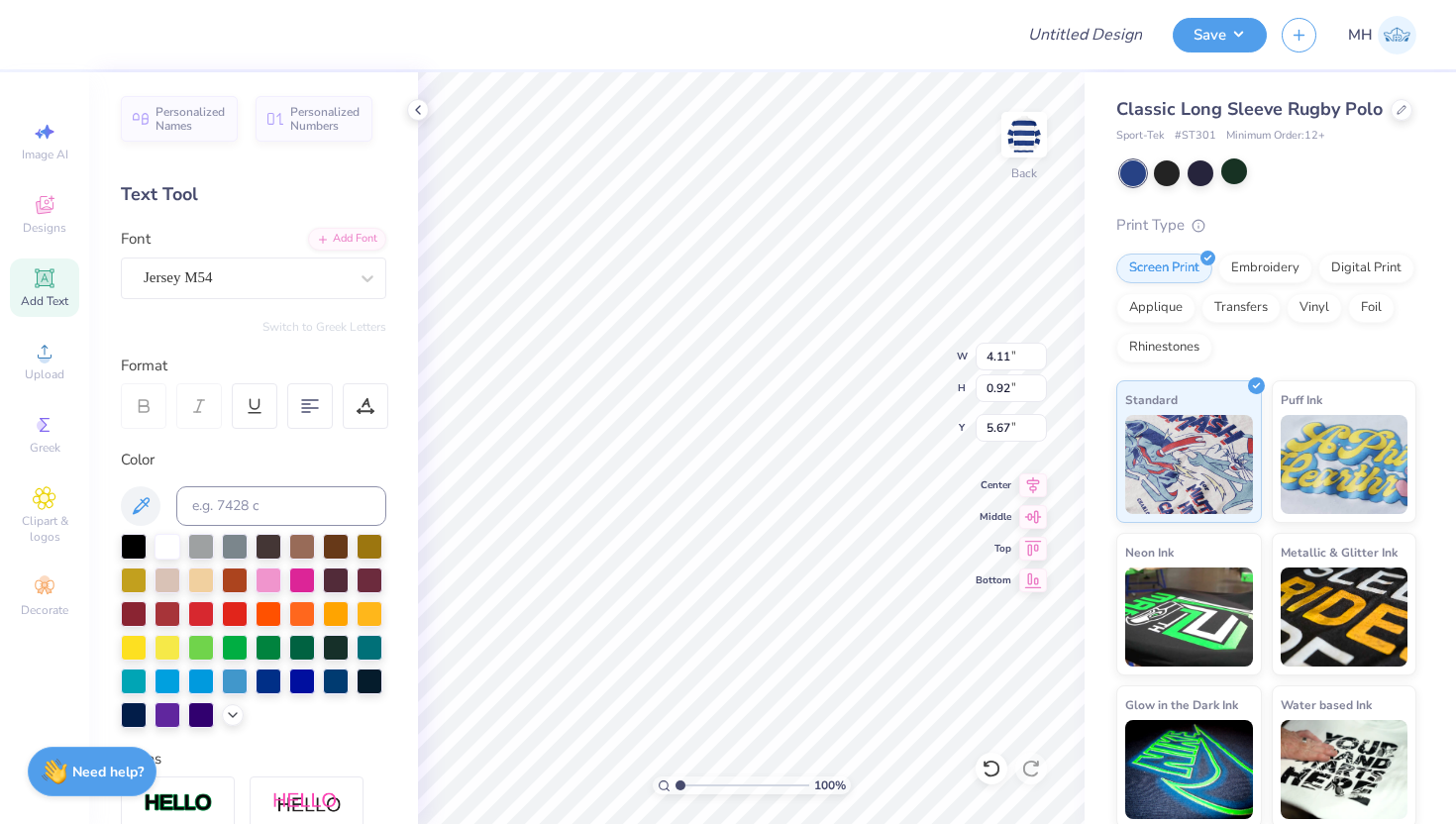 type on "5.67" 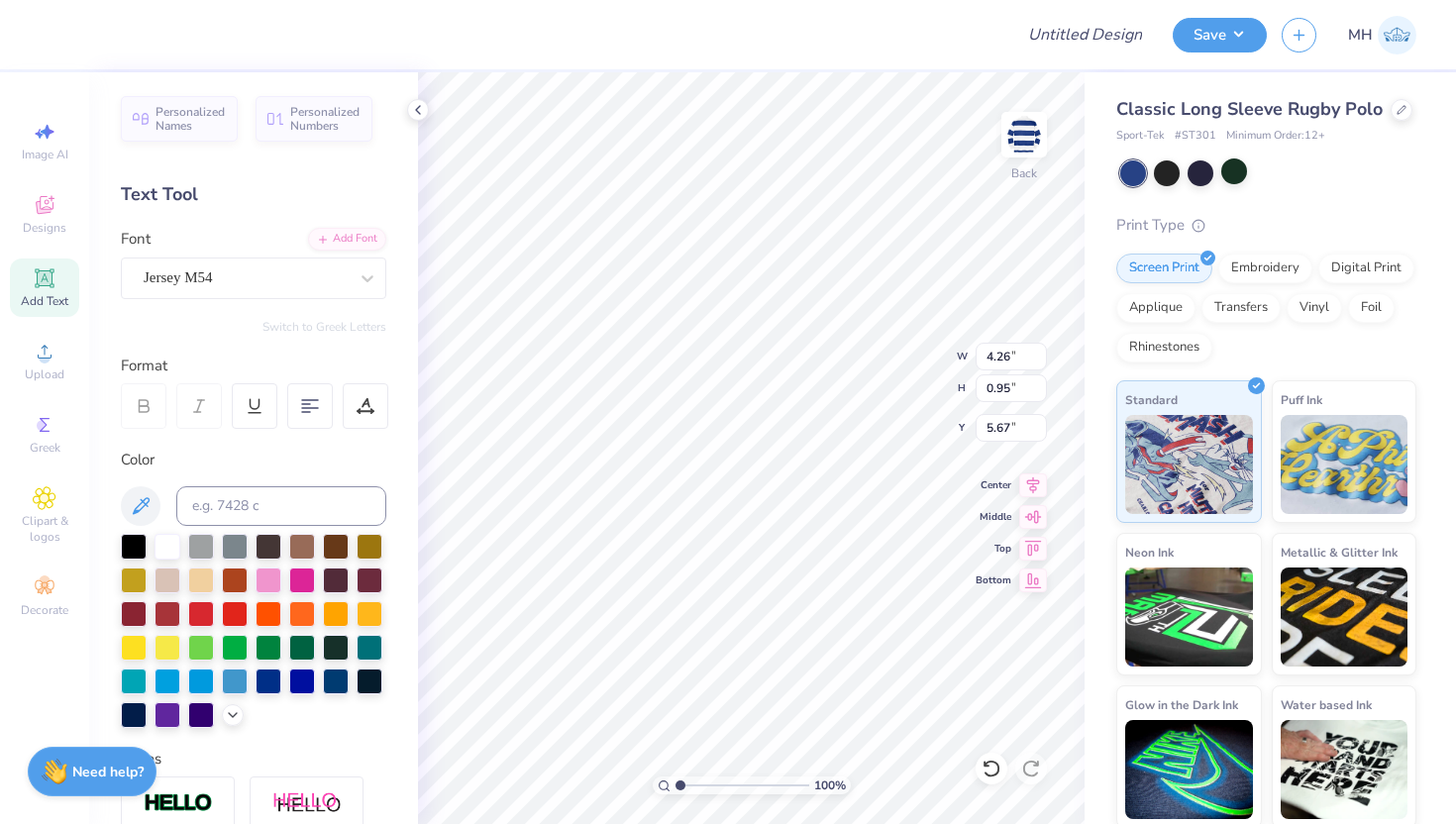 type on "4.26" 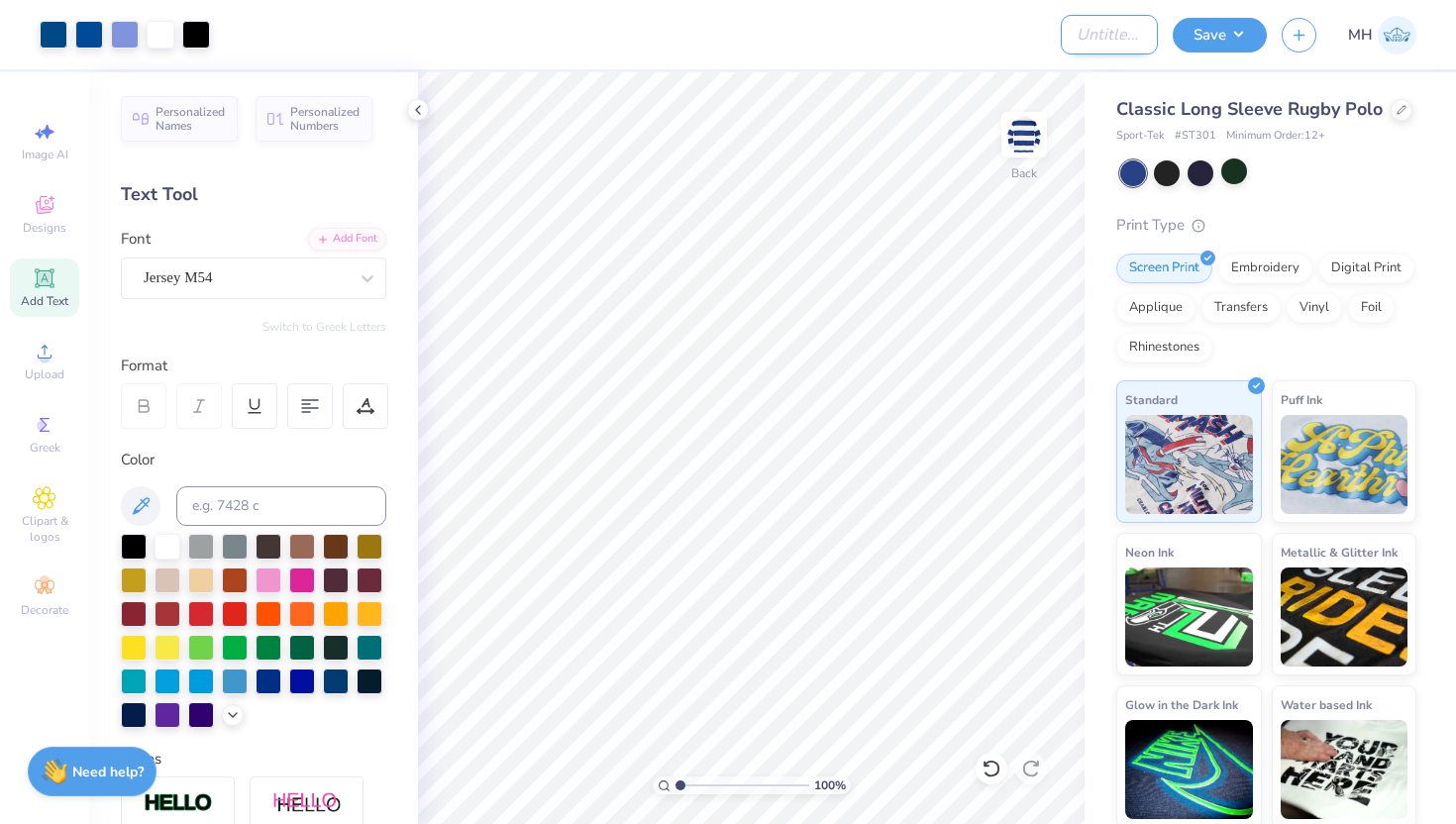 click on "Design Title" at bounding box center (1109, 35) 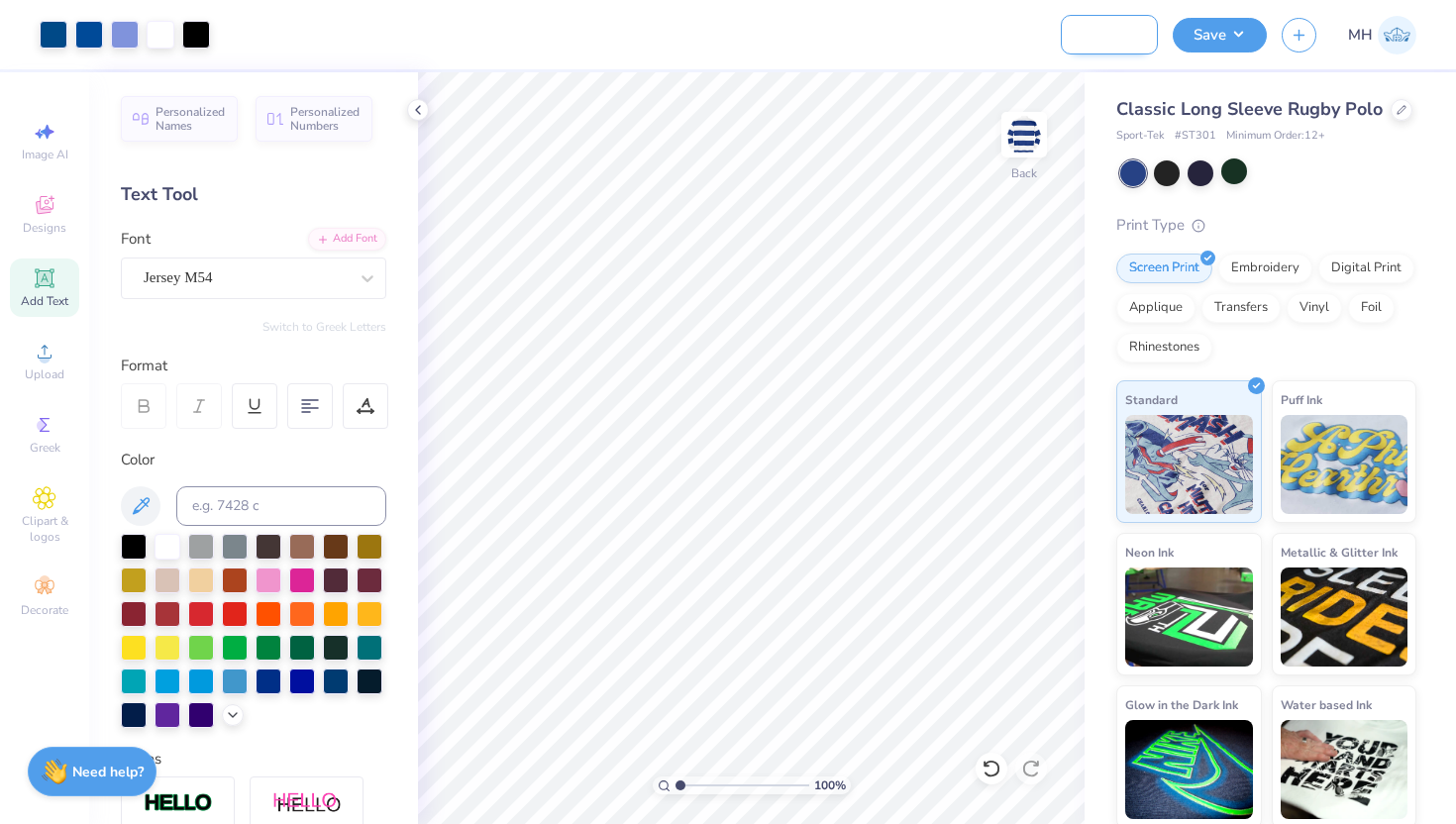 scroll, scrollTop: 0, scrollLeft: 0, axis: both 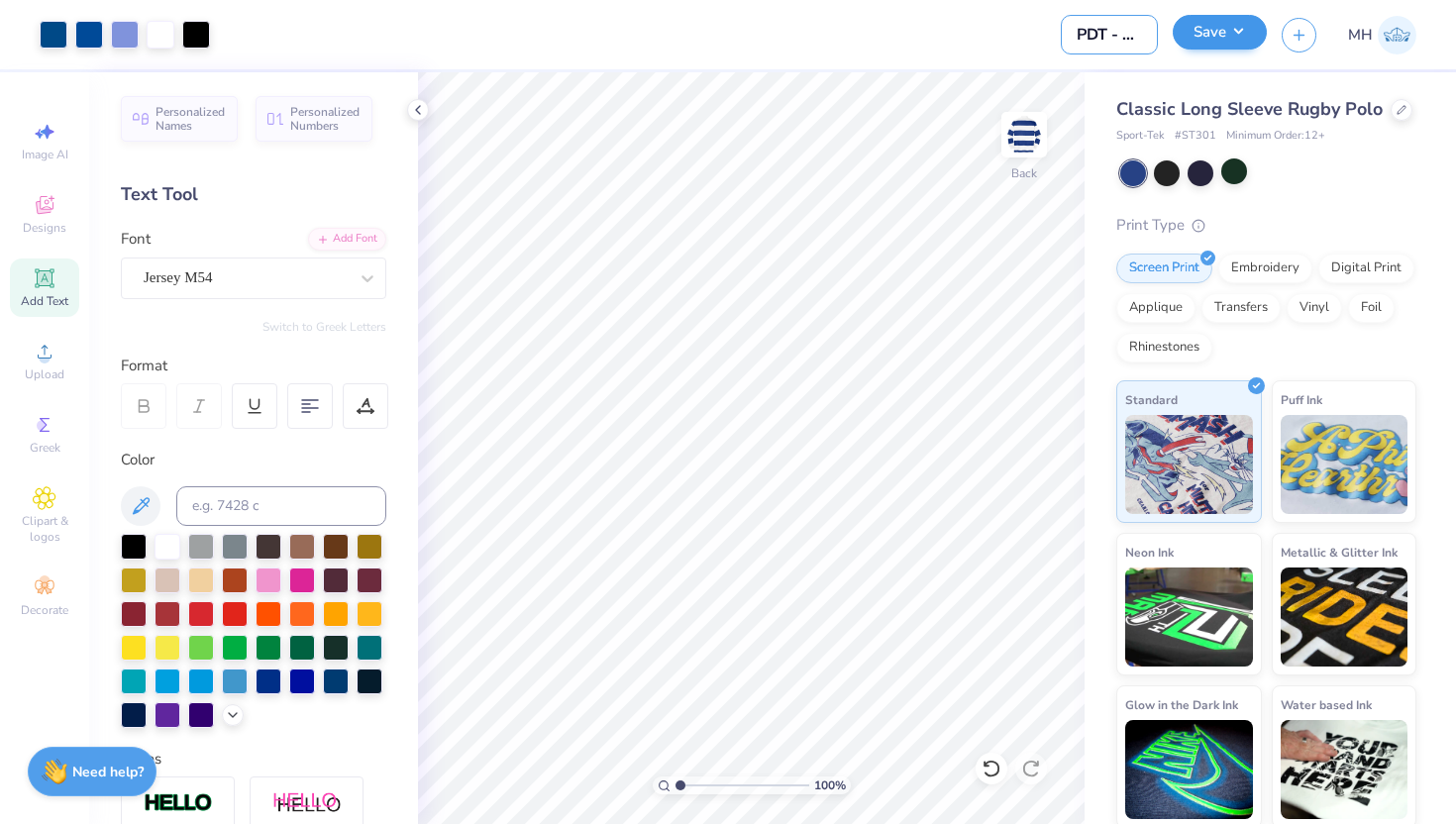 type on "PDT - RUGBY TEES" 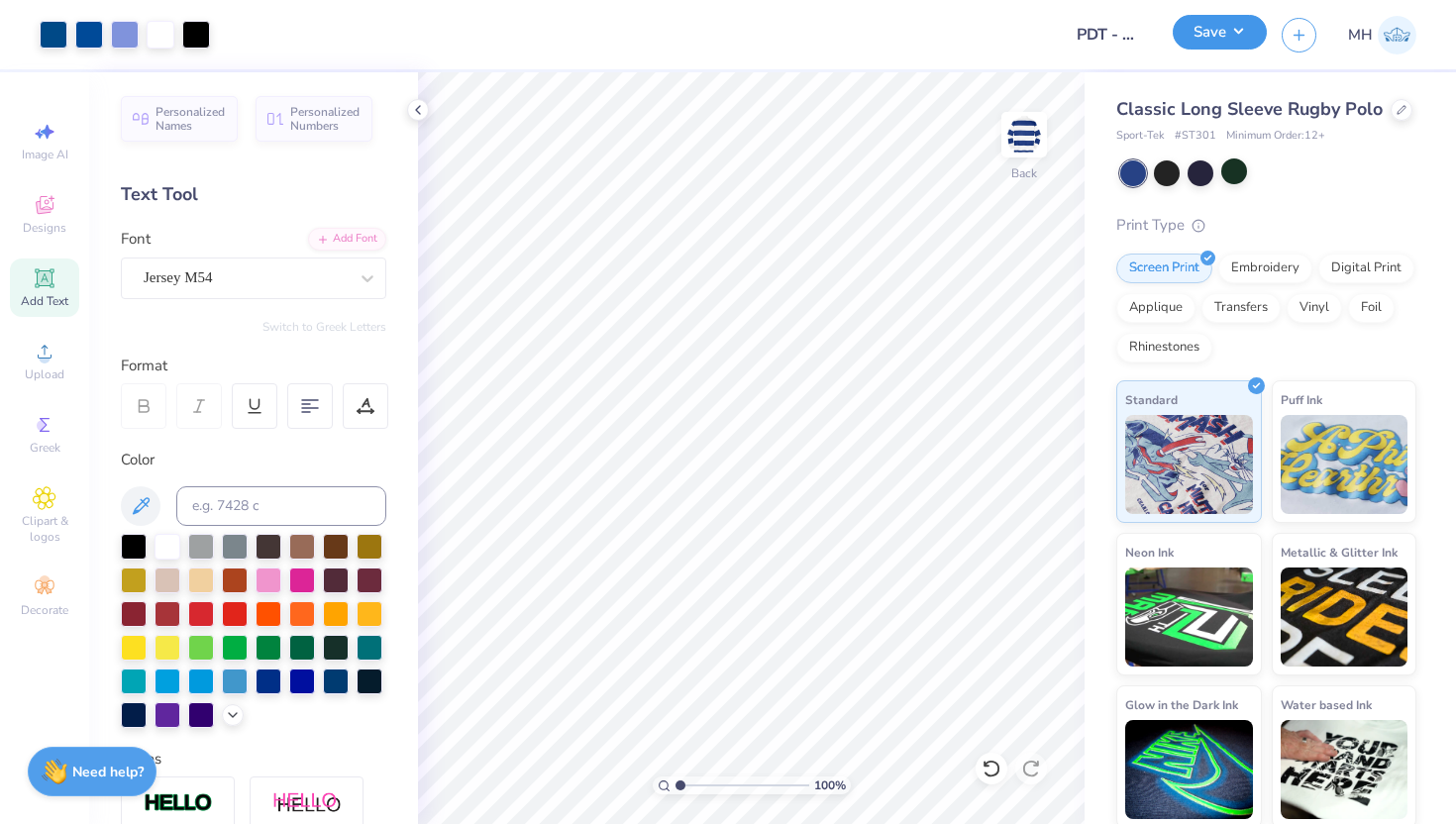 click on "Save" at bounding box center [1219, 32] 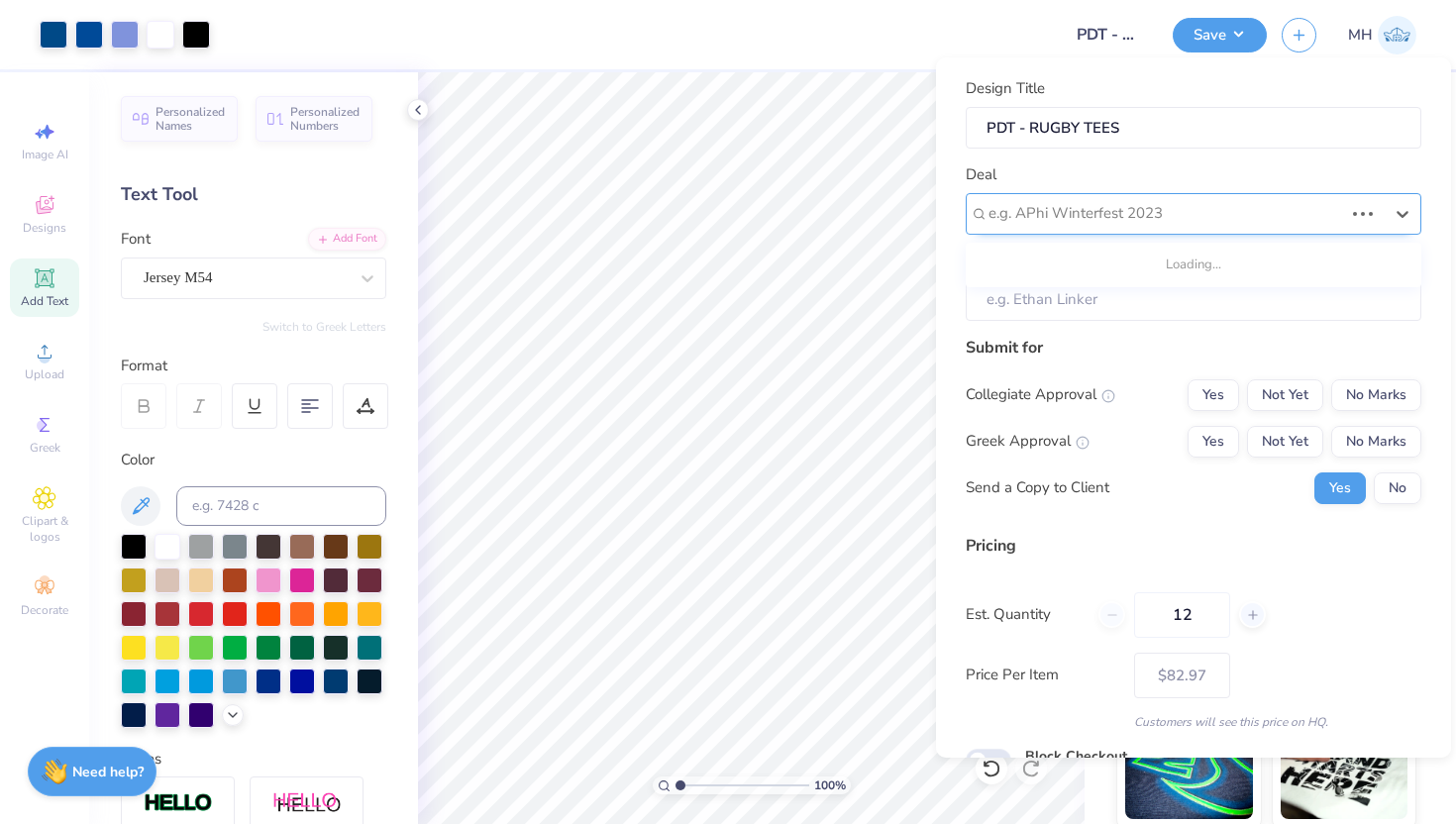 click at bounding box center [1166, 213] 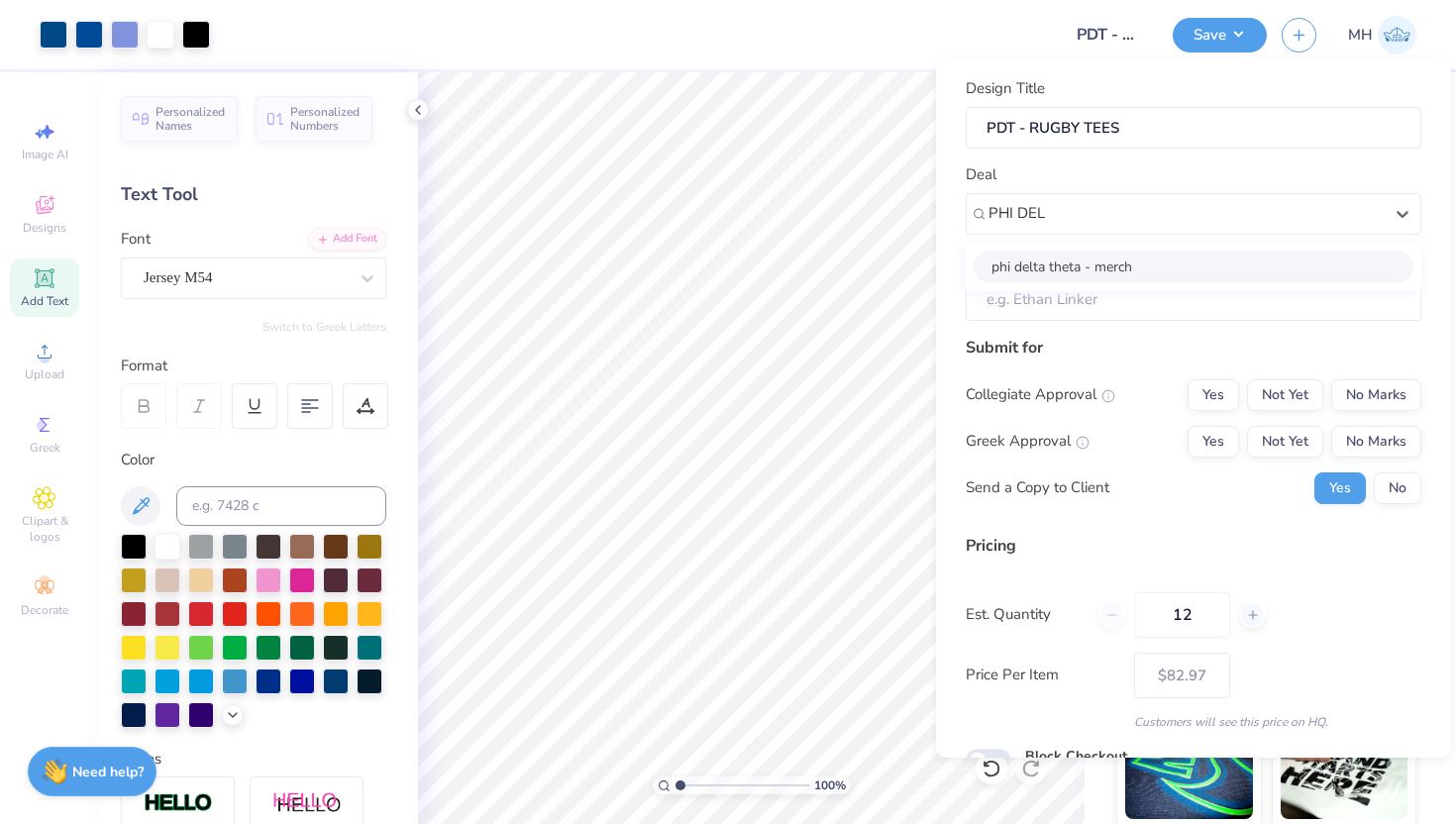 click on "phi delta theta - merch" at bounding box center [1194, 266] 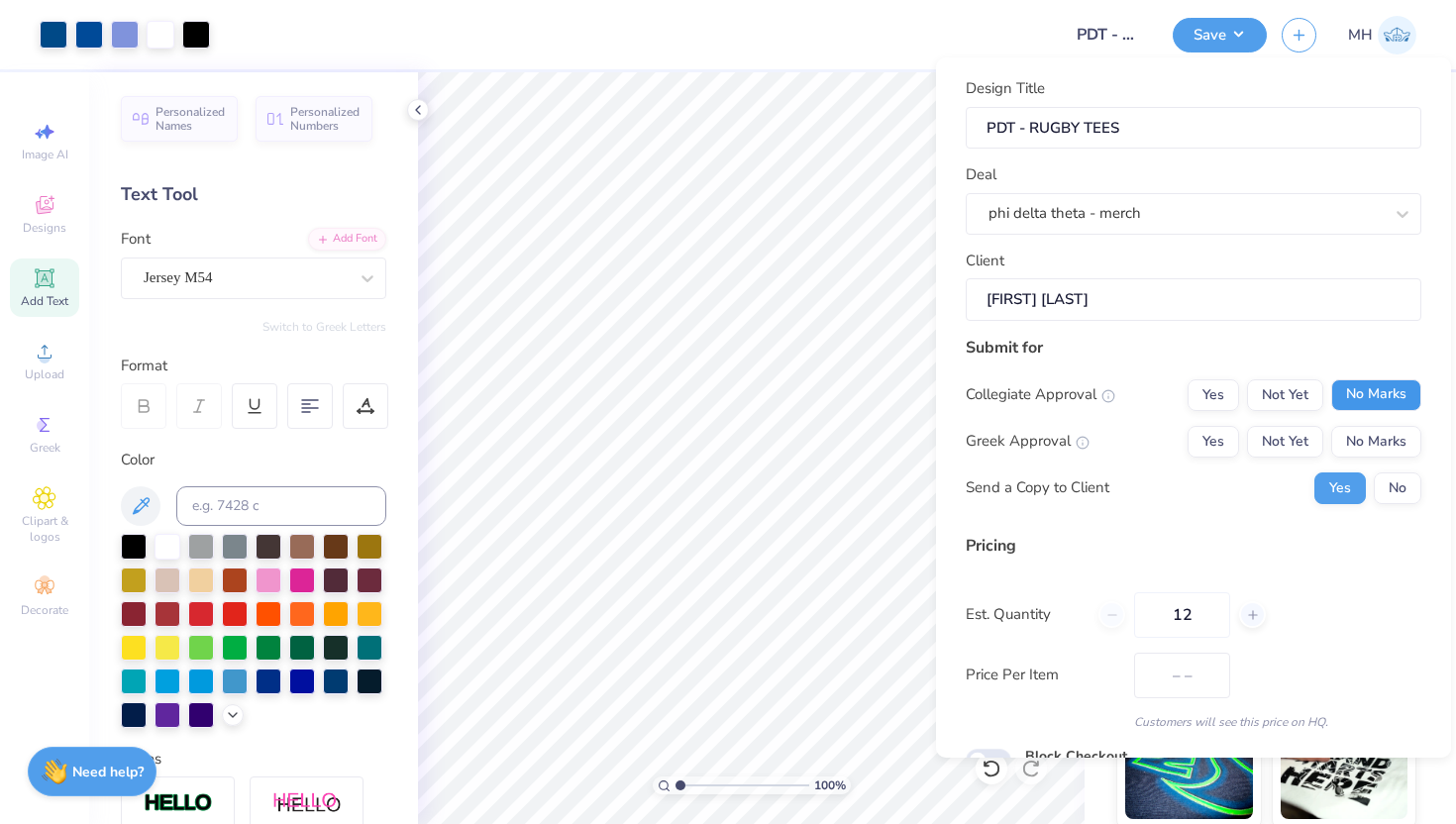 click on "No Marks" at bounding box center [1376, 395] 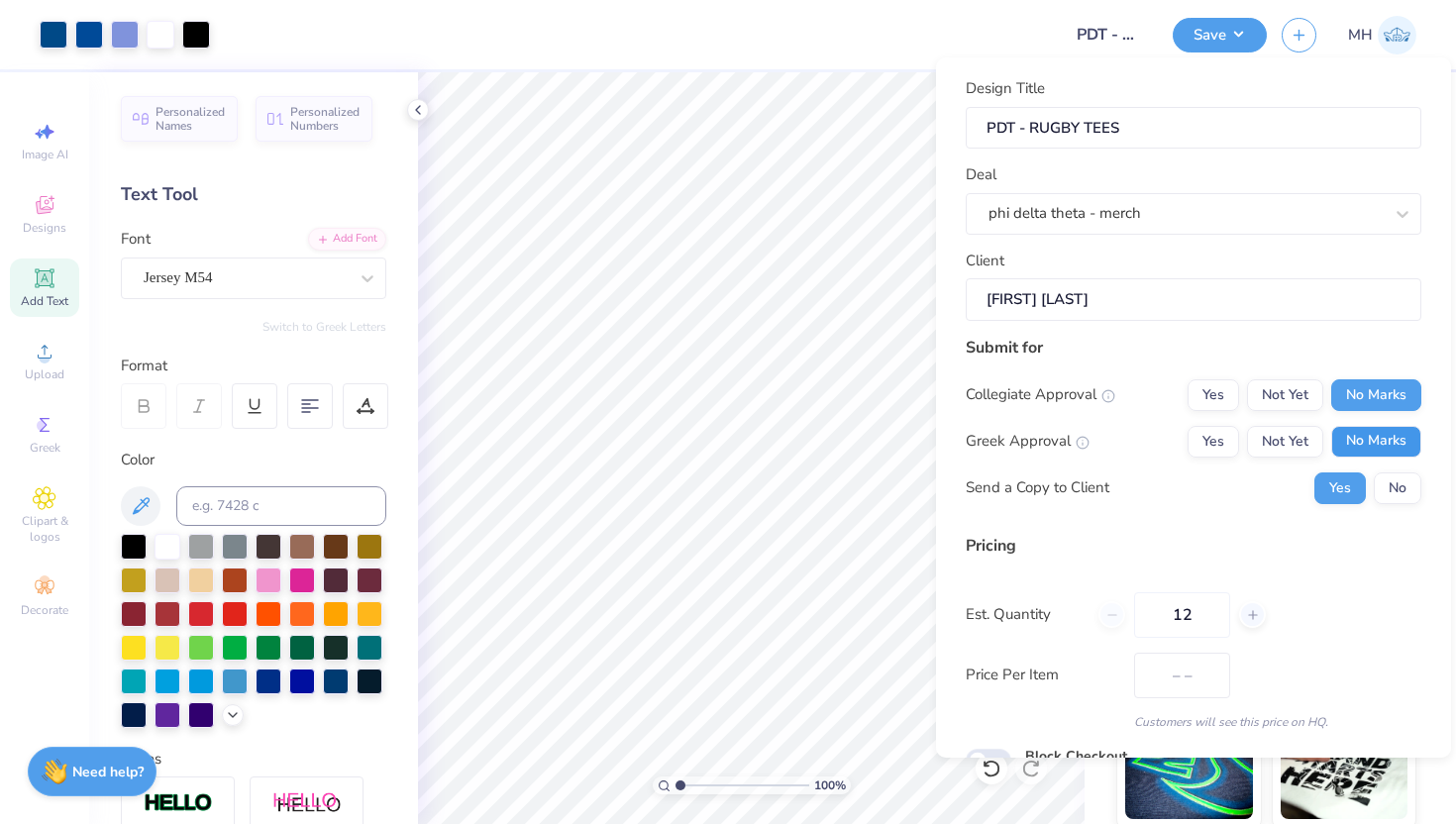 click on "No Marks" at bounding box center [1376, 442] 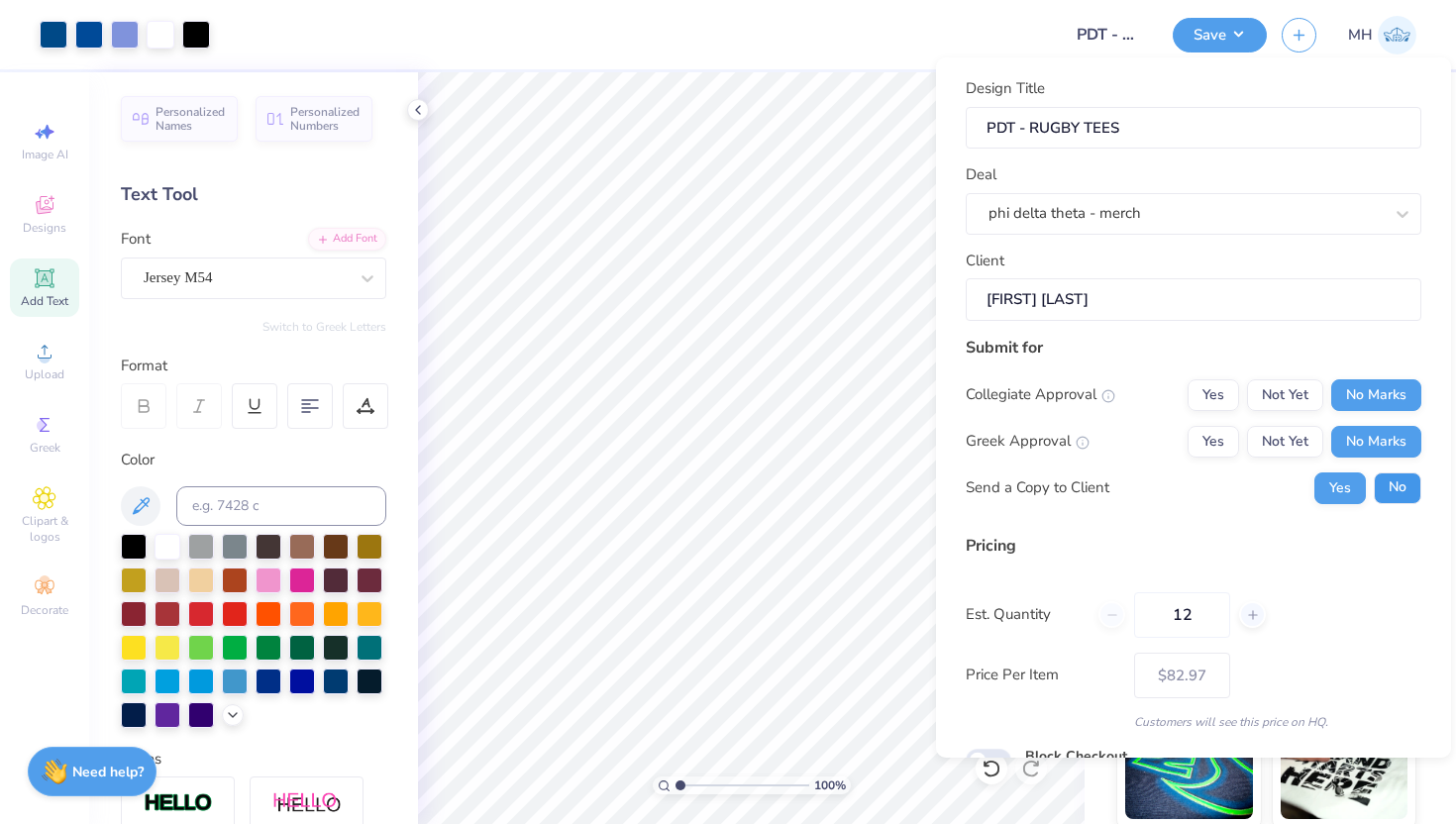 click on "No" at bounding box center (1398, 488) 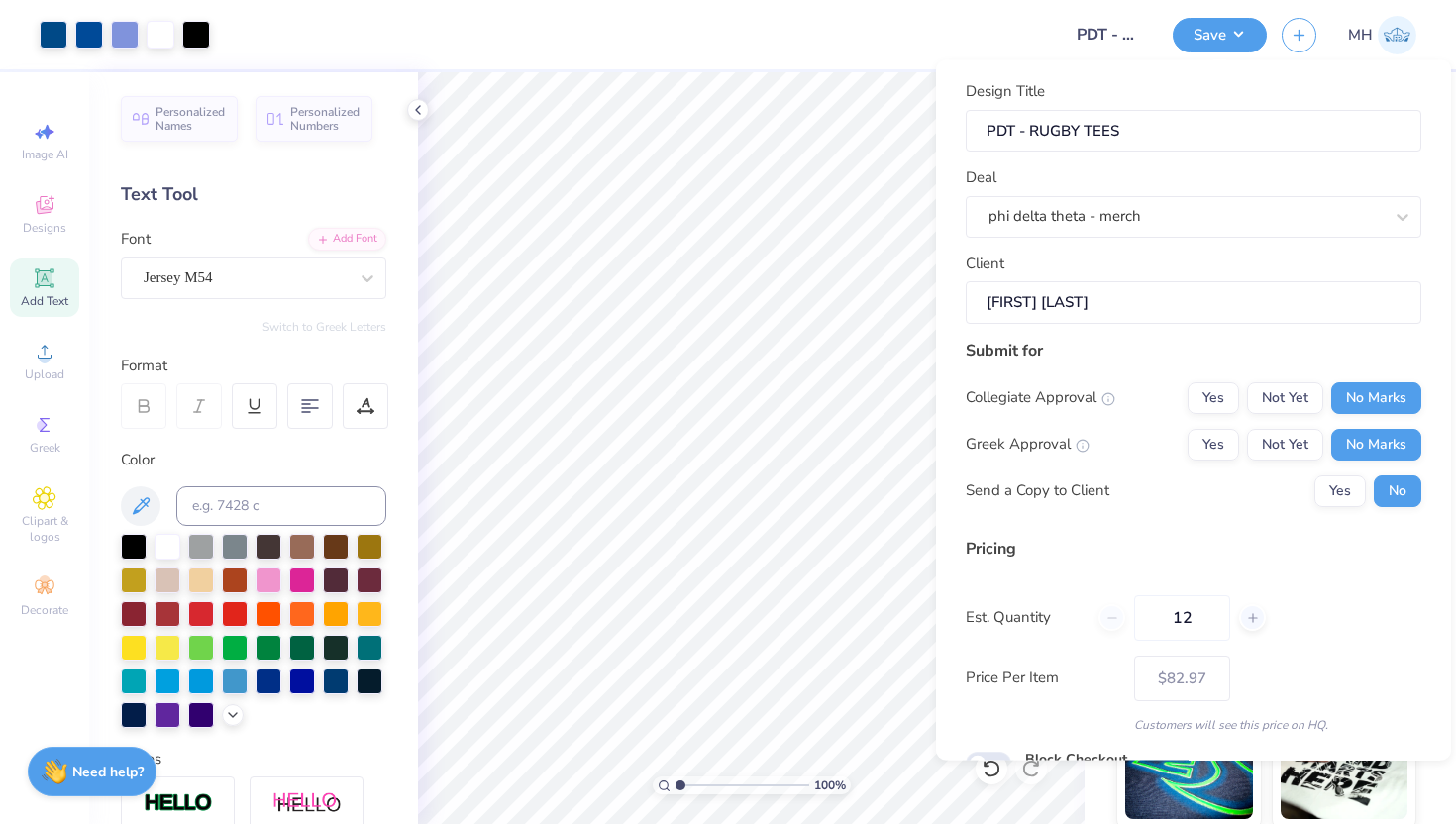 scroll, scrollTop: 97, scrollLeft: 0, axis: vertical 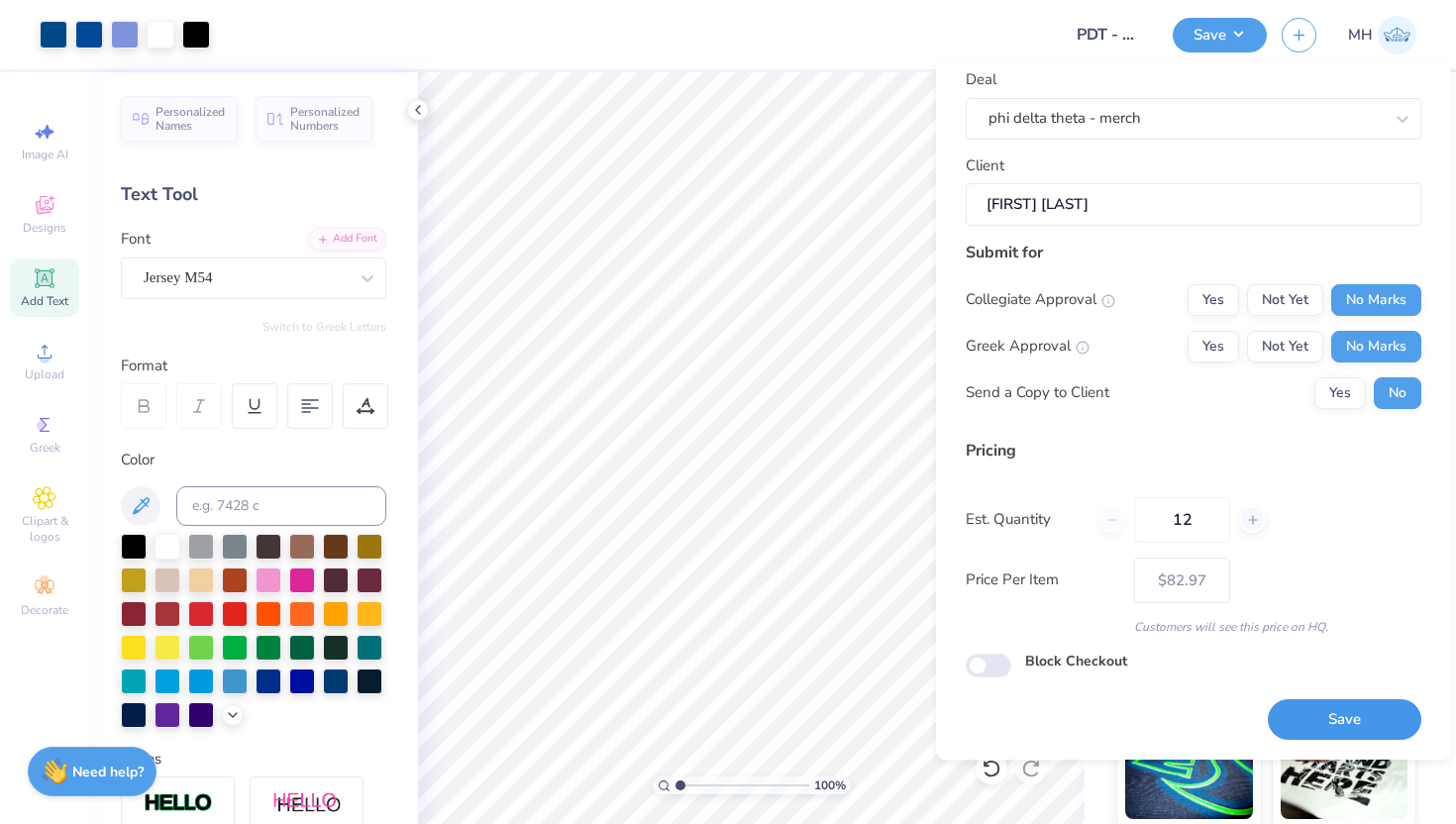 click on "Save" at bounding box center [1344, 720] 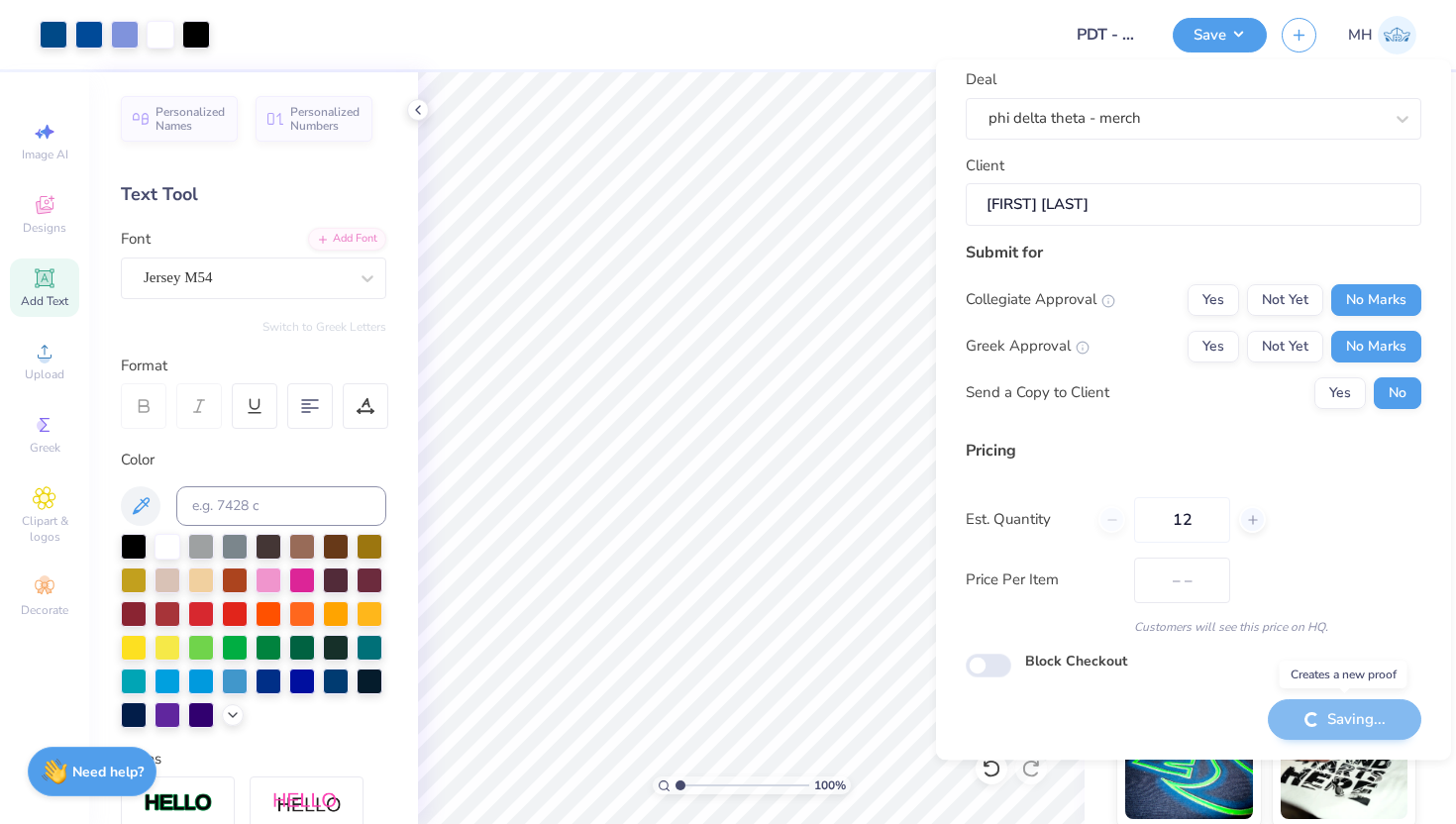 scroll, scrollTop: 0, scrollLeft: 0, axis: both 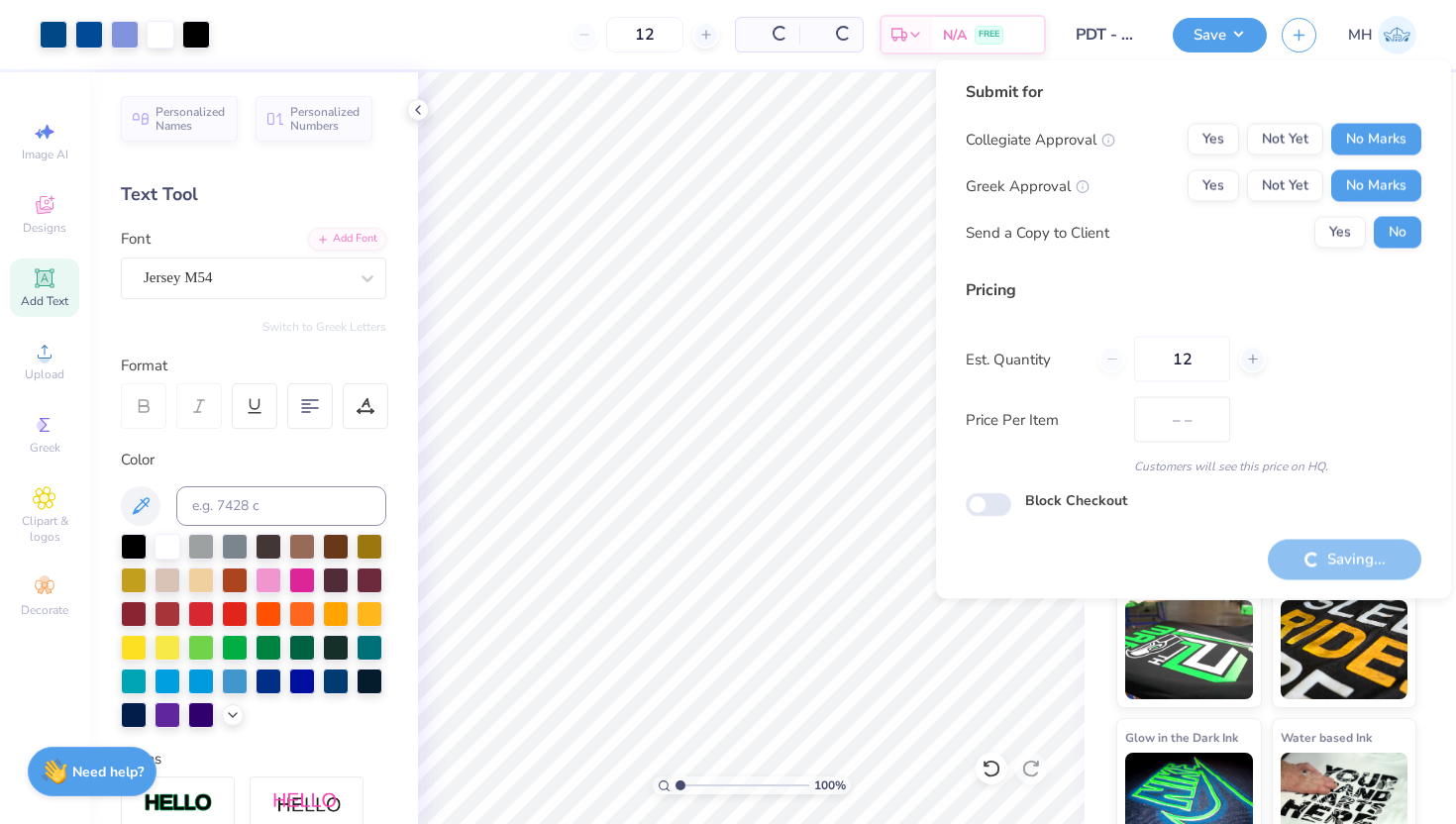 type on "$82.97" 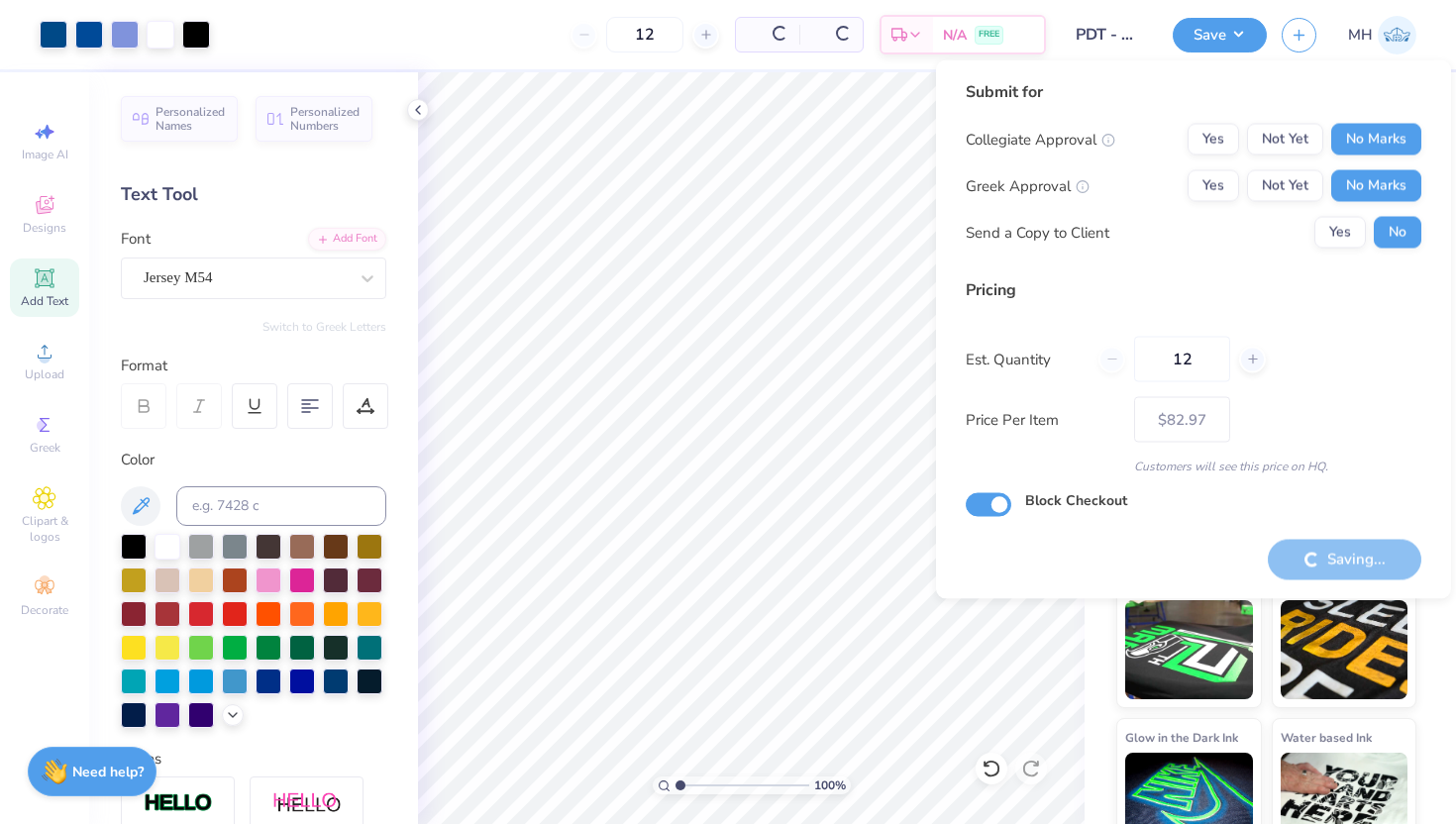 checkbox on "true" 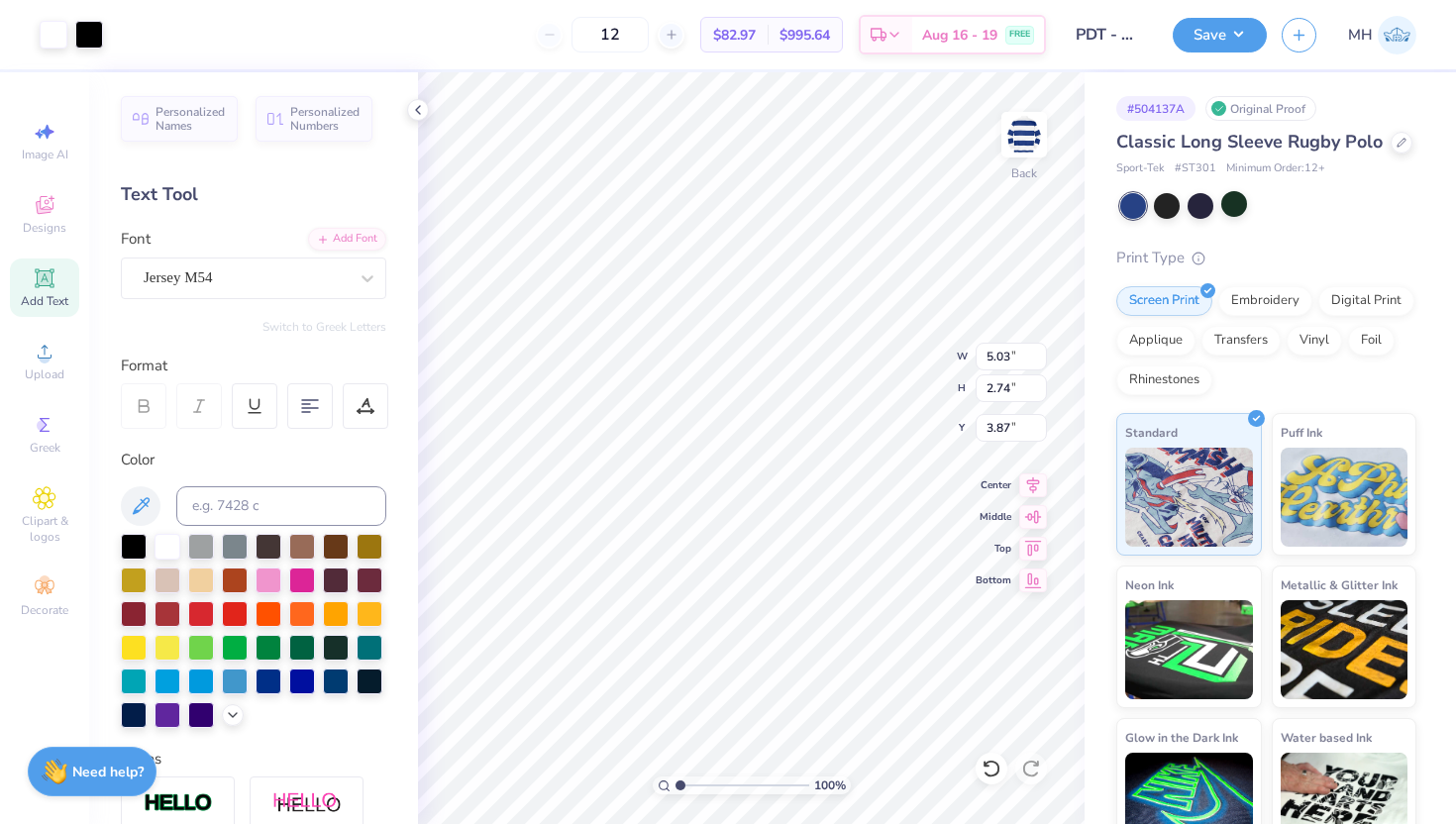 type on "4.60" 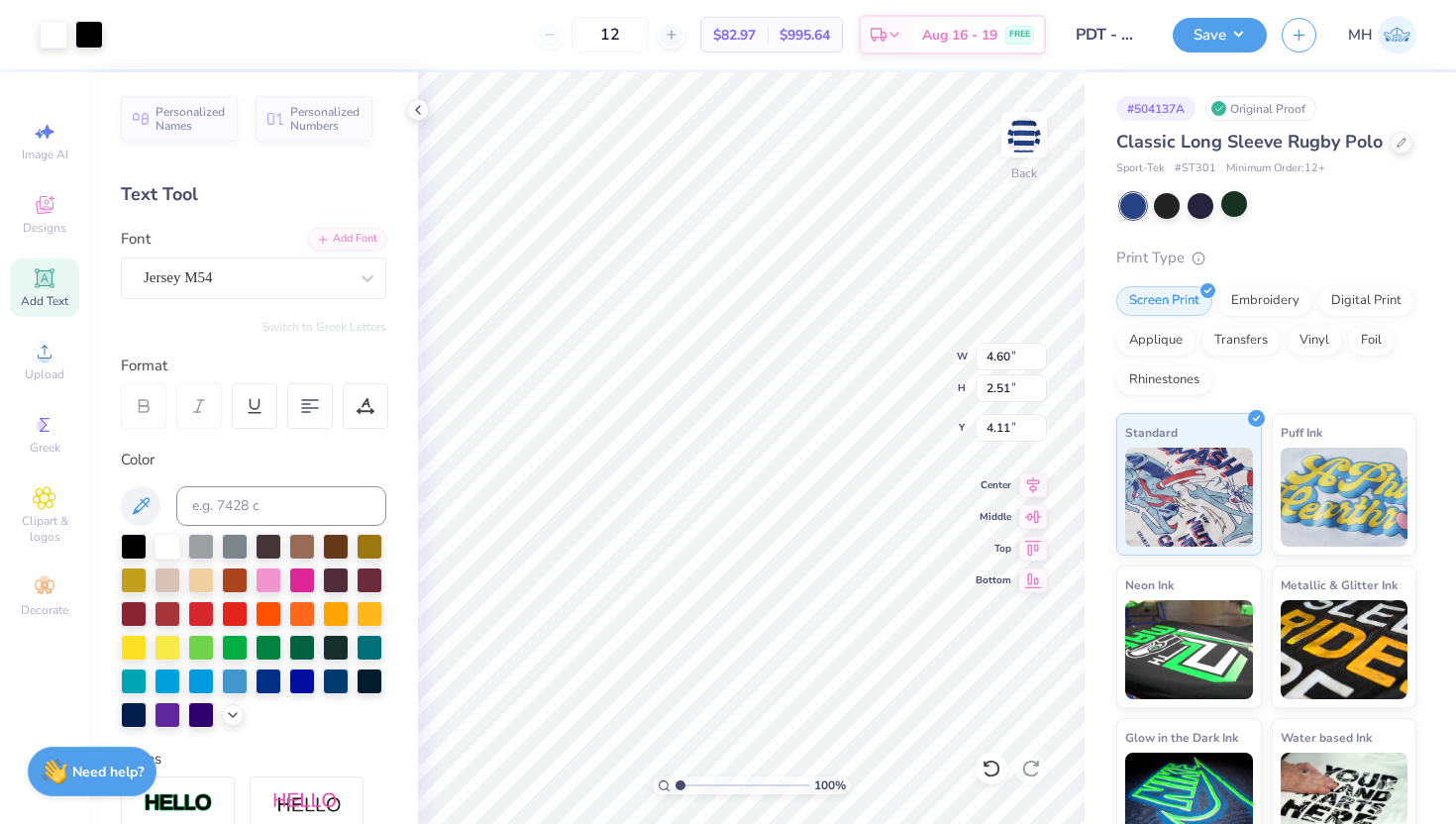 type on "4.12" 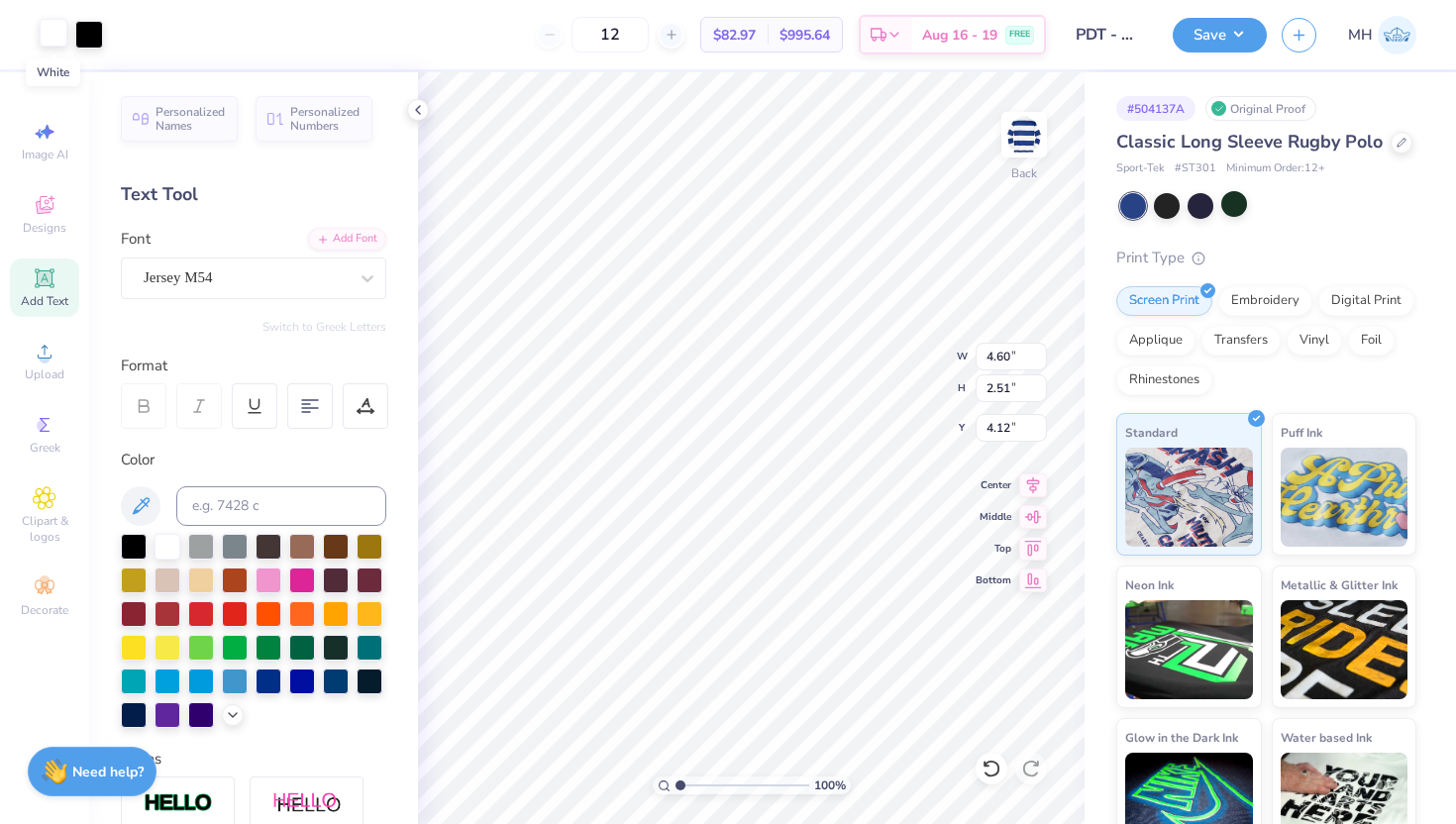 click at bounding box center (53, 33) 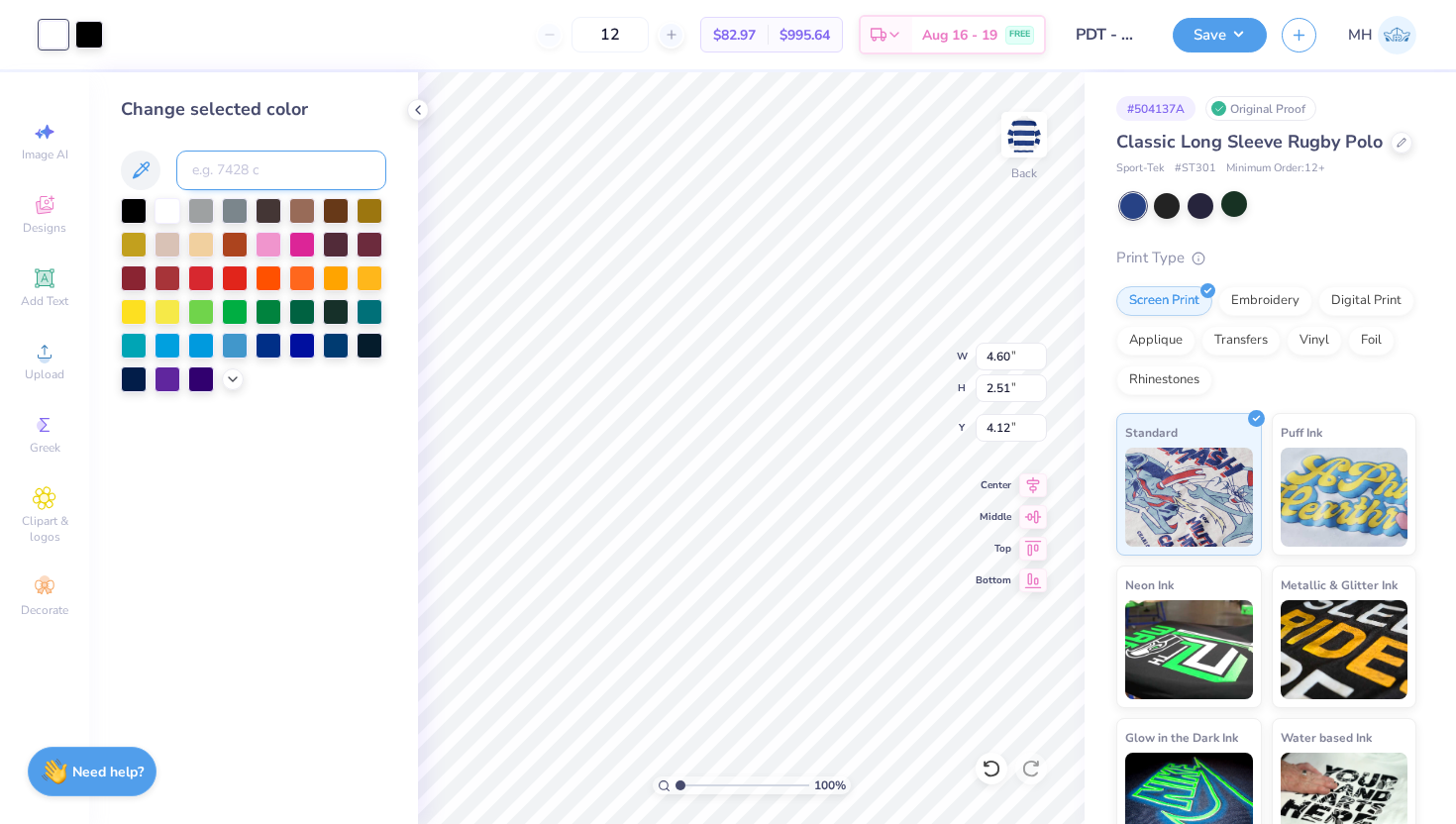 click at bounding box center (281, 170) 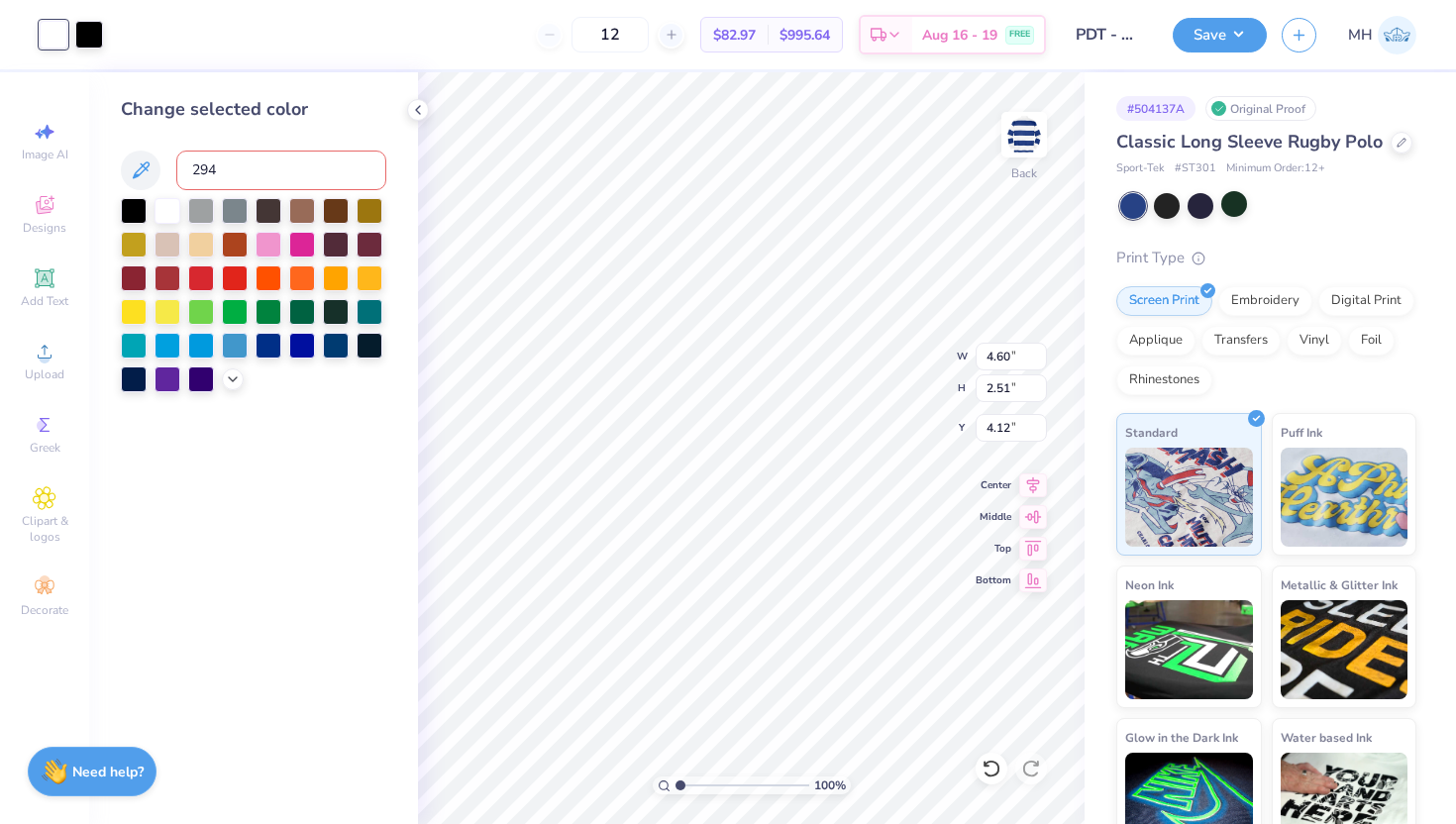 type on "2945" 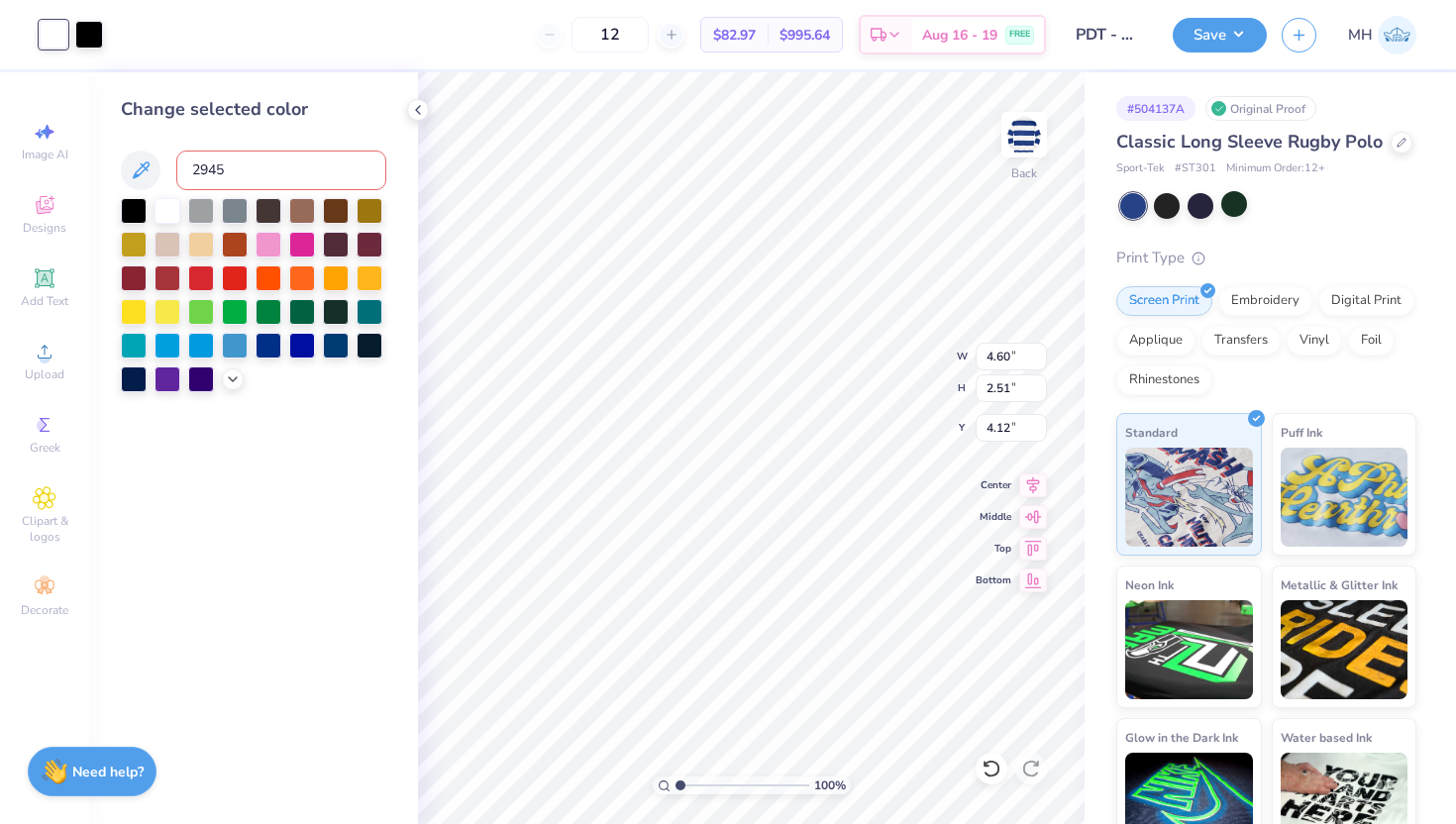 type 